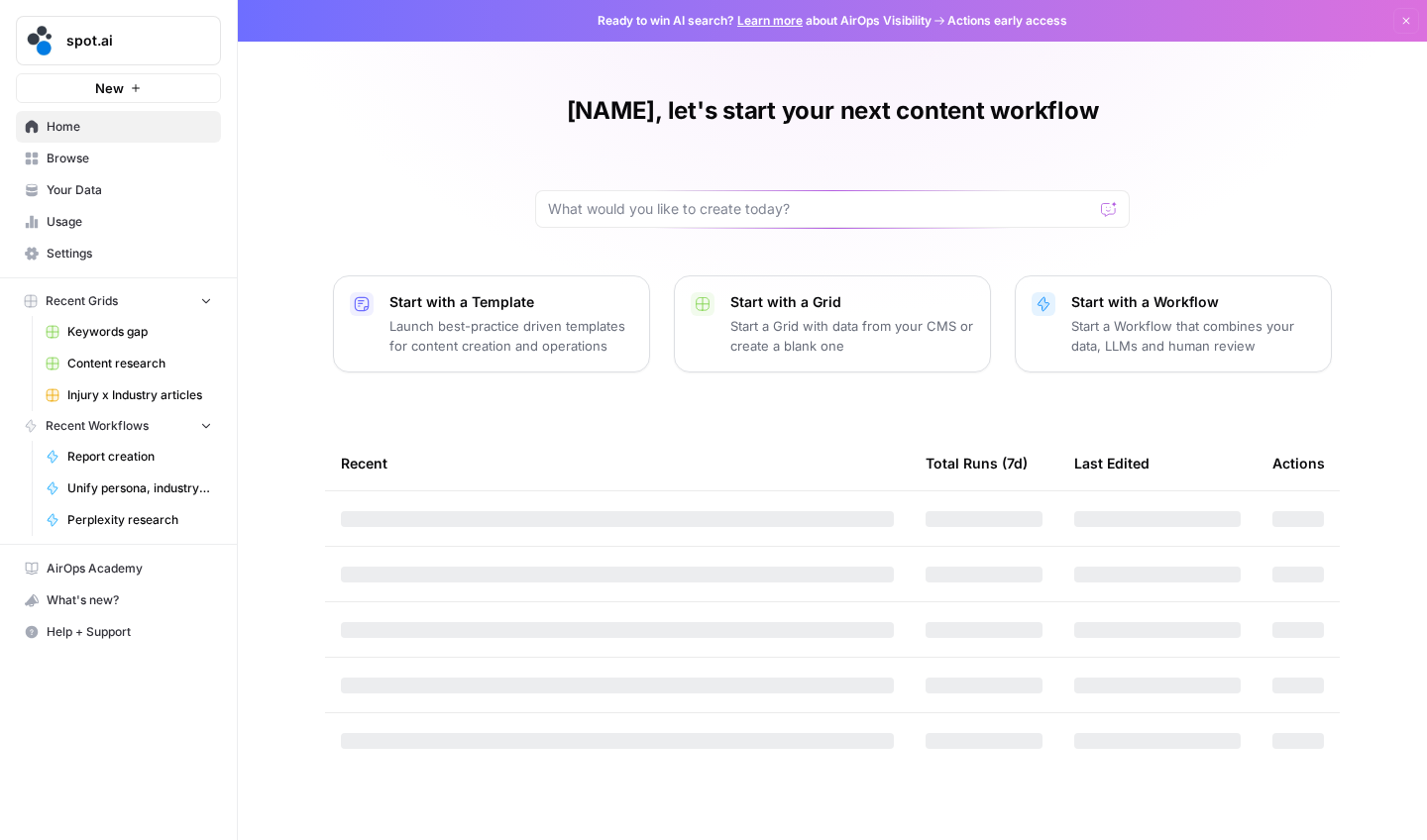 scroll, scrollTop: 0, scrollLeft: 0, axis: both 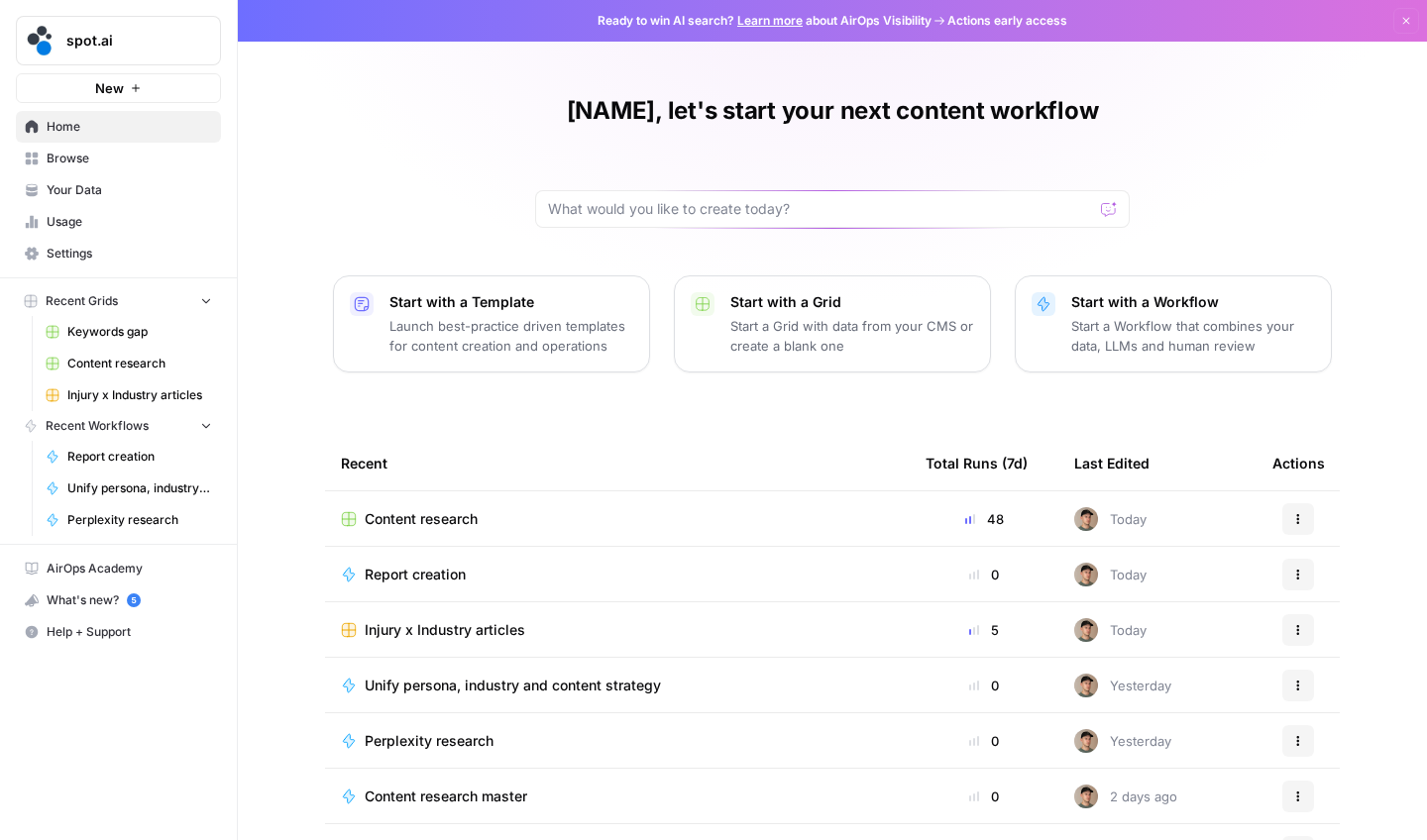 click on "Browse" at bounding box center [129, 158] 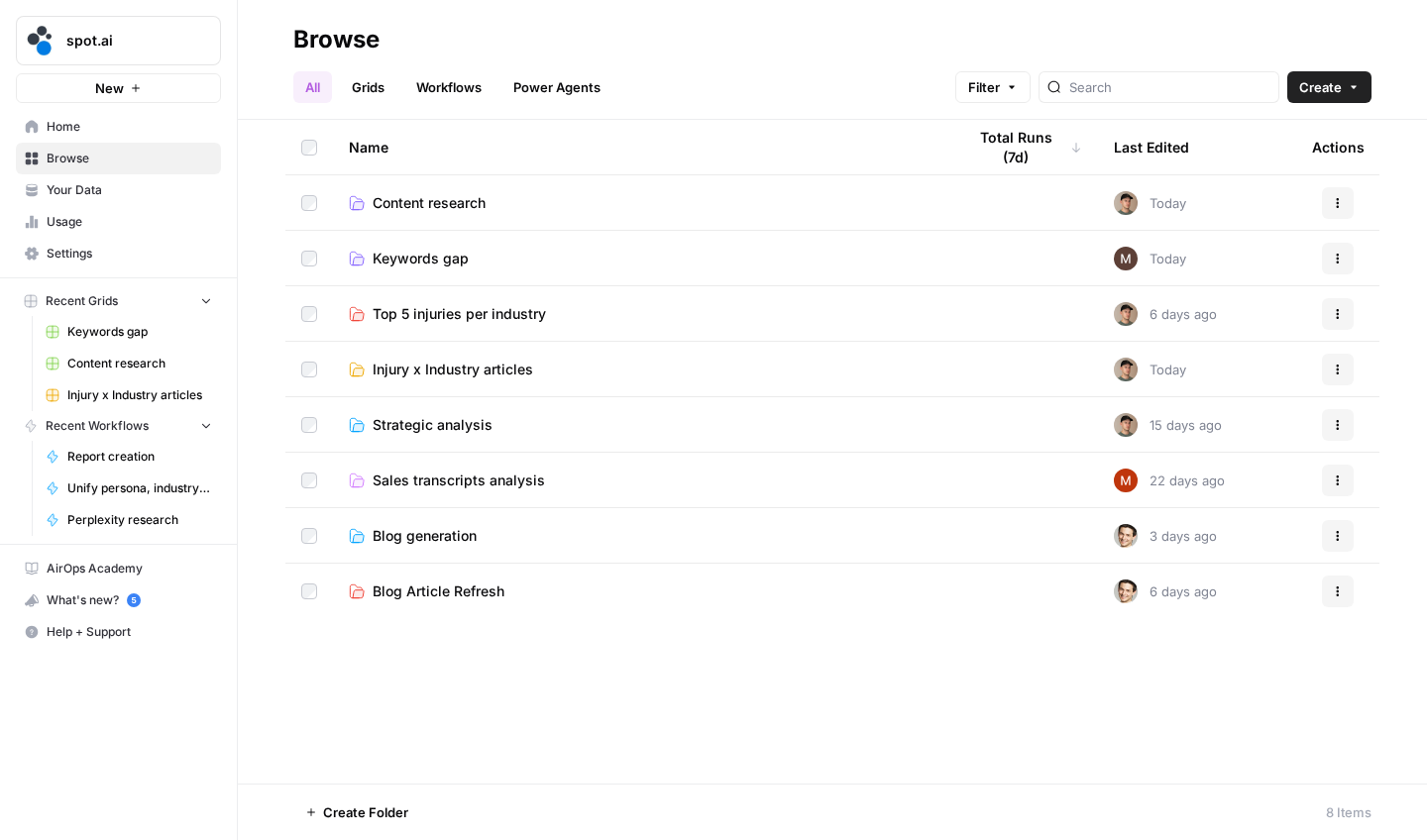 click on "Keywords gap" at bounding box center [420, 259] 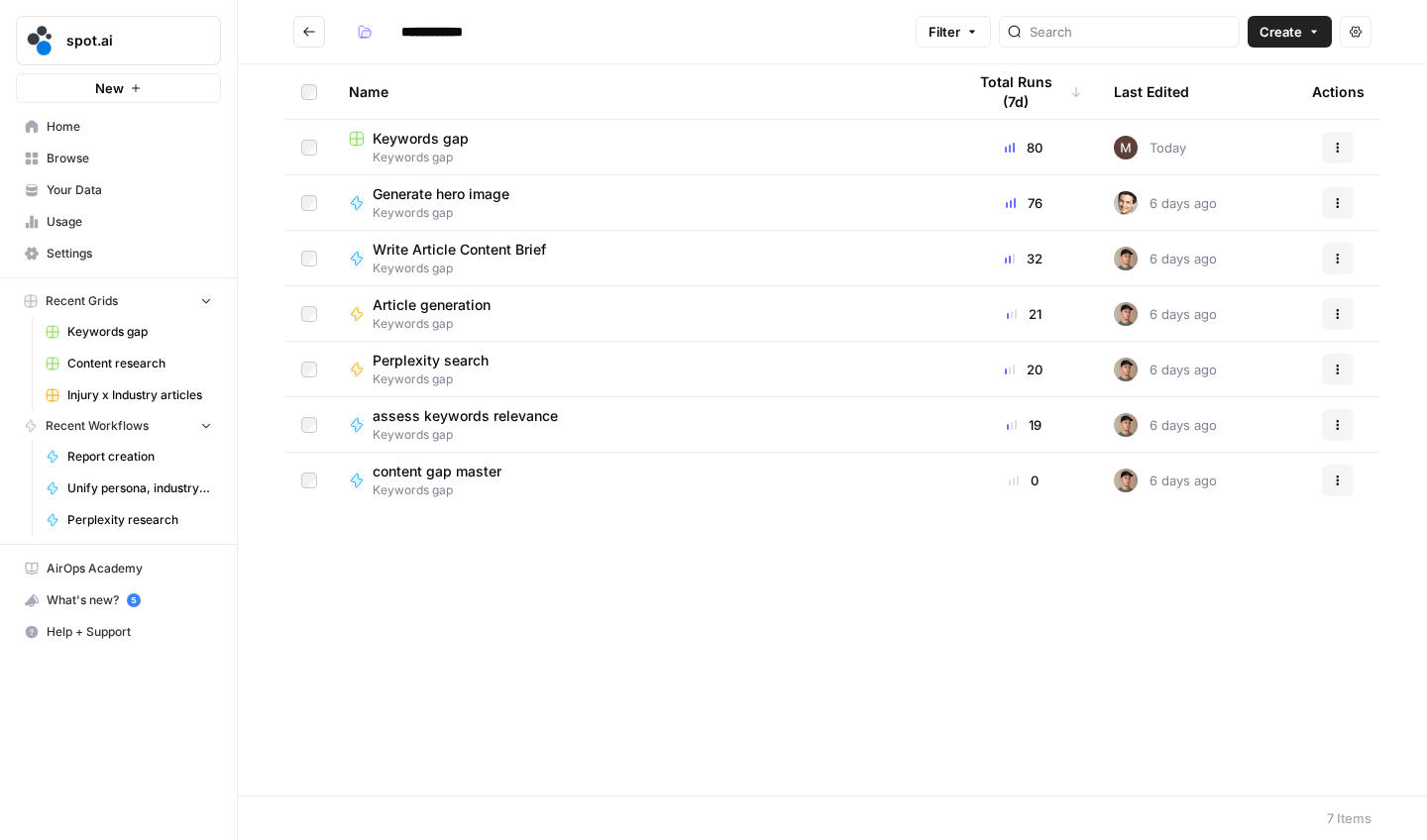 click on "Keywords gap" at bounding box center (641, 139) 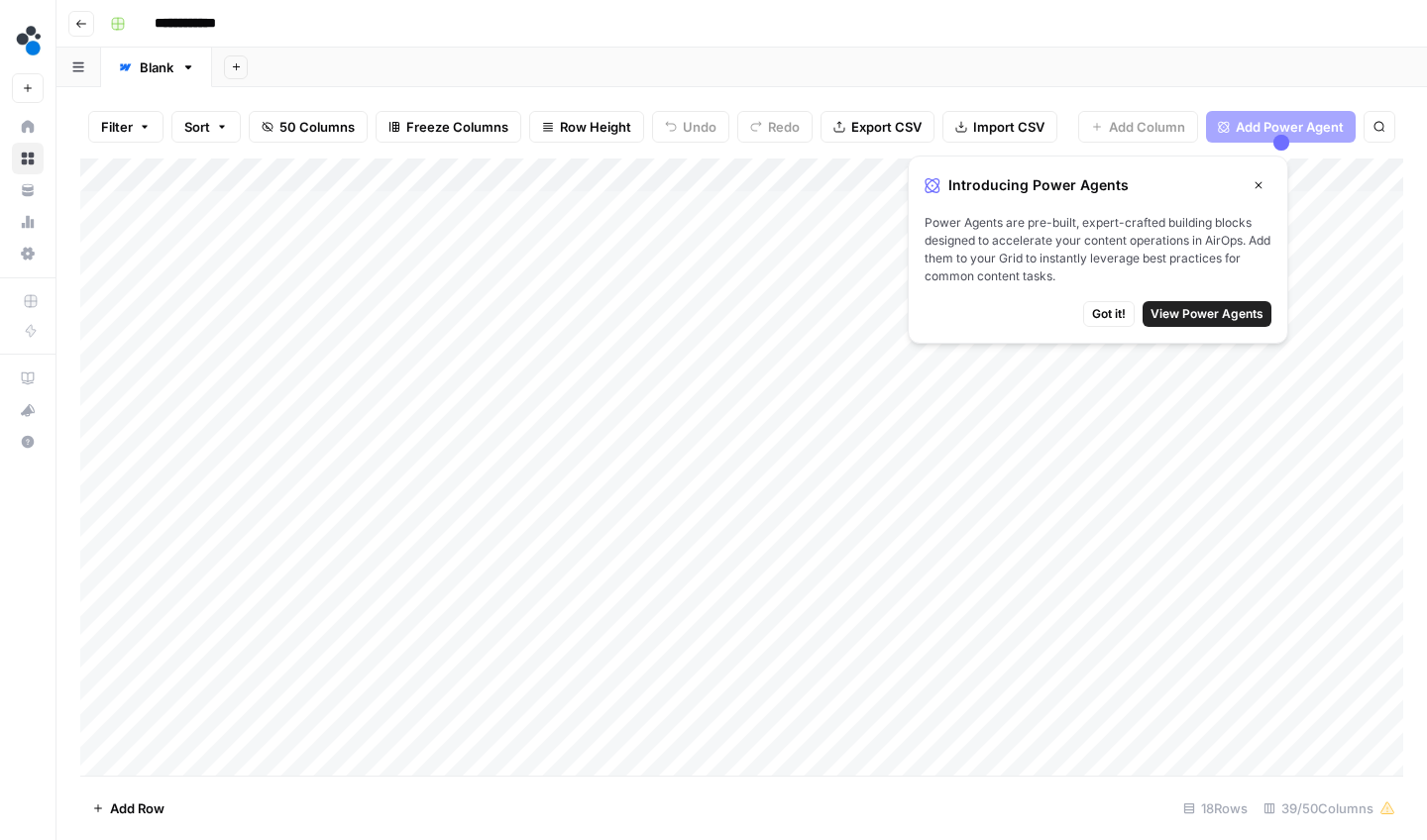 click on "Got it!" at bounding box center [1109, 314] 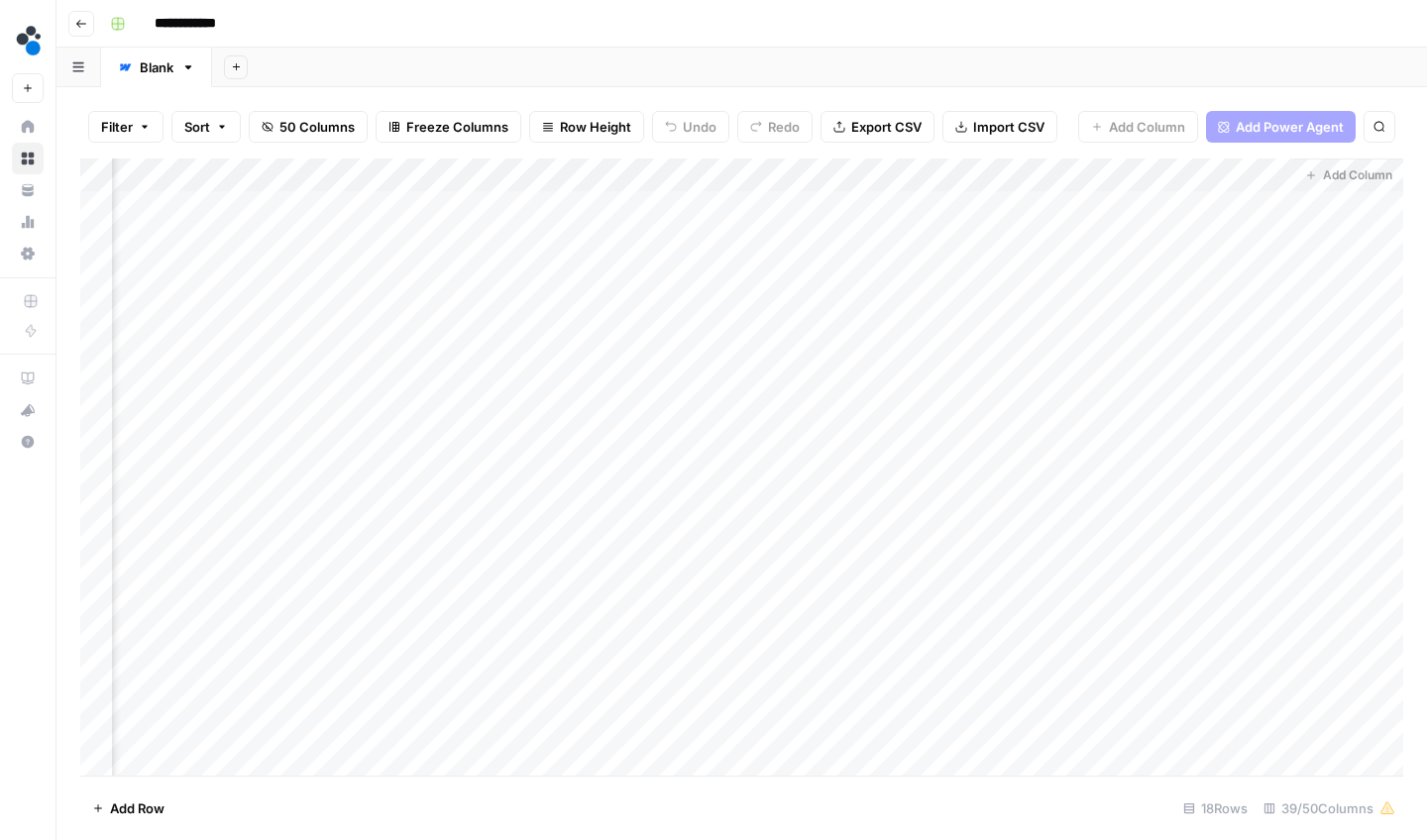scroll, scrollTop: 0, scrollLeft: 6396, axis: horizontal 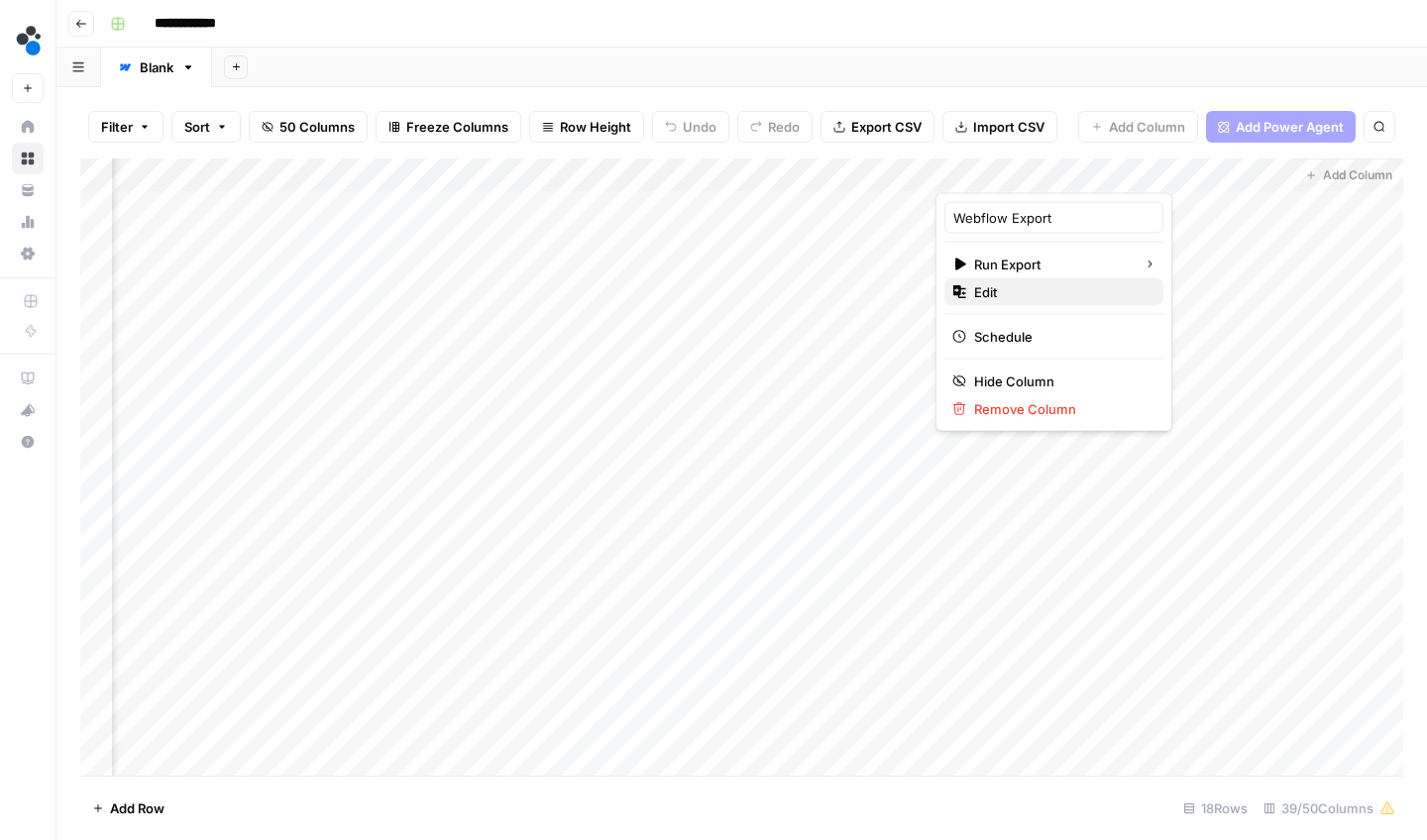 click on "Edit" at bounding box center [1060, 292] 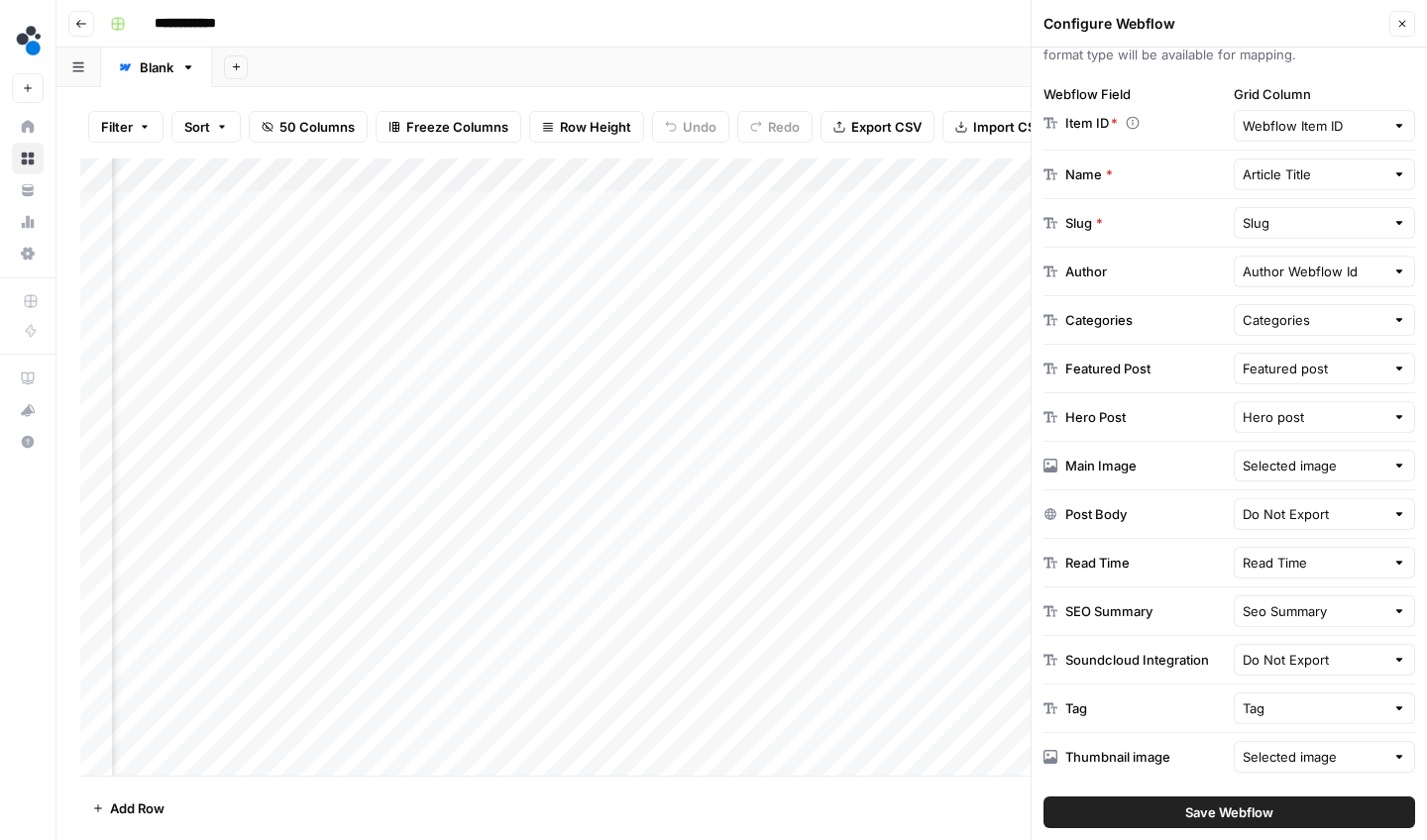 scroll, scrollTop: 353, scrollLeft: 0, axis: vertical 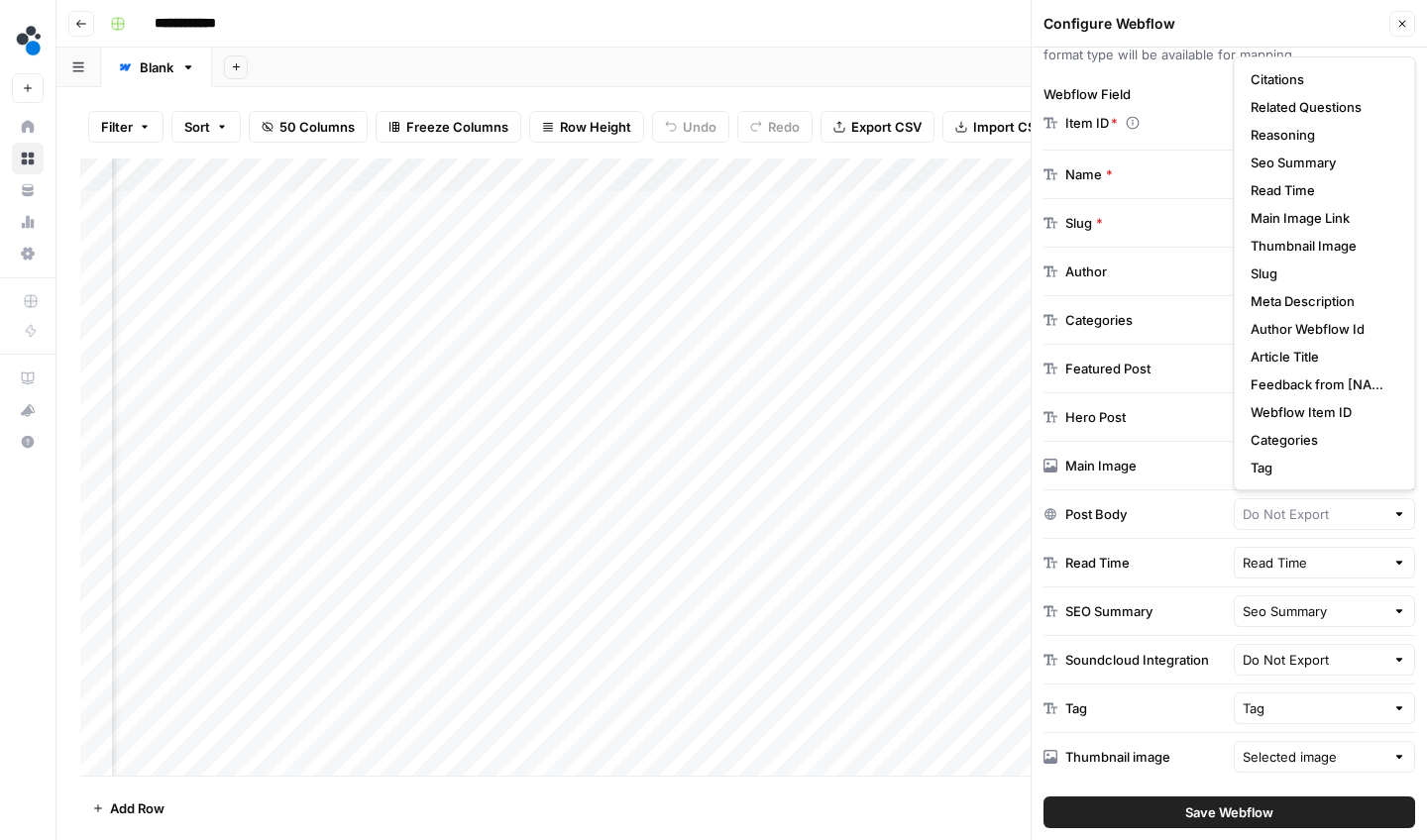 click on "Add Column" at bounding box center [741, 470] 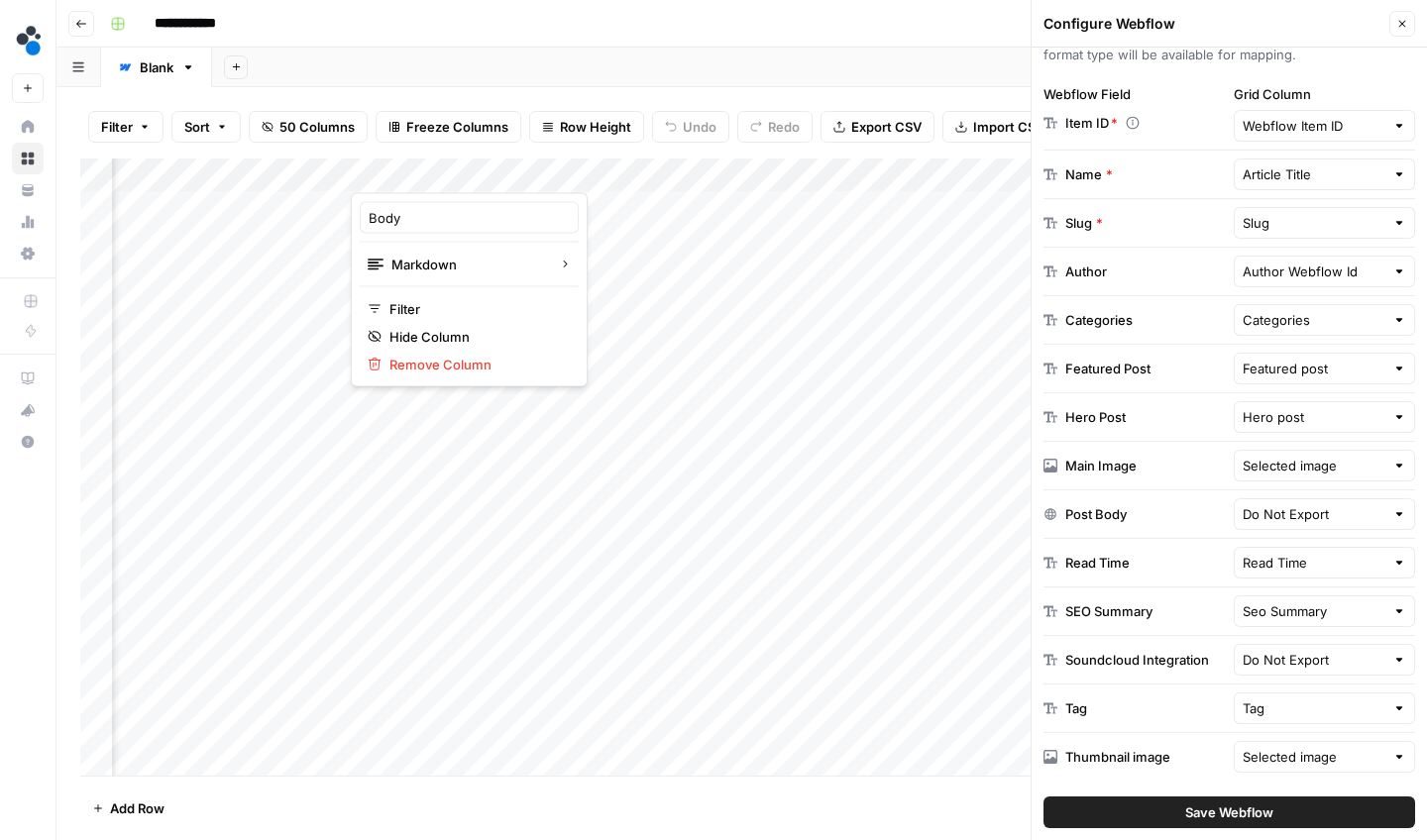 click at bounding box center [440, 173] 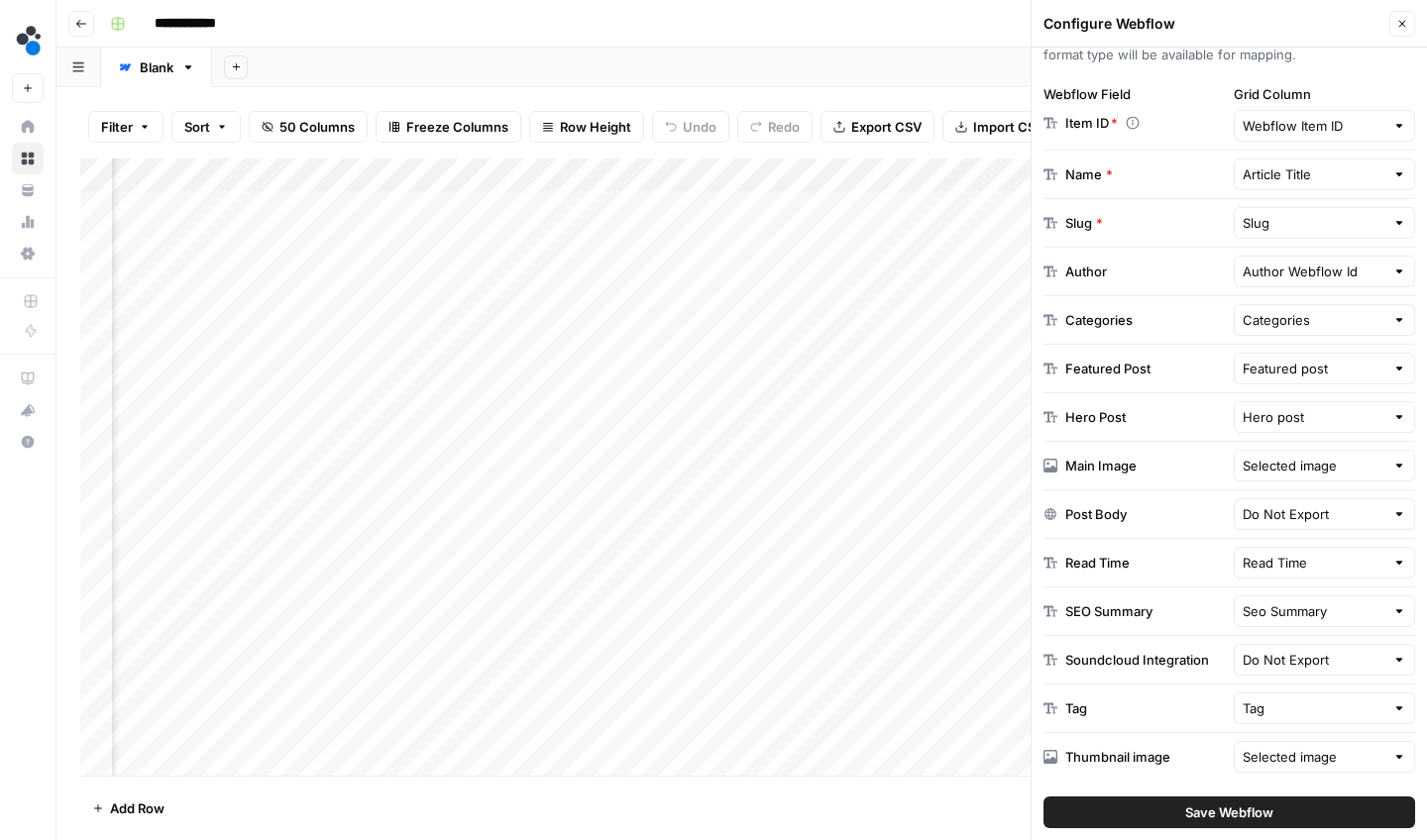 click on "Add Column" at bounding box center (741, 470) 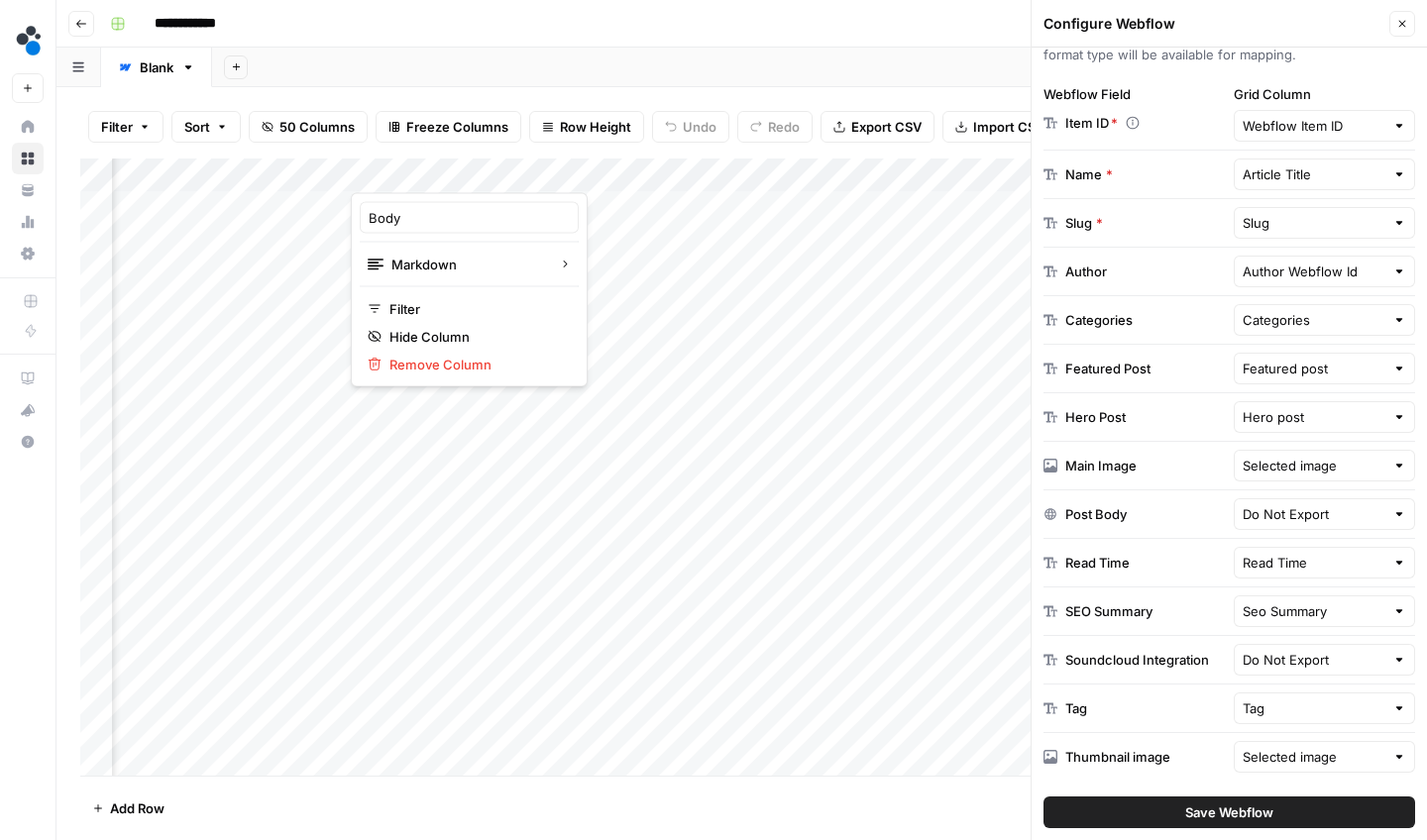 click on "**********" at bounding box center (754, 24) 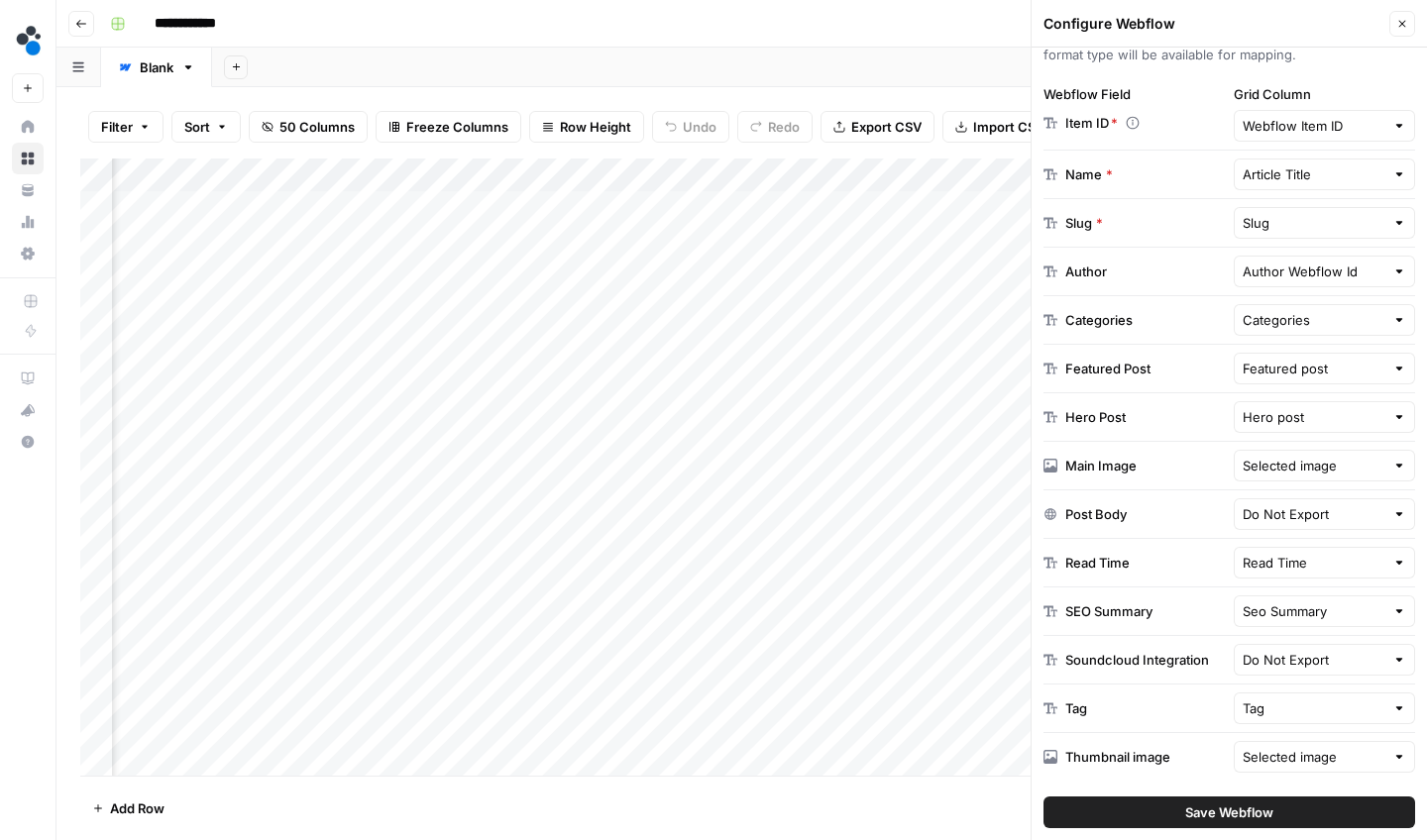 click on "Add Sheet" at bounding box center [820, 67] 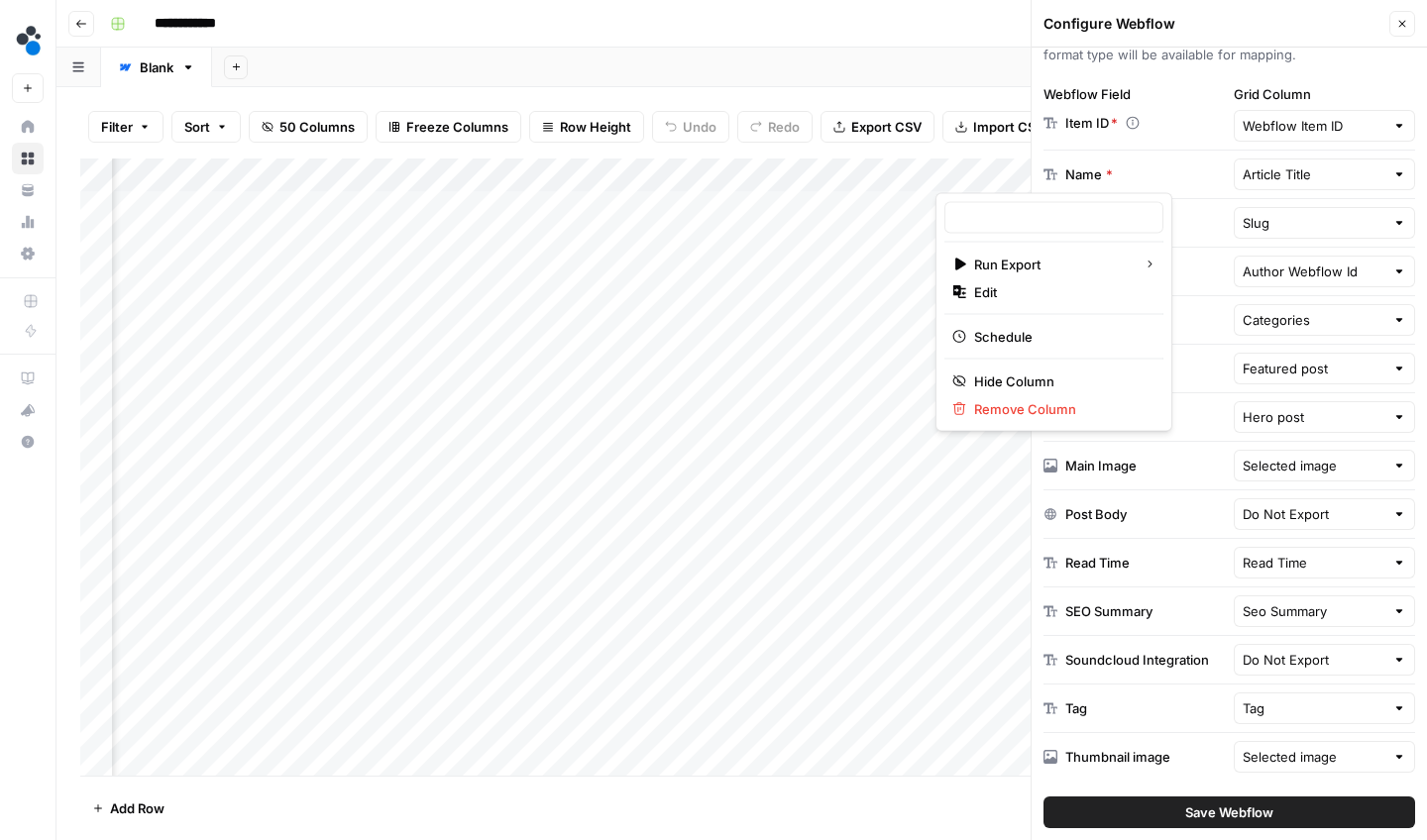 type on "Webflow Export" 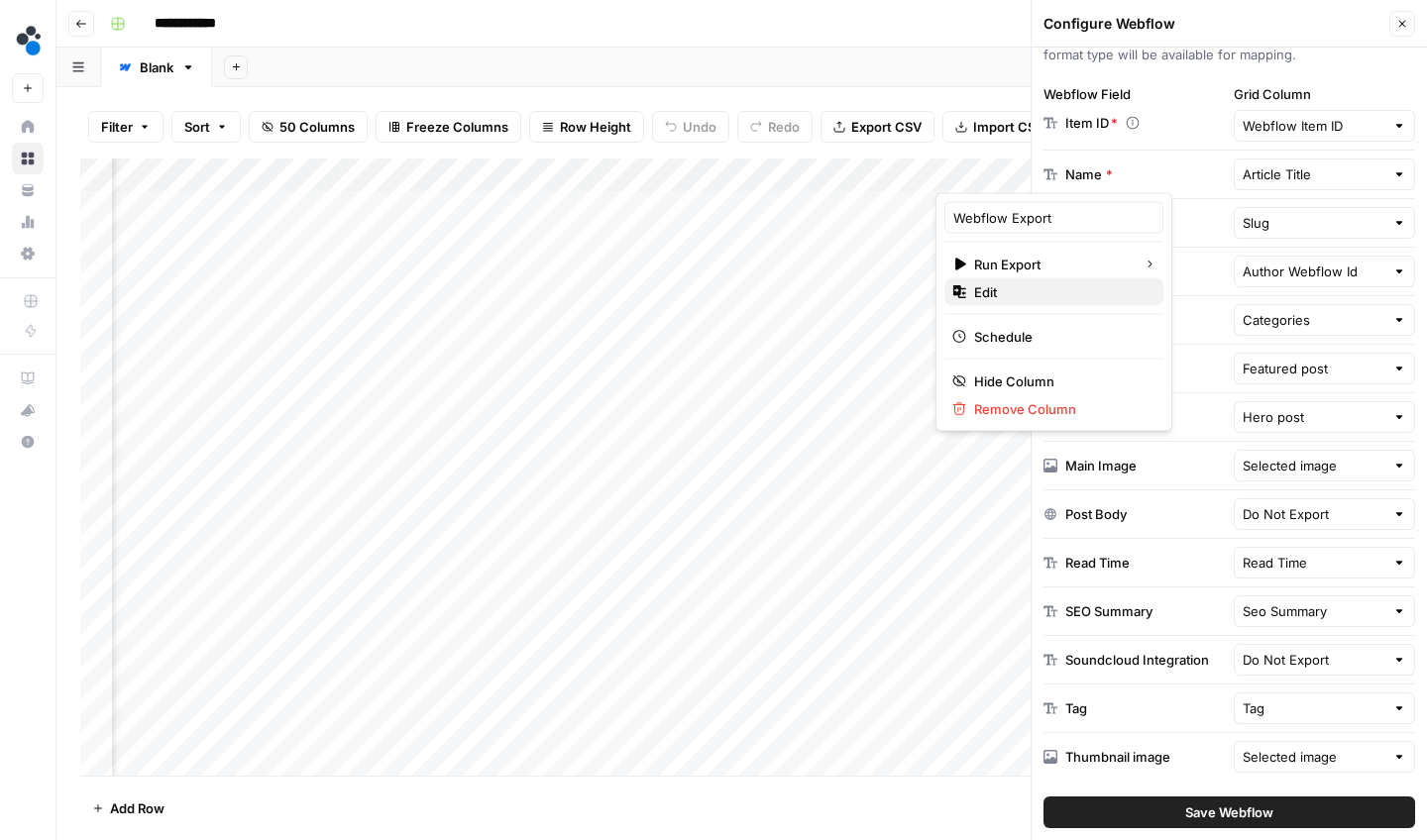 click on "Edit" at bounding box center [1060, 292] 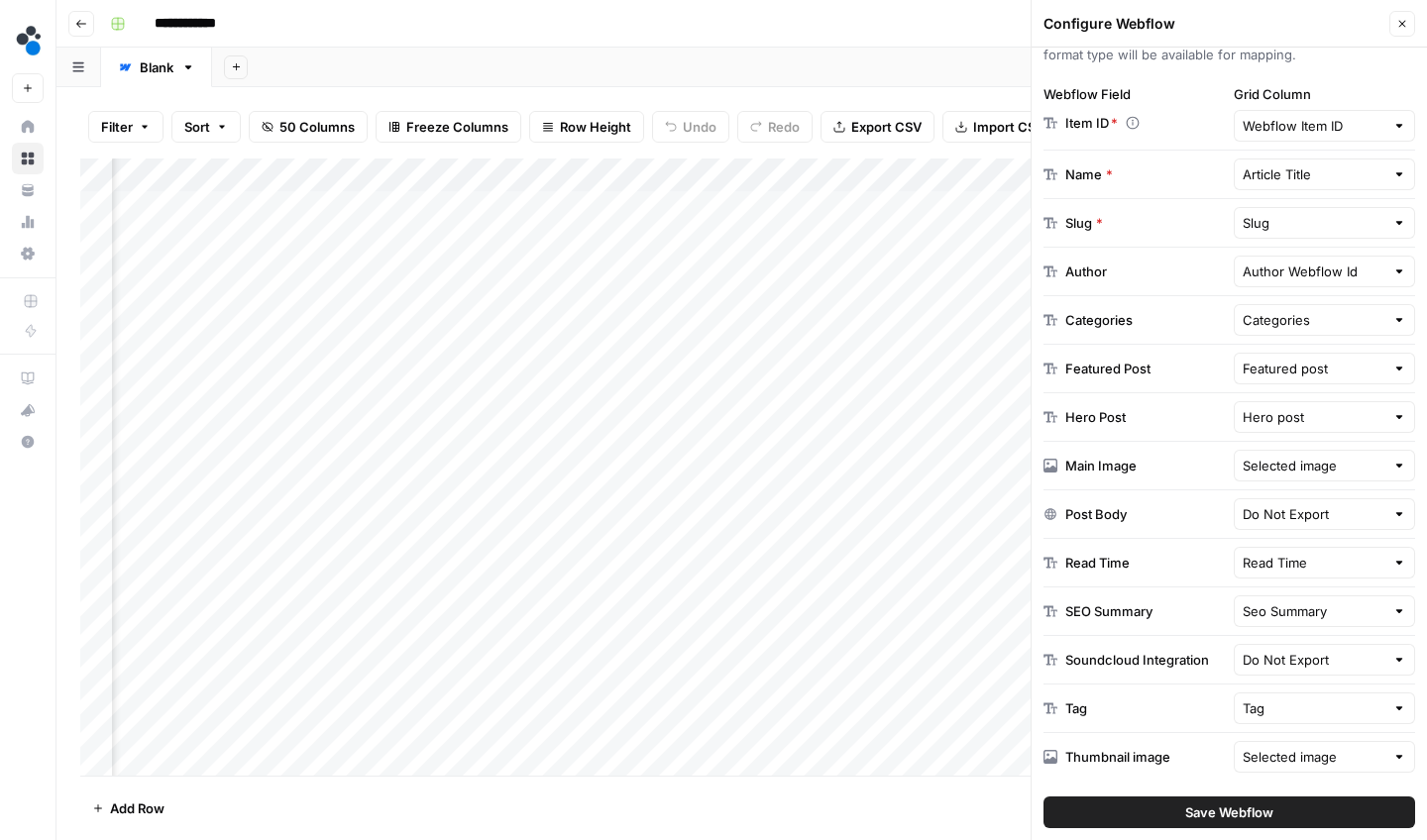 scroll, scrollTop: 0, scrollLeft: 0, axis: both 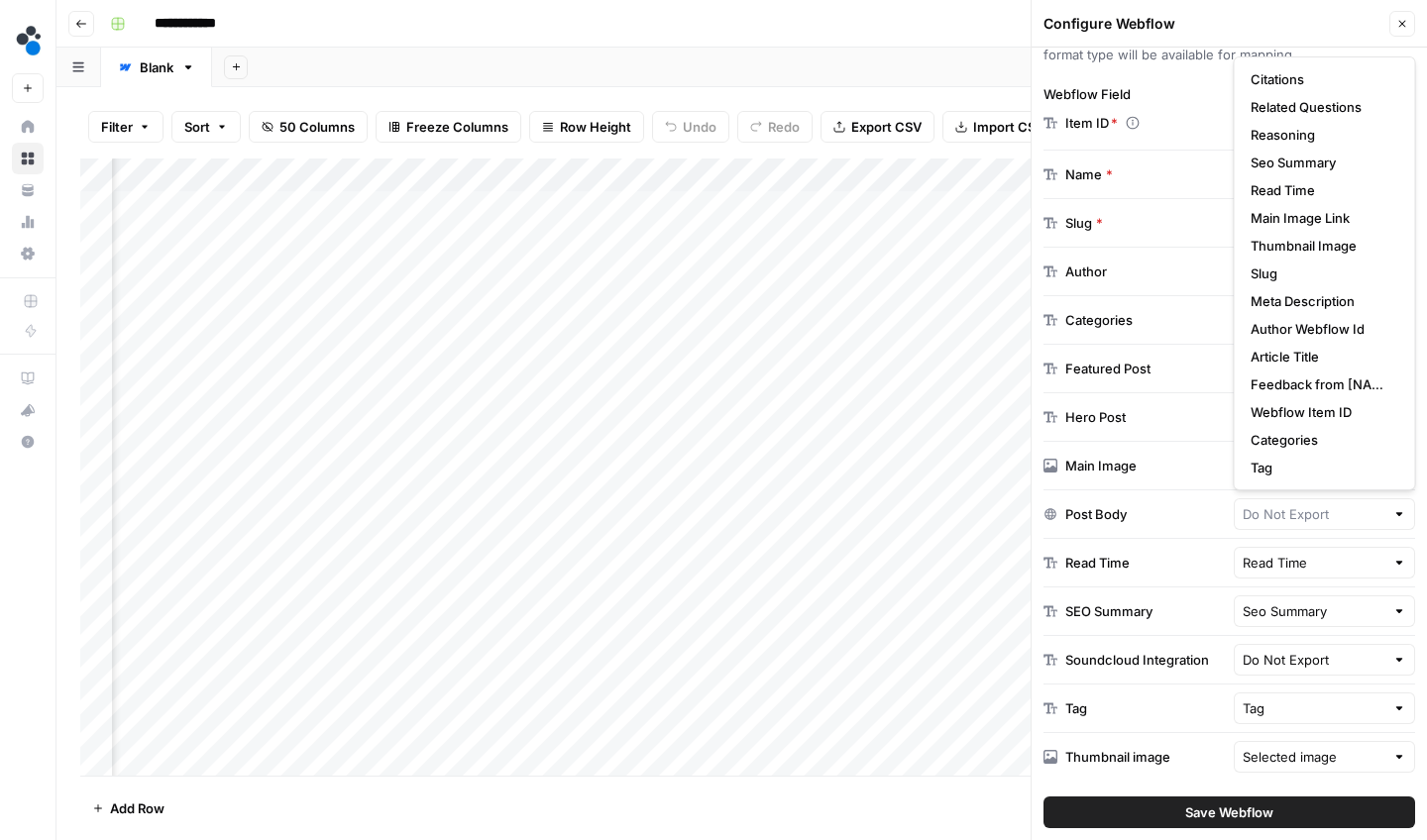 type on "Do Not Export" 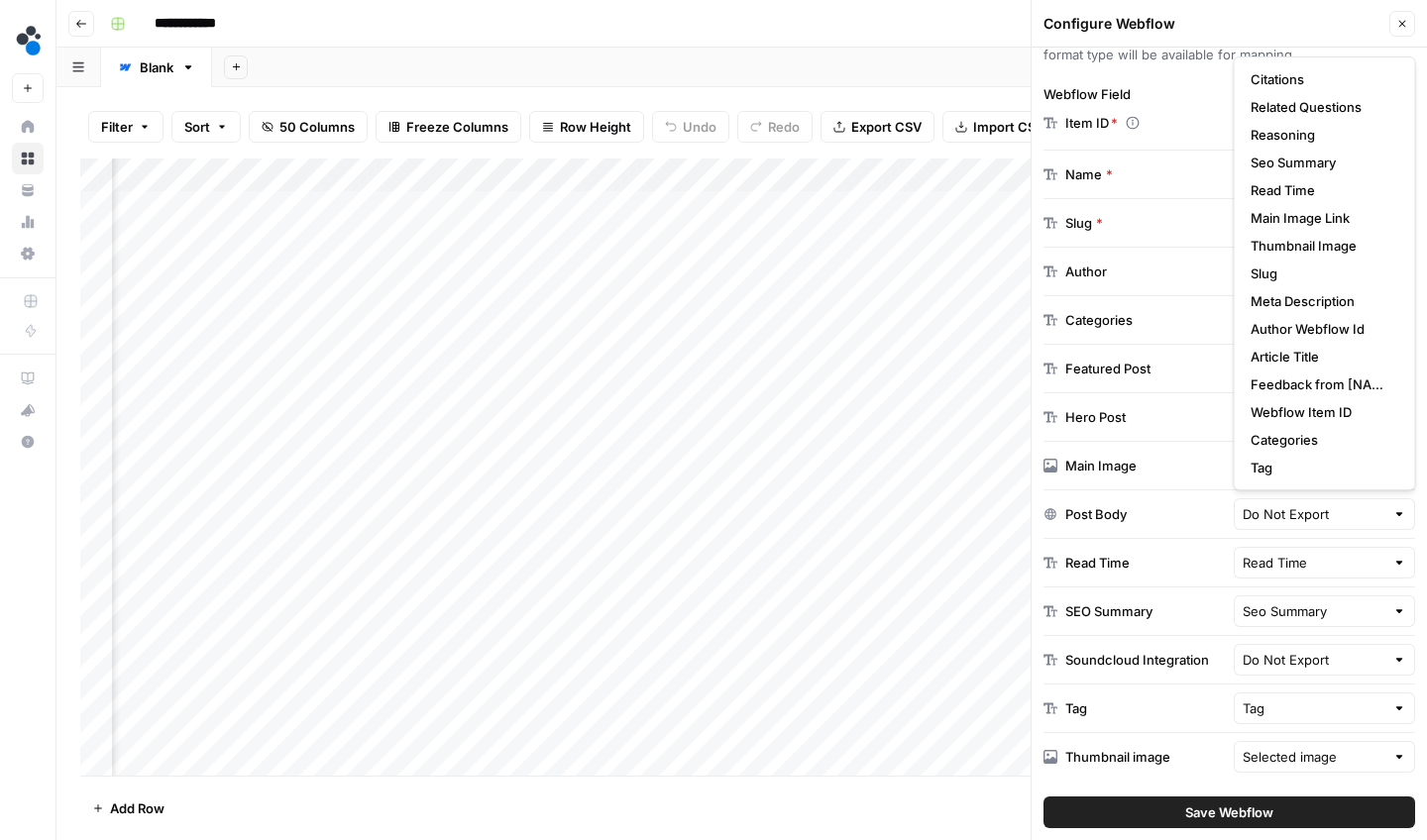 click on "Add Sheet" at bounding box center (820, 67) 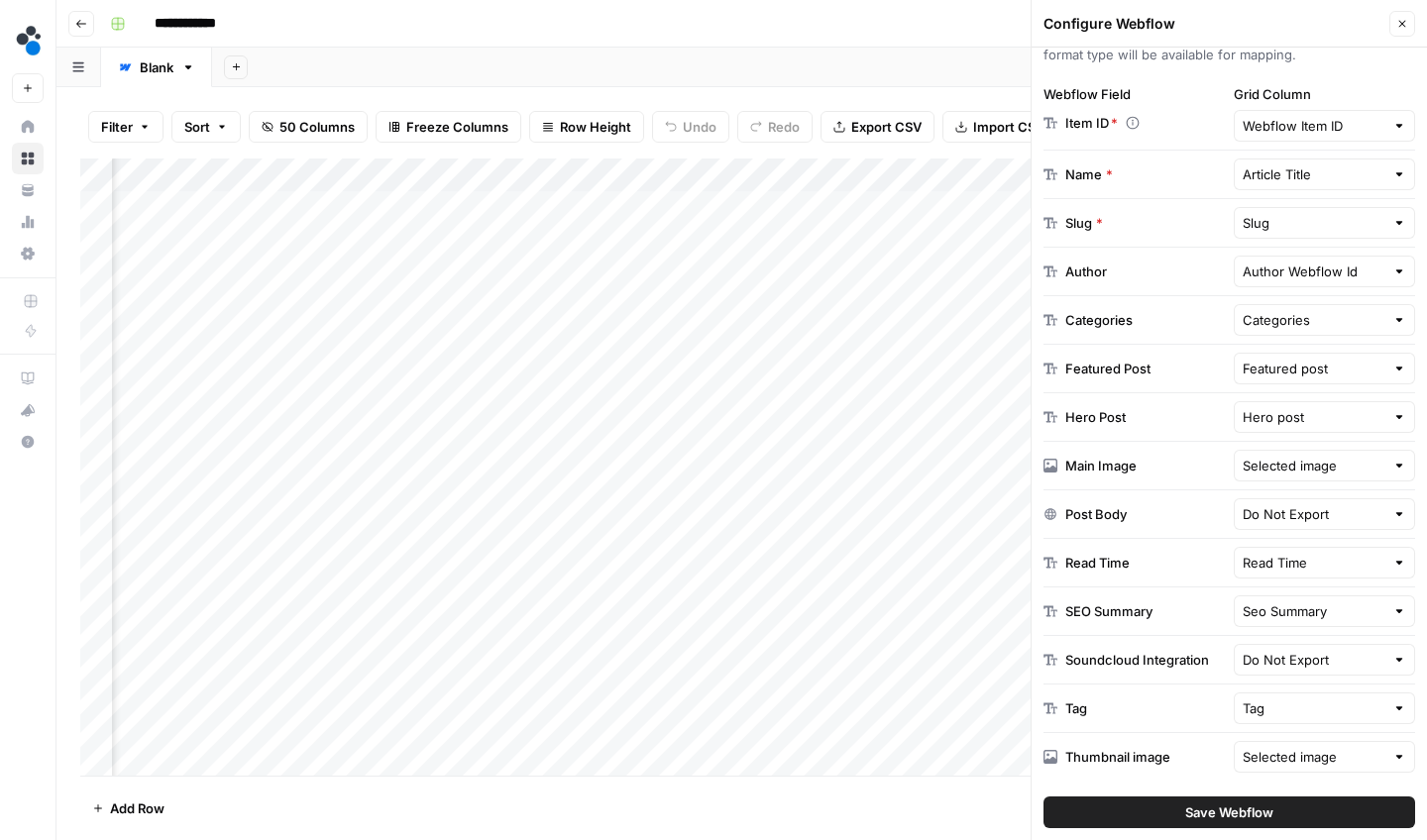 click 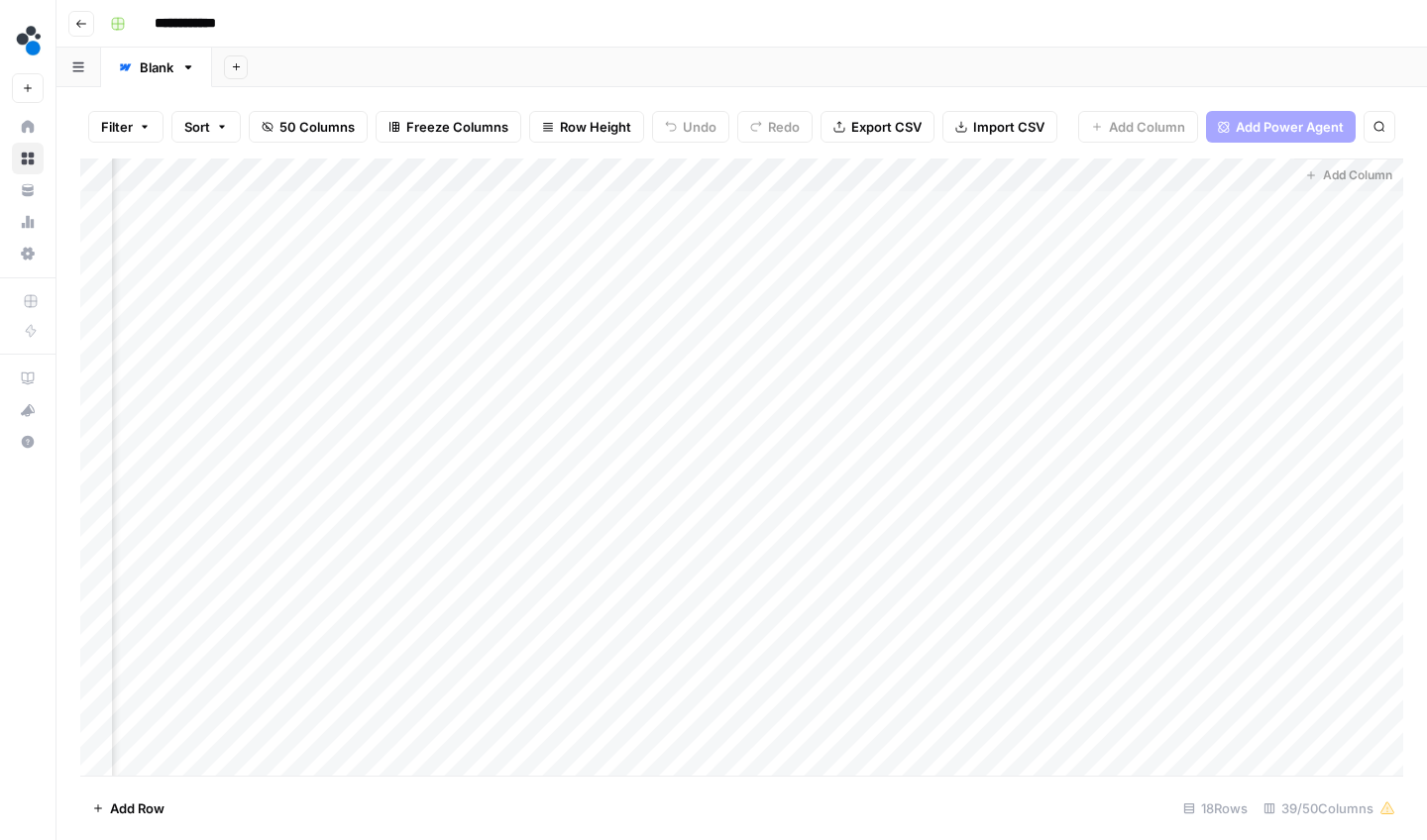 click on "**********" at bounding box center [741, 24] 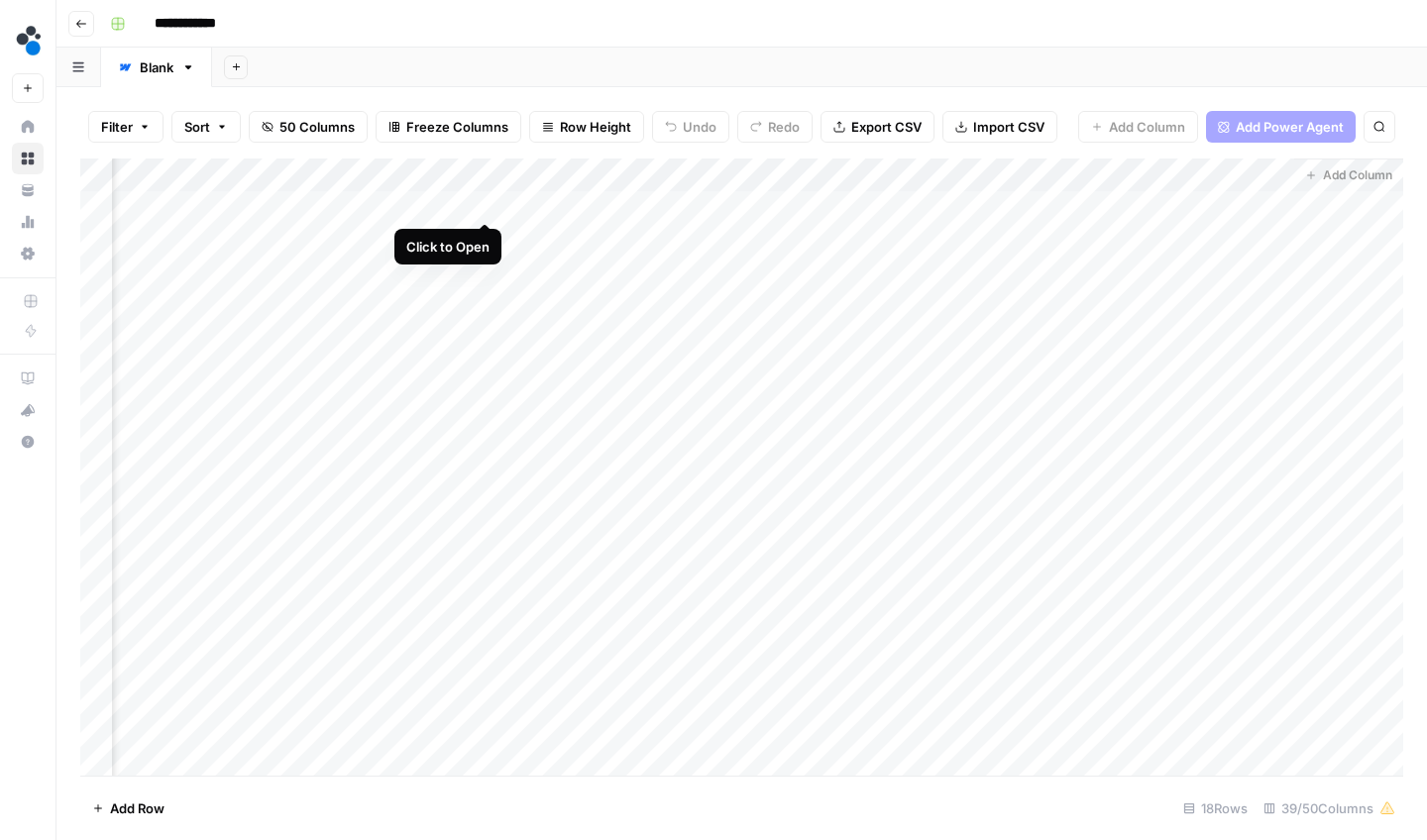click on "Add Column" at bounding box center (741, 470) 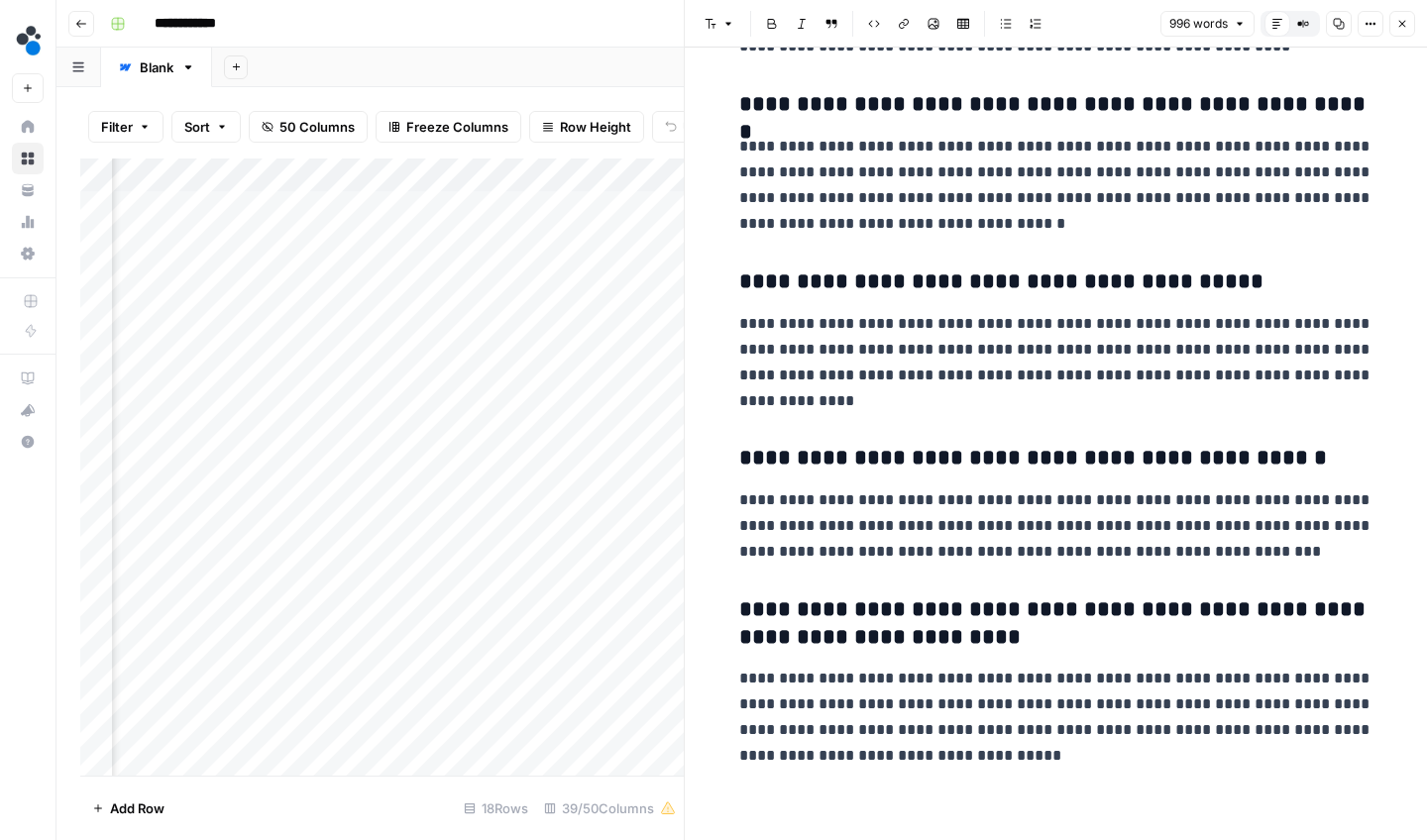 scroll, scrollTop: 4342, scrollLeft: 0, axis: vertical 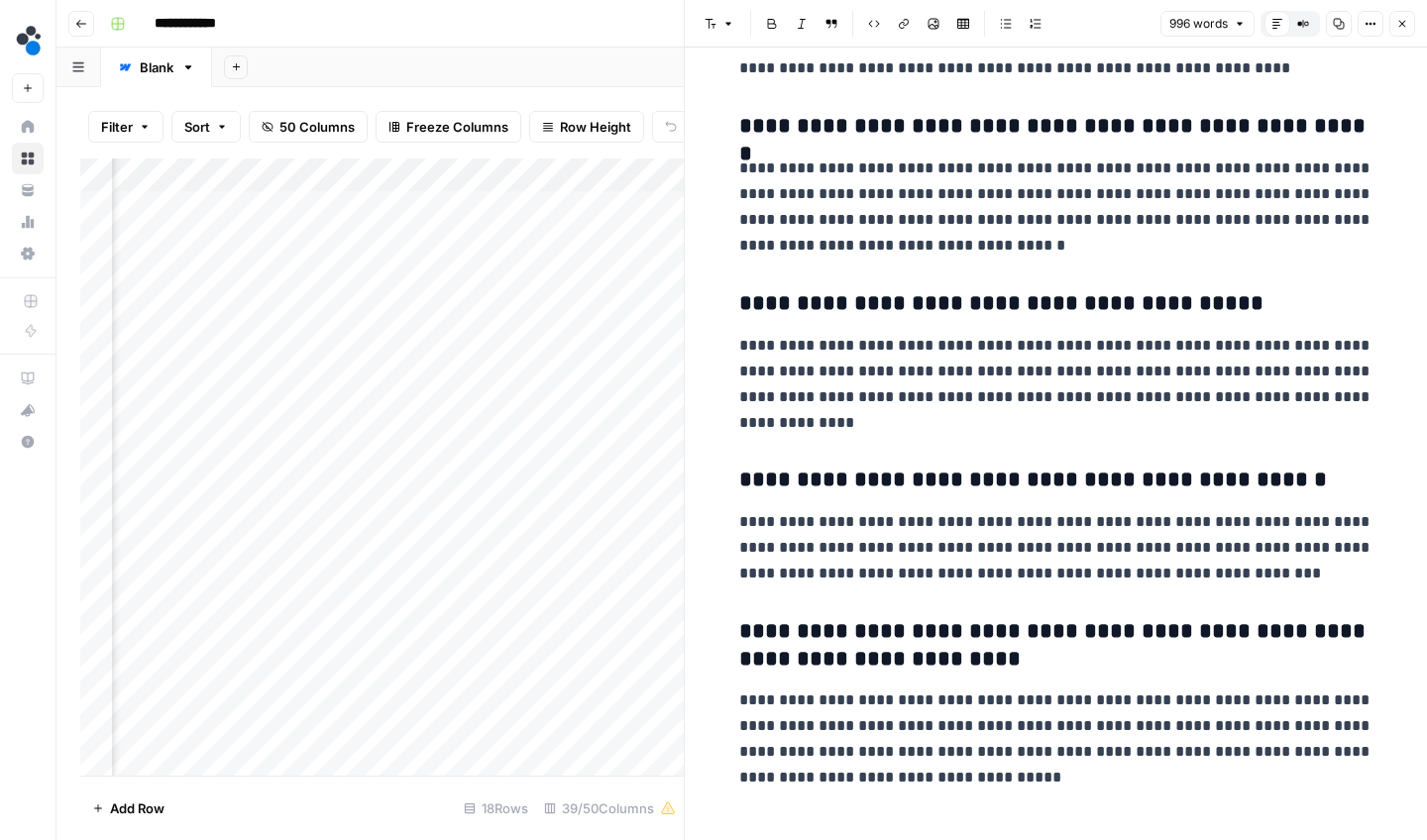 click on "Close" at bounding box center (1402, 24) 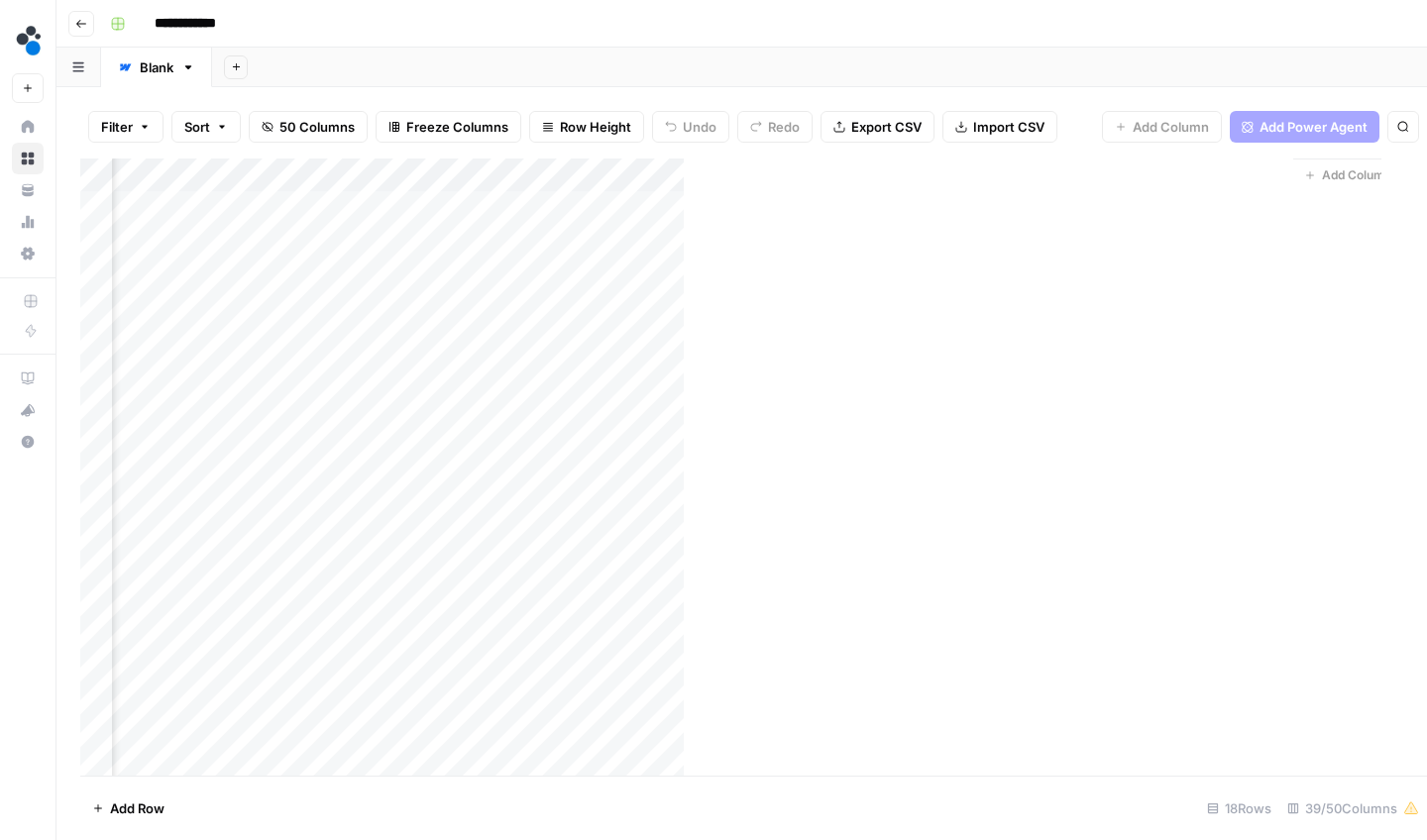 scroll, scrollTop: 0, scrollLeft: 6372, axis: horizontal 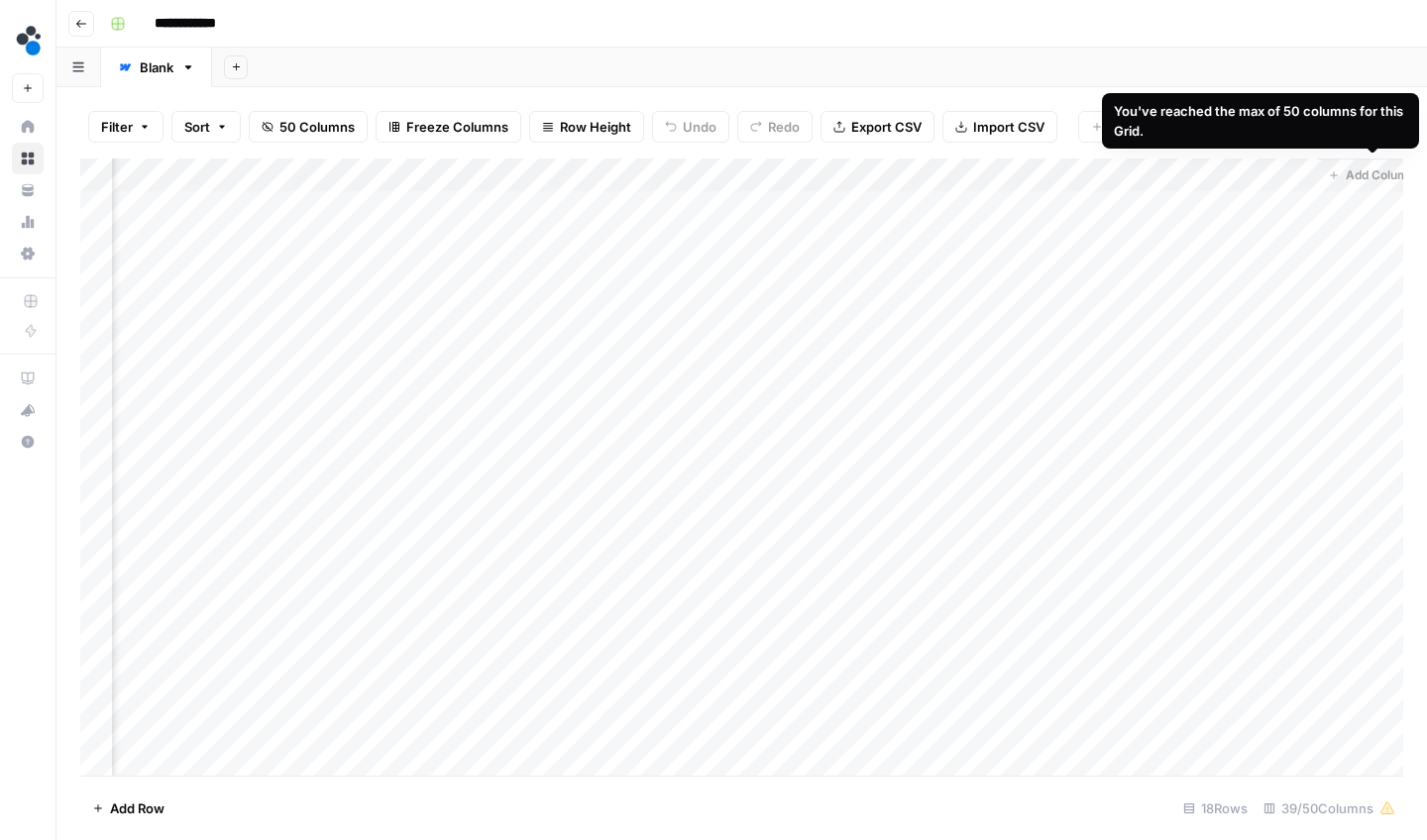 click on "Add Sheet" at bounding box center [820, 67] 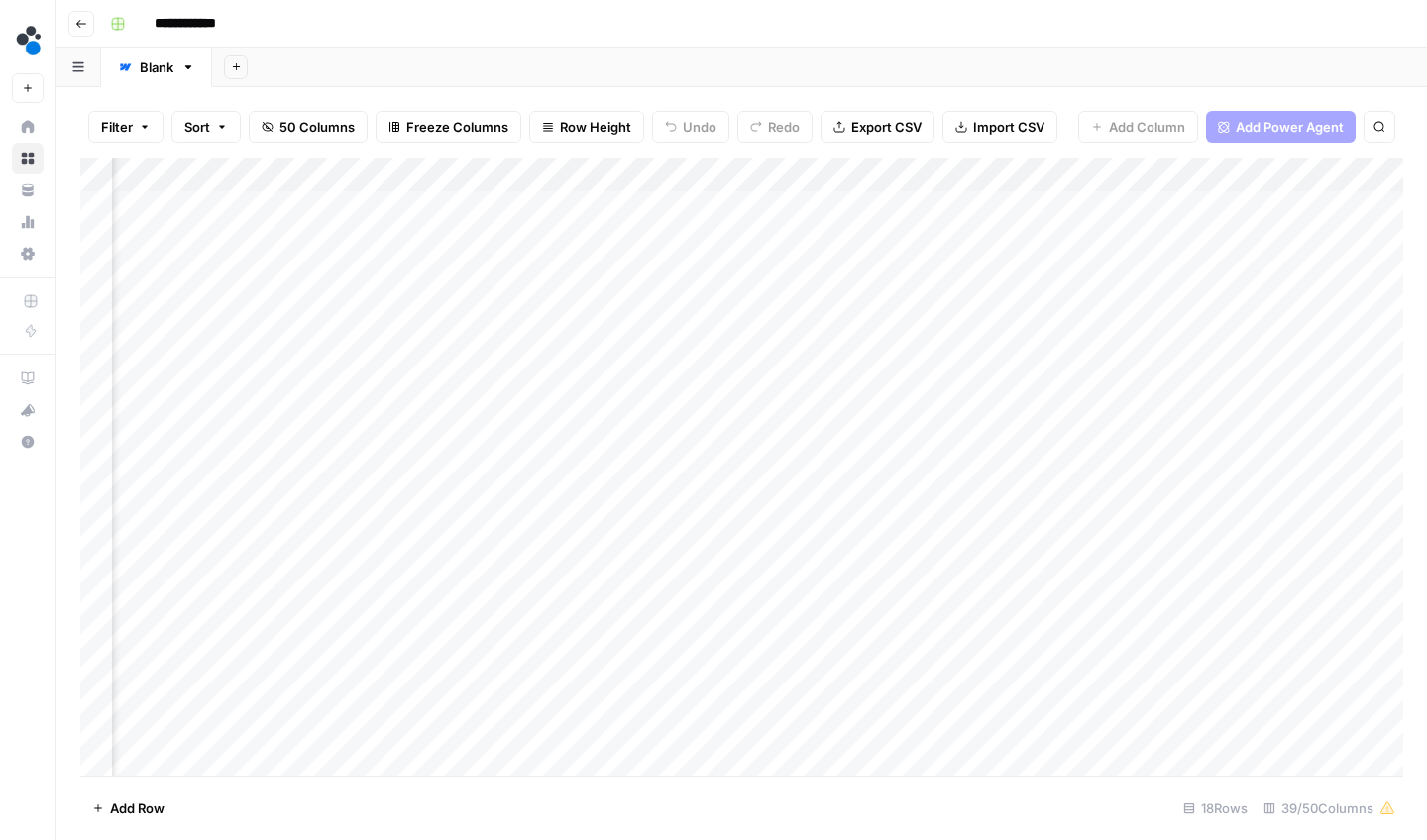 scroll, scrollTop: 0, scrollLeft: 1043, axis: horizontal 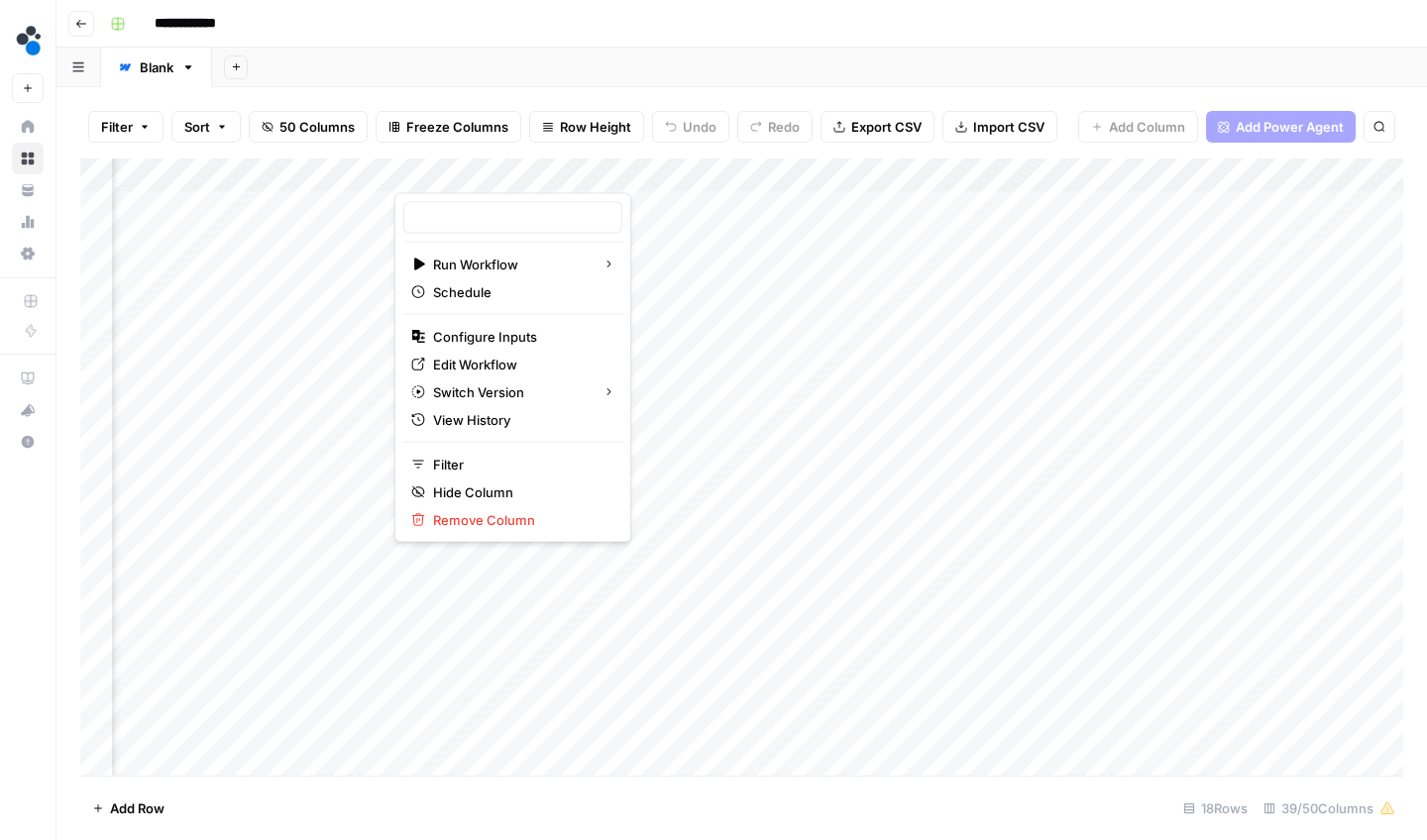 type on "assess keywords relevance" 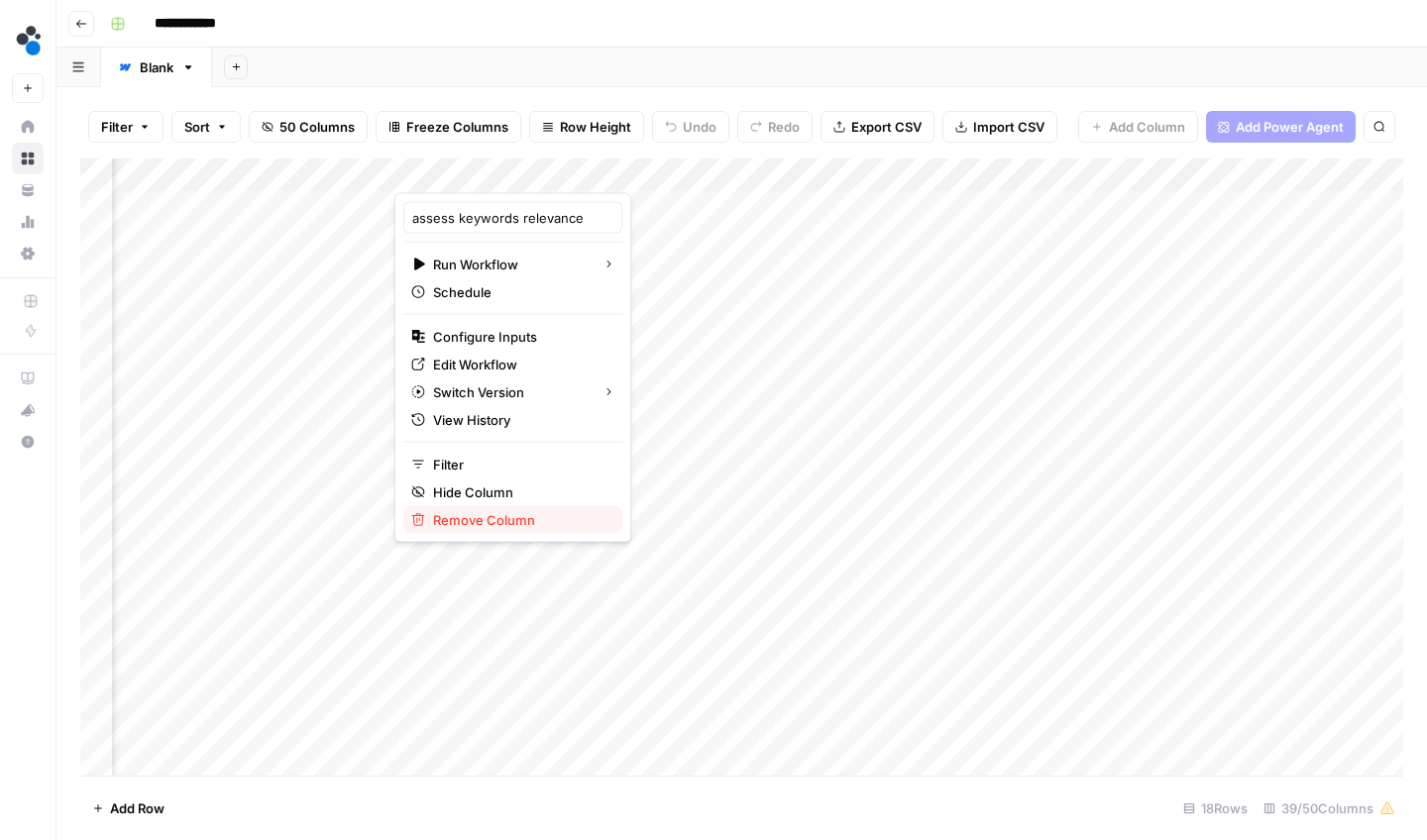 click on "Remove Column" at bounding box center (512, 520) 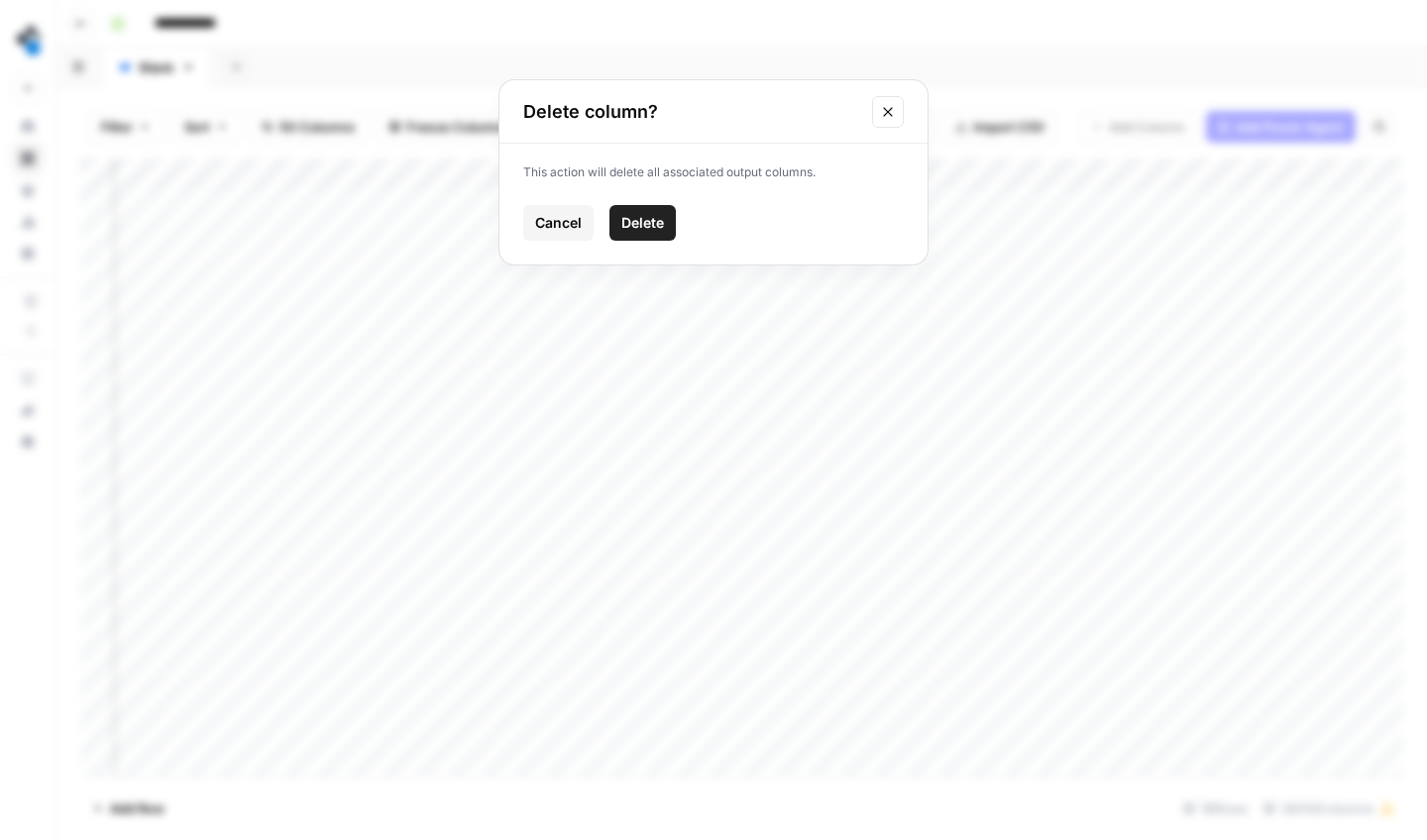 click on "Cancel" at bounding box center [558, 223] 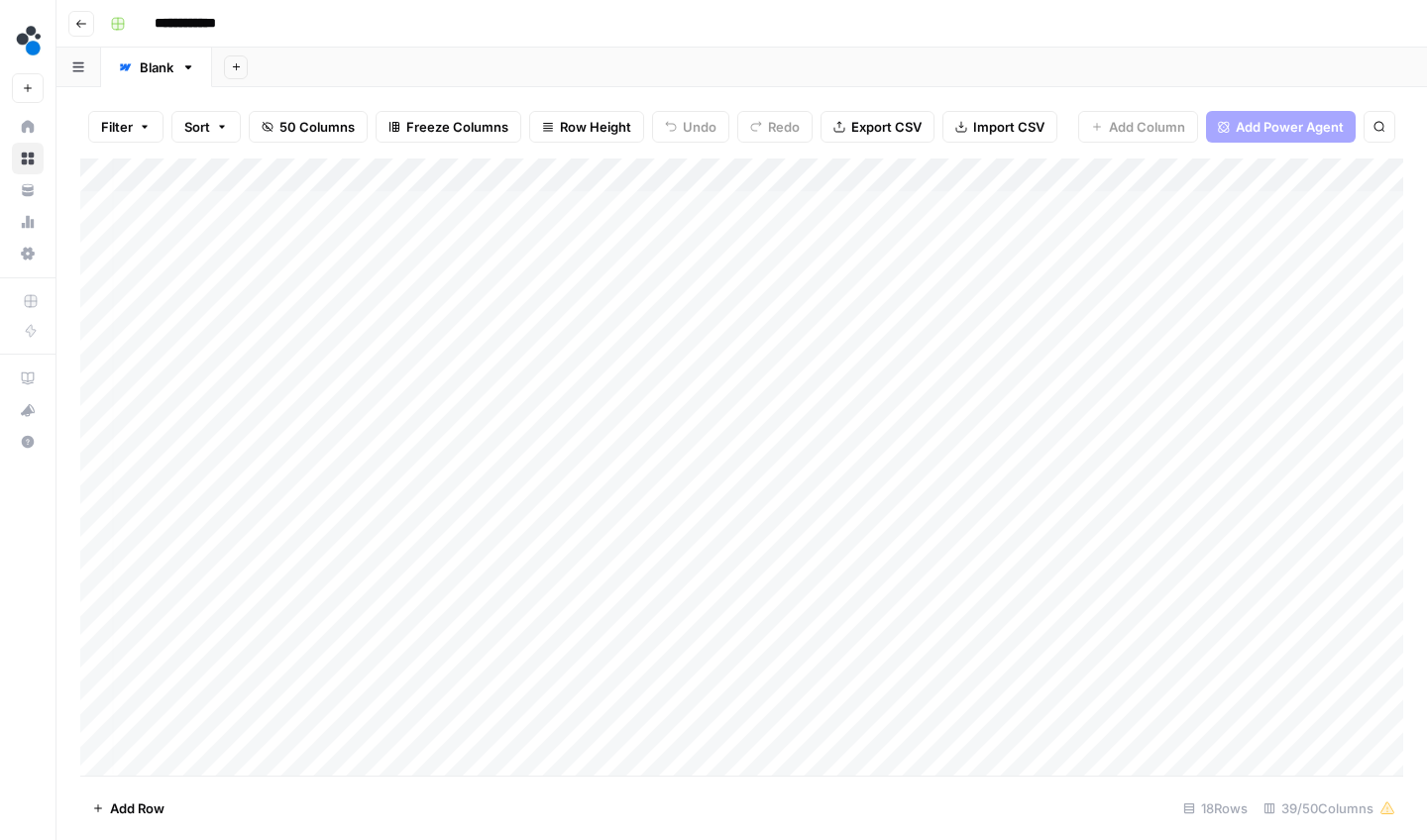 scroll, scrollTop: 0, scrollLeft: 4, axis: horizontal 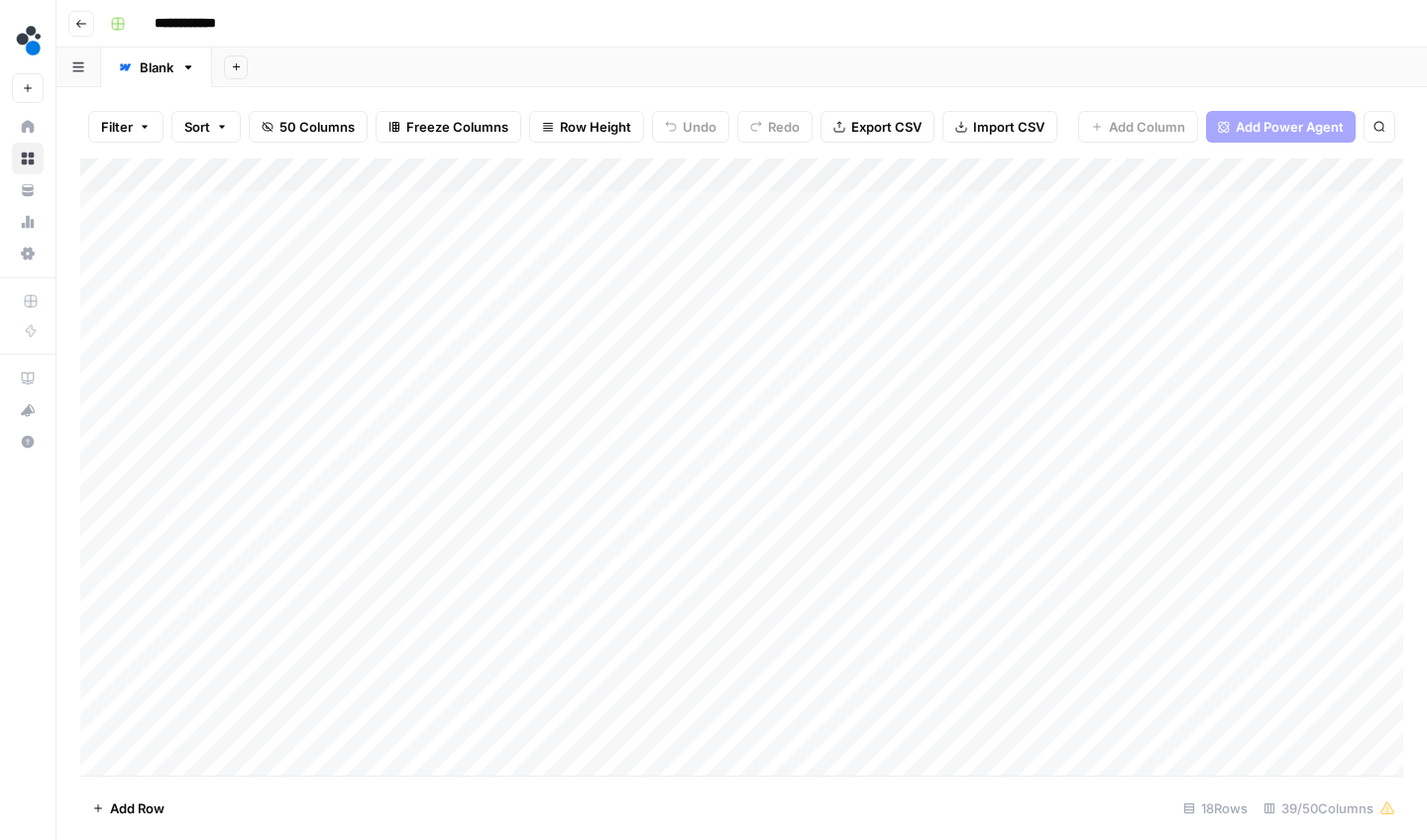 click on "Add Column" at bounding box center (741, 470) 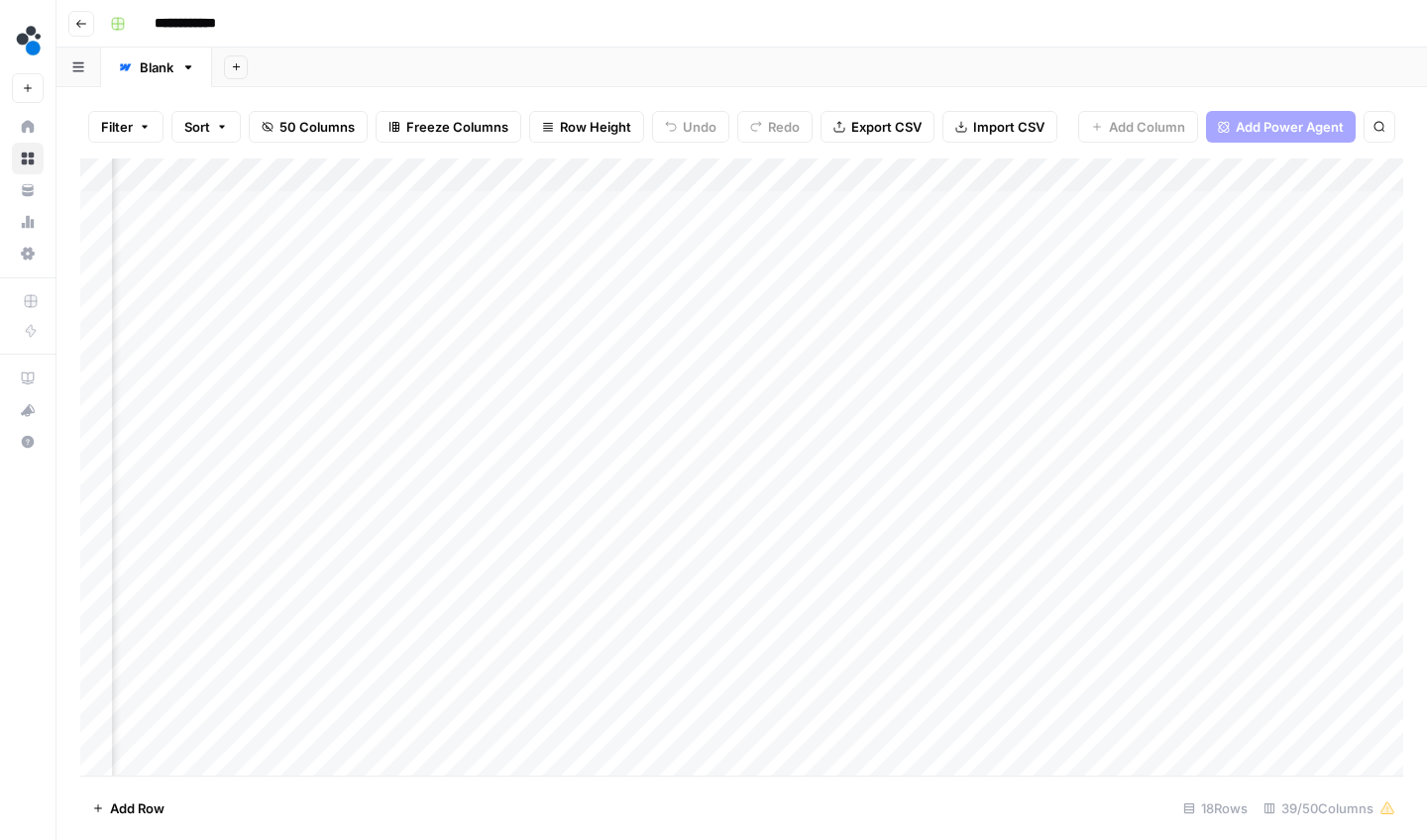 scroll, scrollTop: 0, scrollLeft: 1066, axis: horizontal 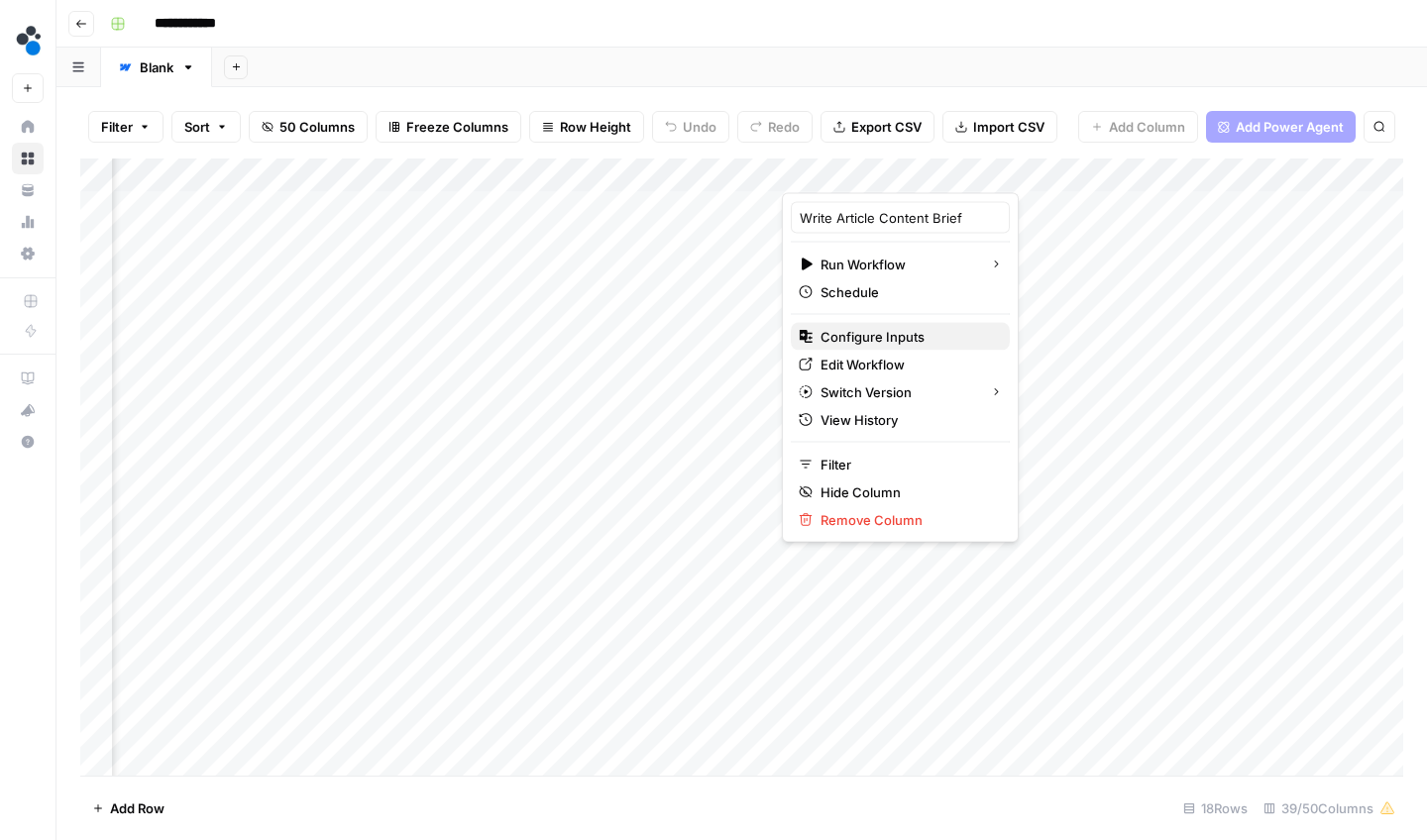 click on "Configure Inputs" at bounding box center [907, 337] 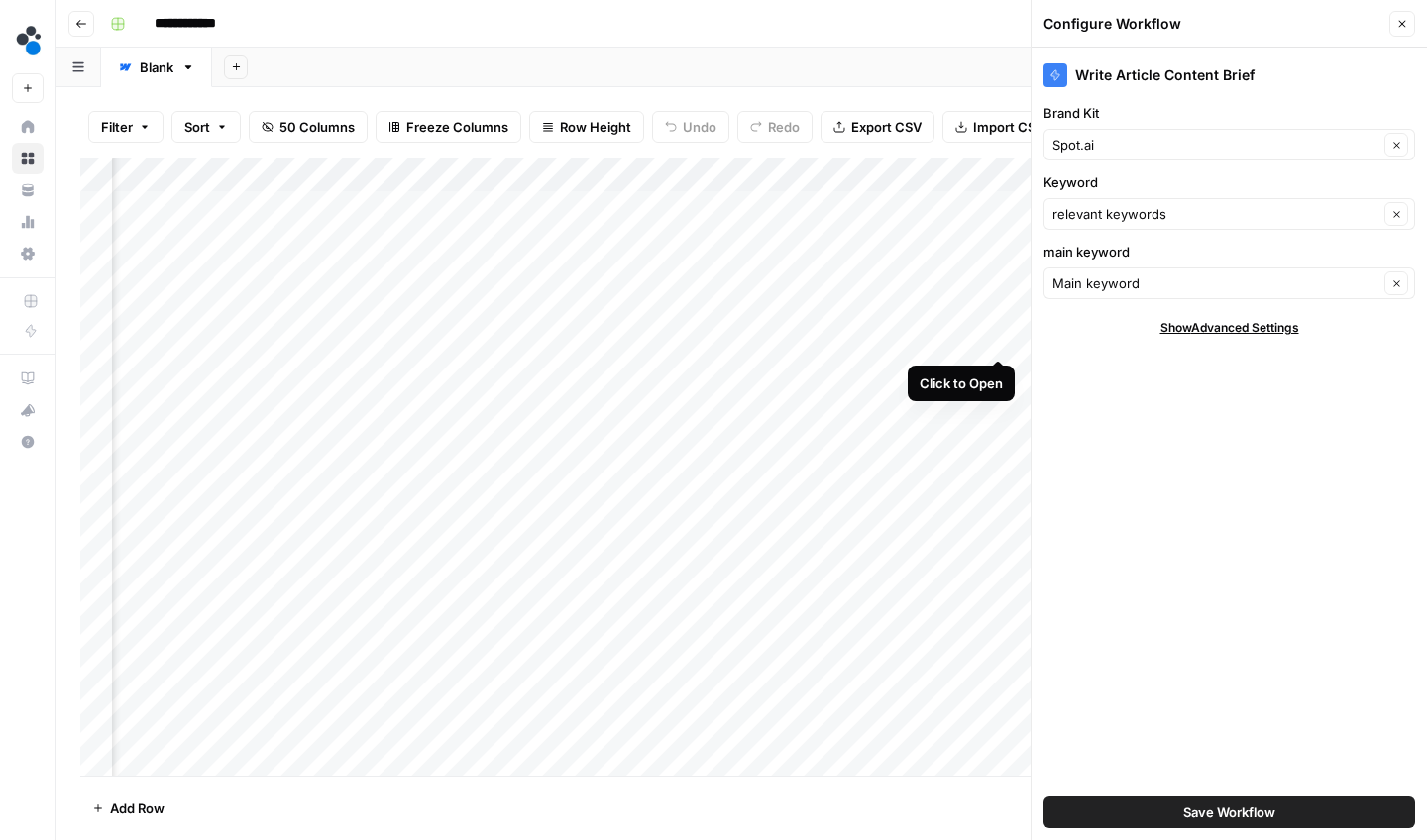 scroll, scrollTop: 0, scrollLeft: 0, axis: both 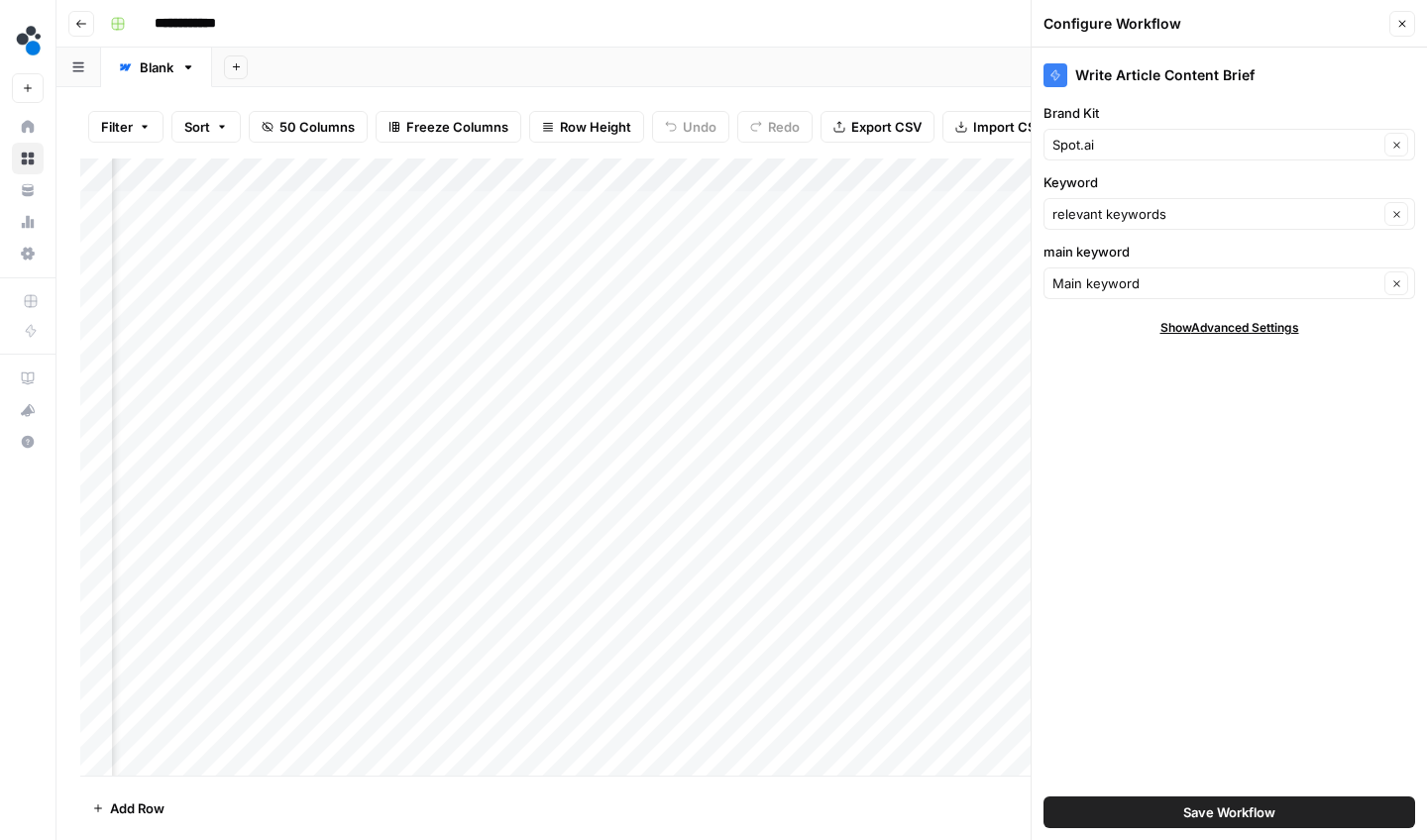 click on "Close" at bounding box center (1402, 24) 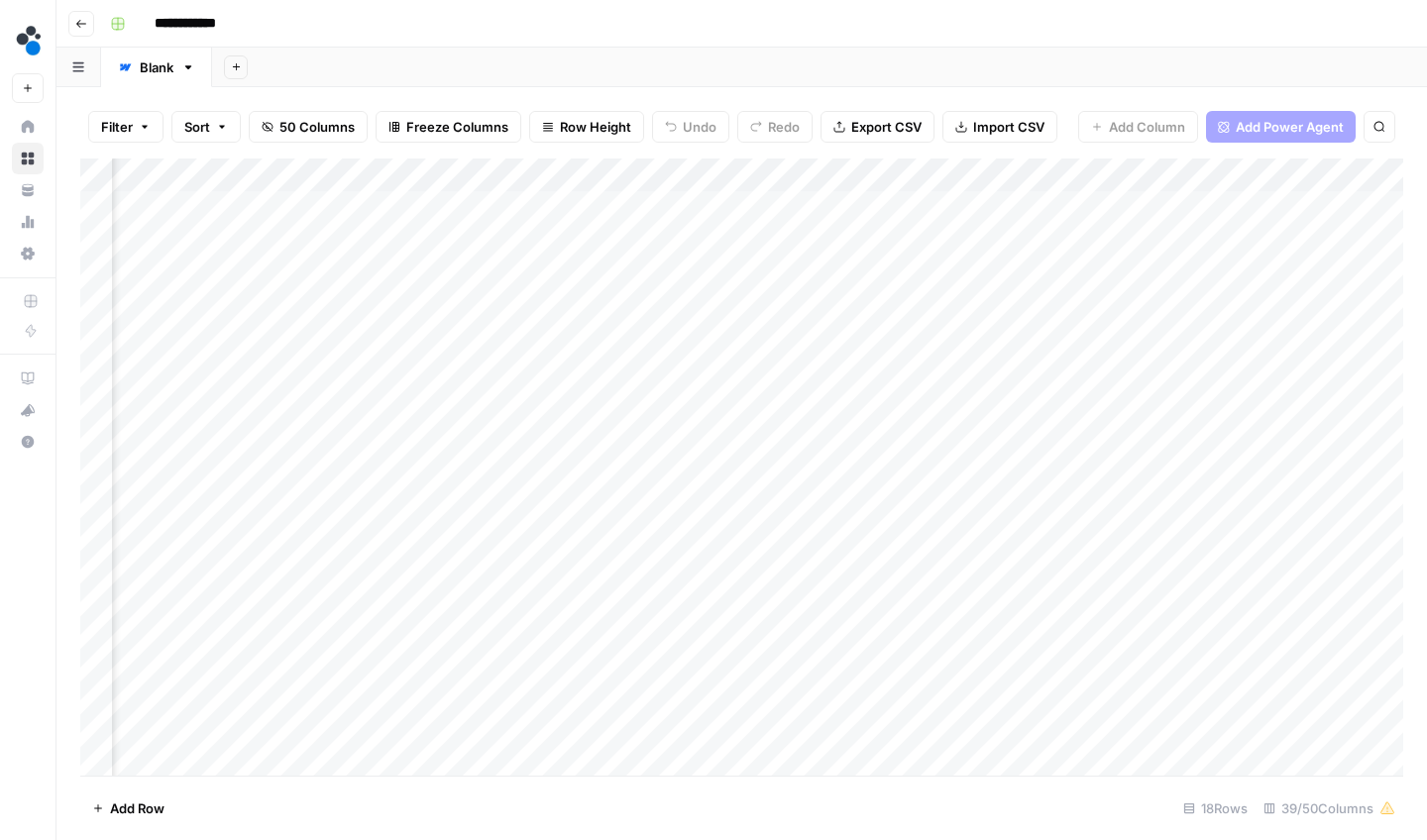 scroll, scrollTop: 0, scrollLeft: 125, axis: horizontal 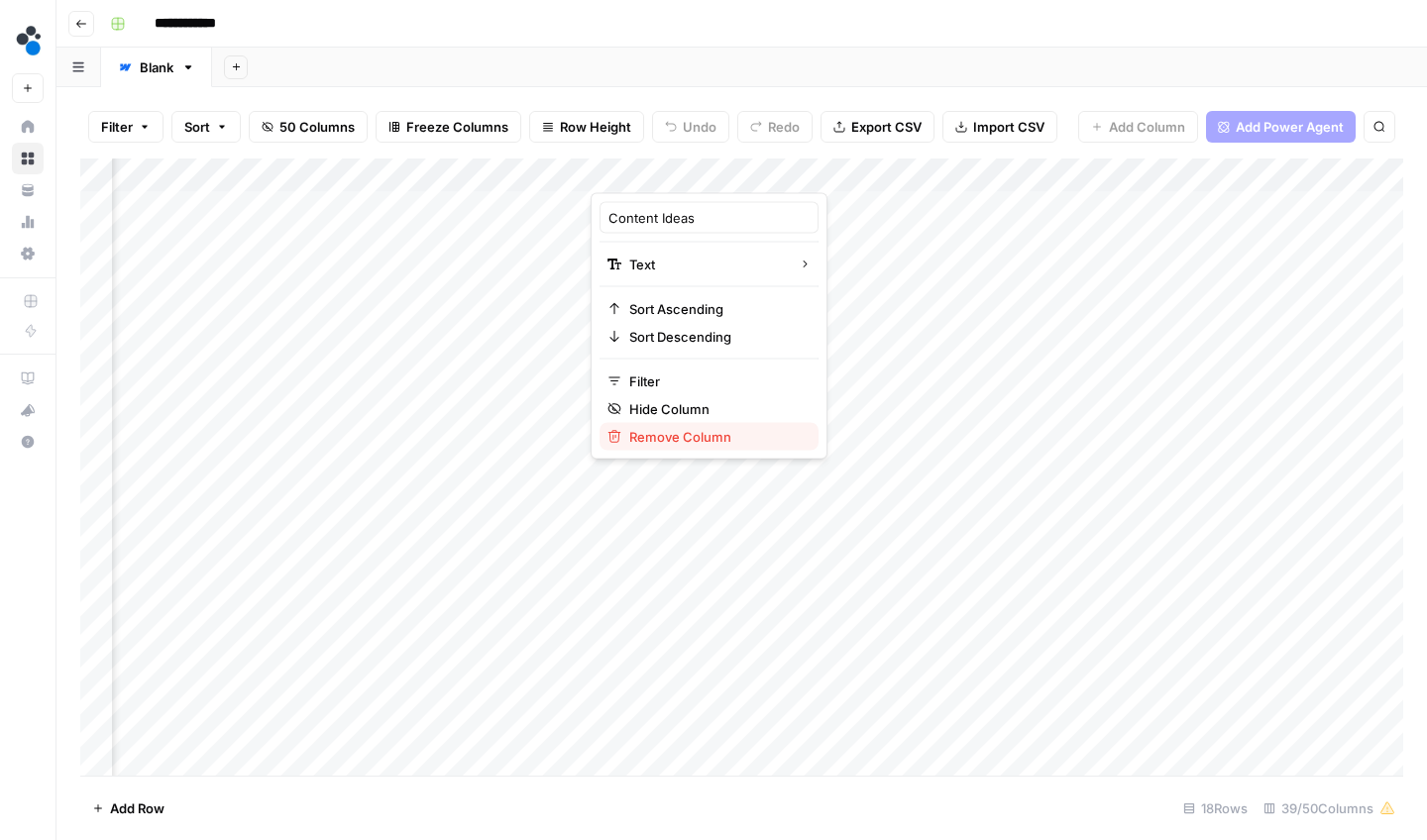 click on "Remove Column" at bounding box center (715, 437) 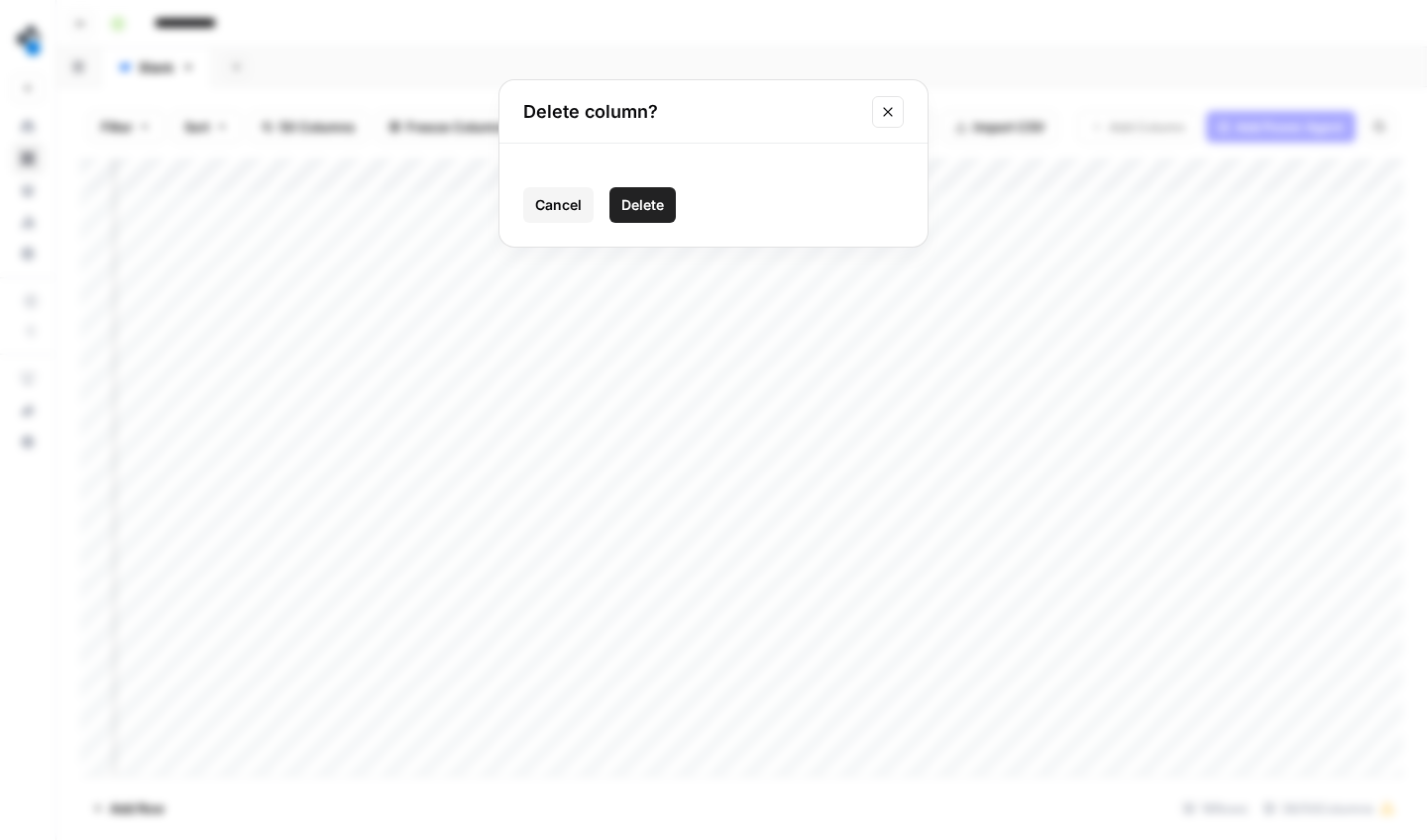 click on "Delete" at bounding box center (642, 205) 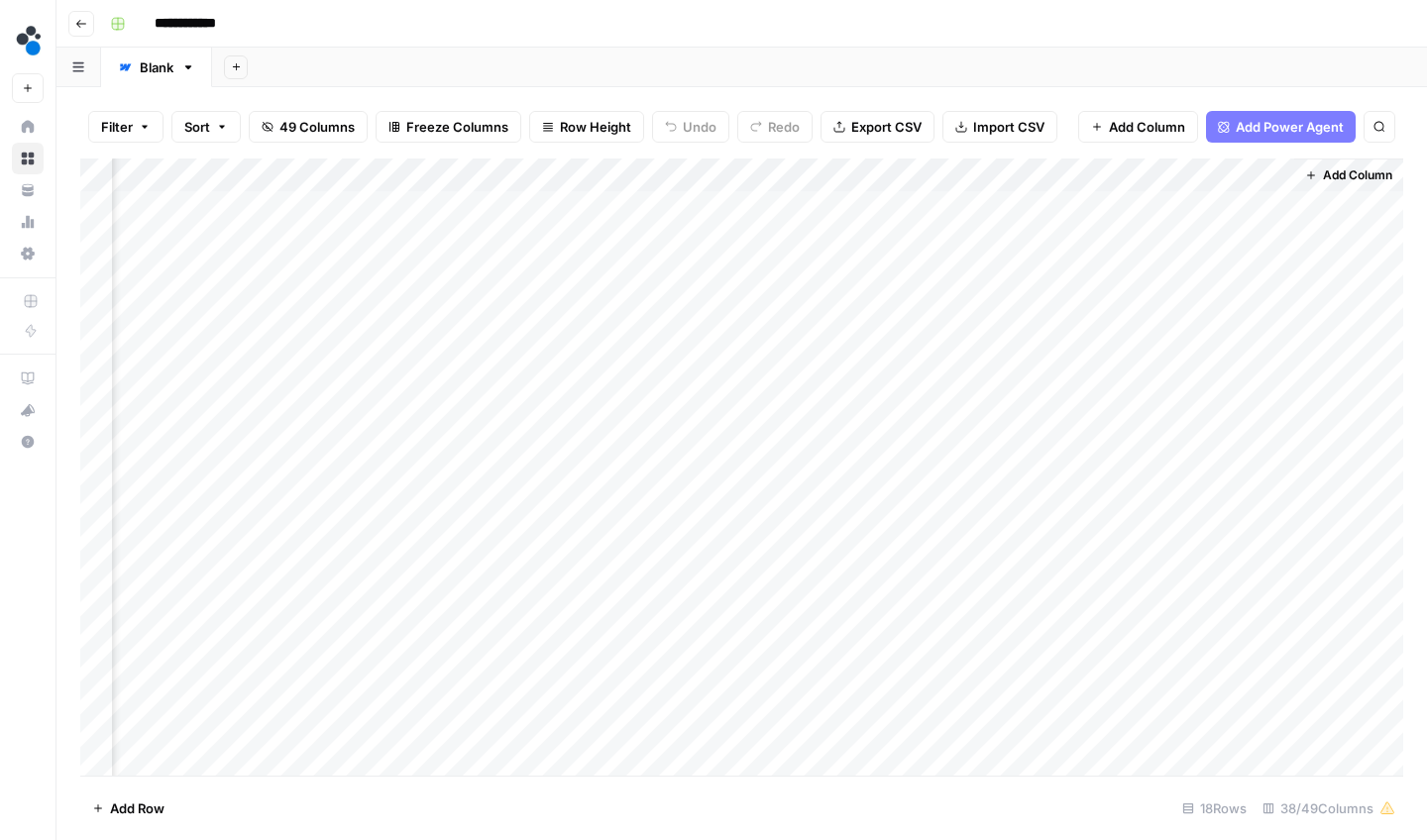 scroll, scrollTop: 0, scrollLeft: 6217, axis: horizontal 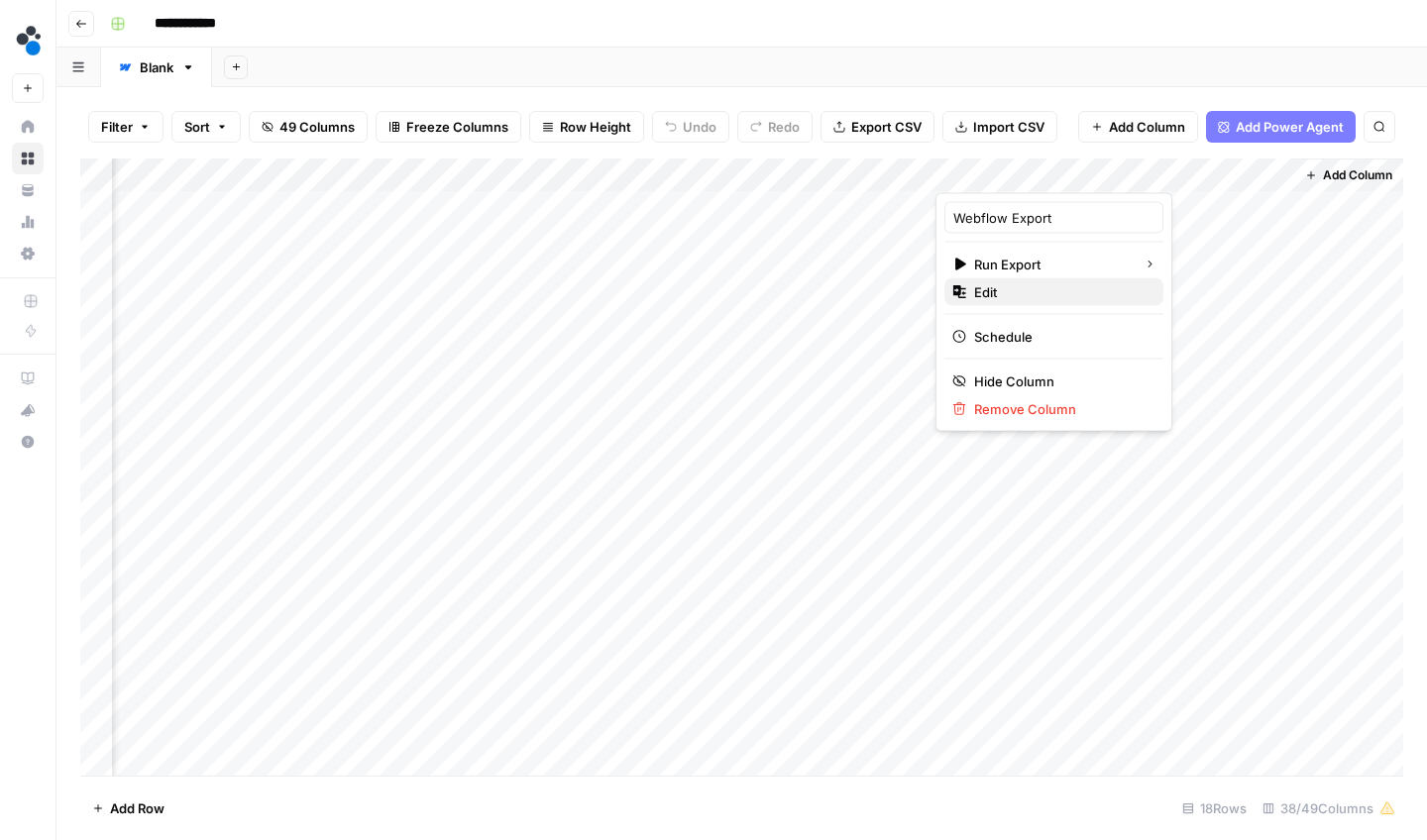 click on "Edit" at bounding box center [1060, 292] 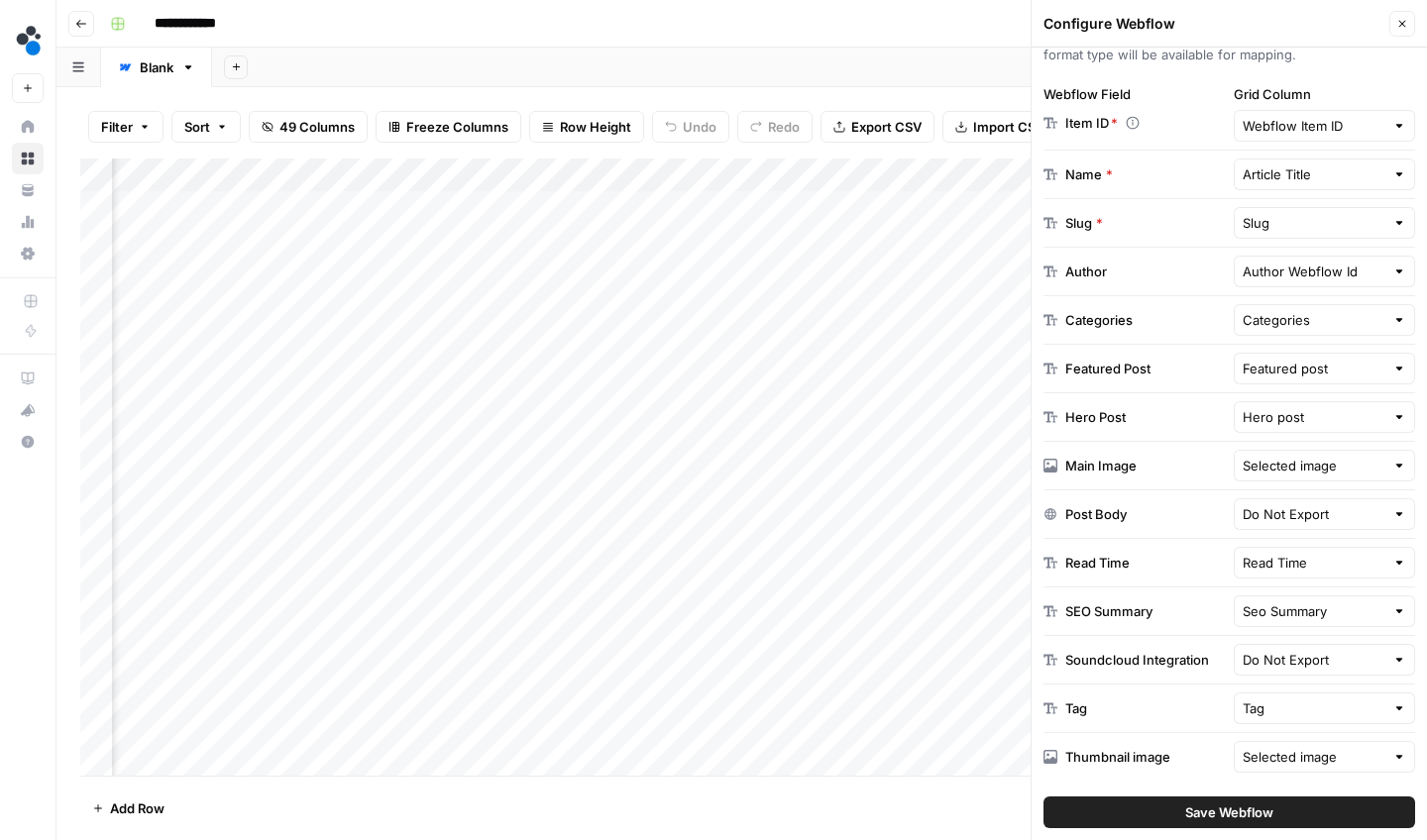 scroll, scrollTop: 353, scrollLeft: 0, axis: vertical 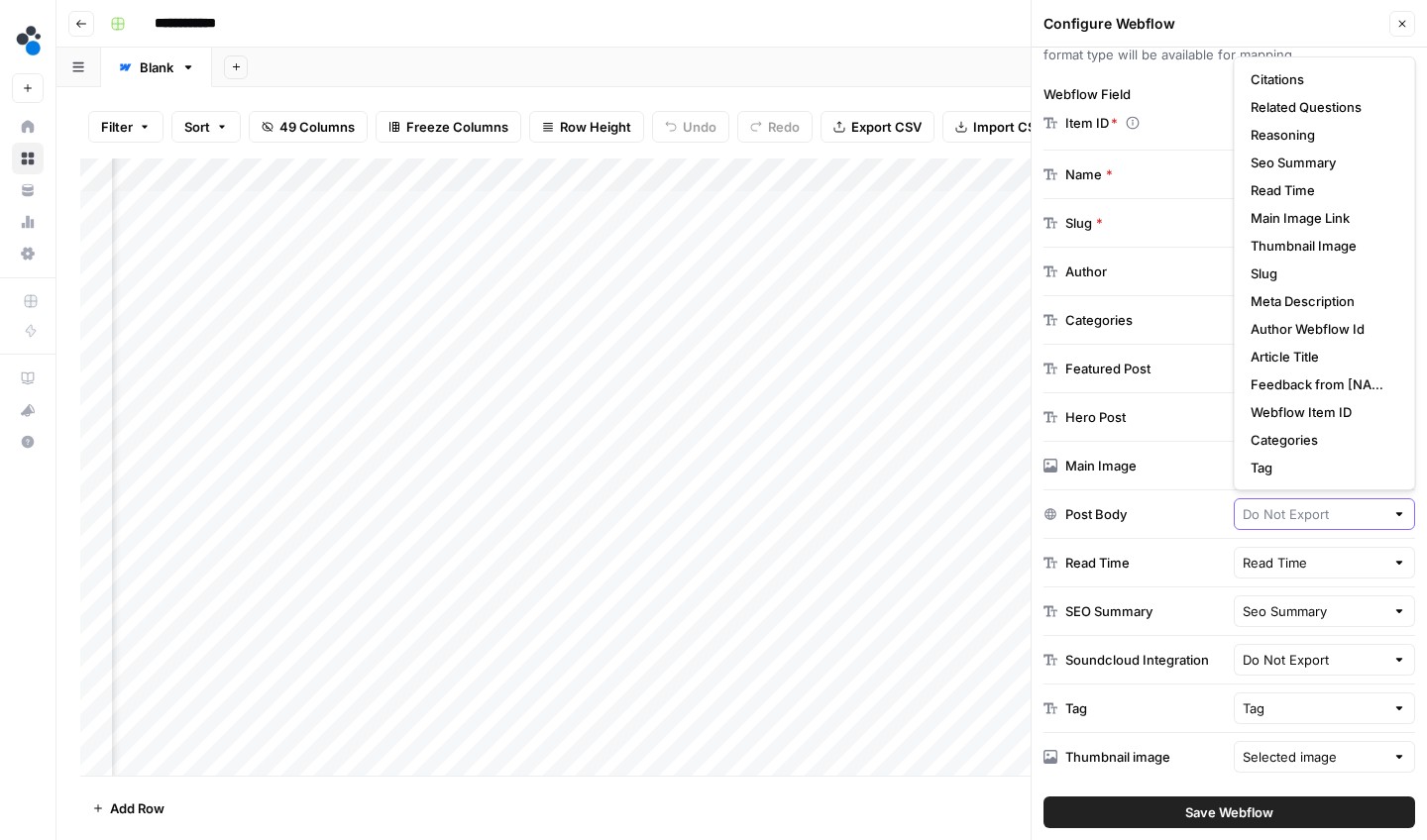 click at bounding box center [1314, 514] 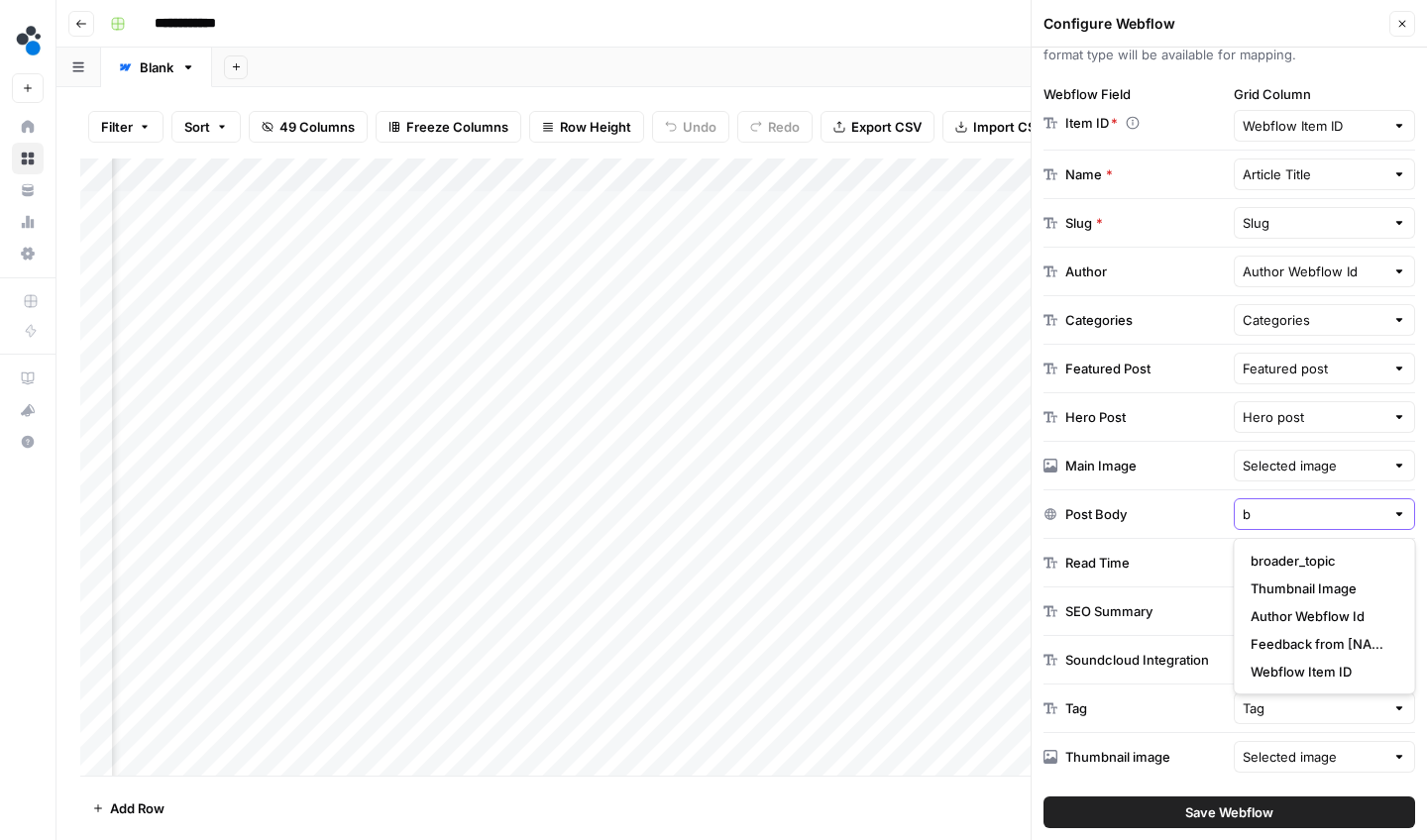scroll, scrollTop: 0, scrollLeft: 0, axis: both 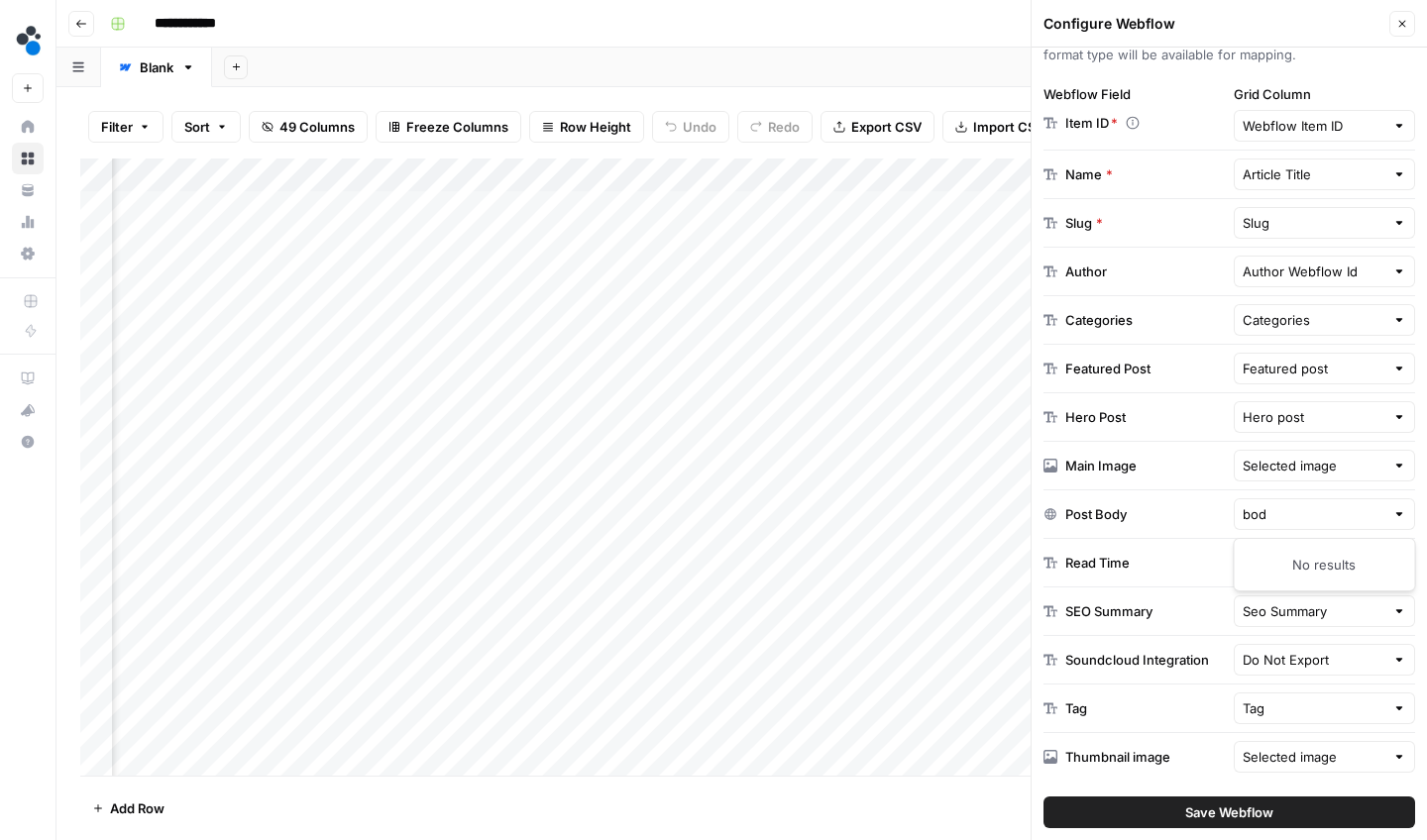 type on "Do Not Export" 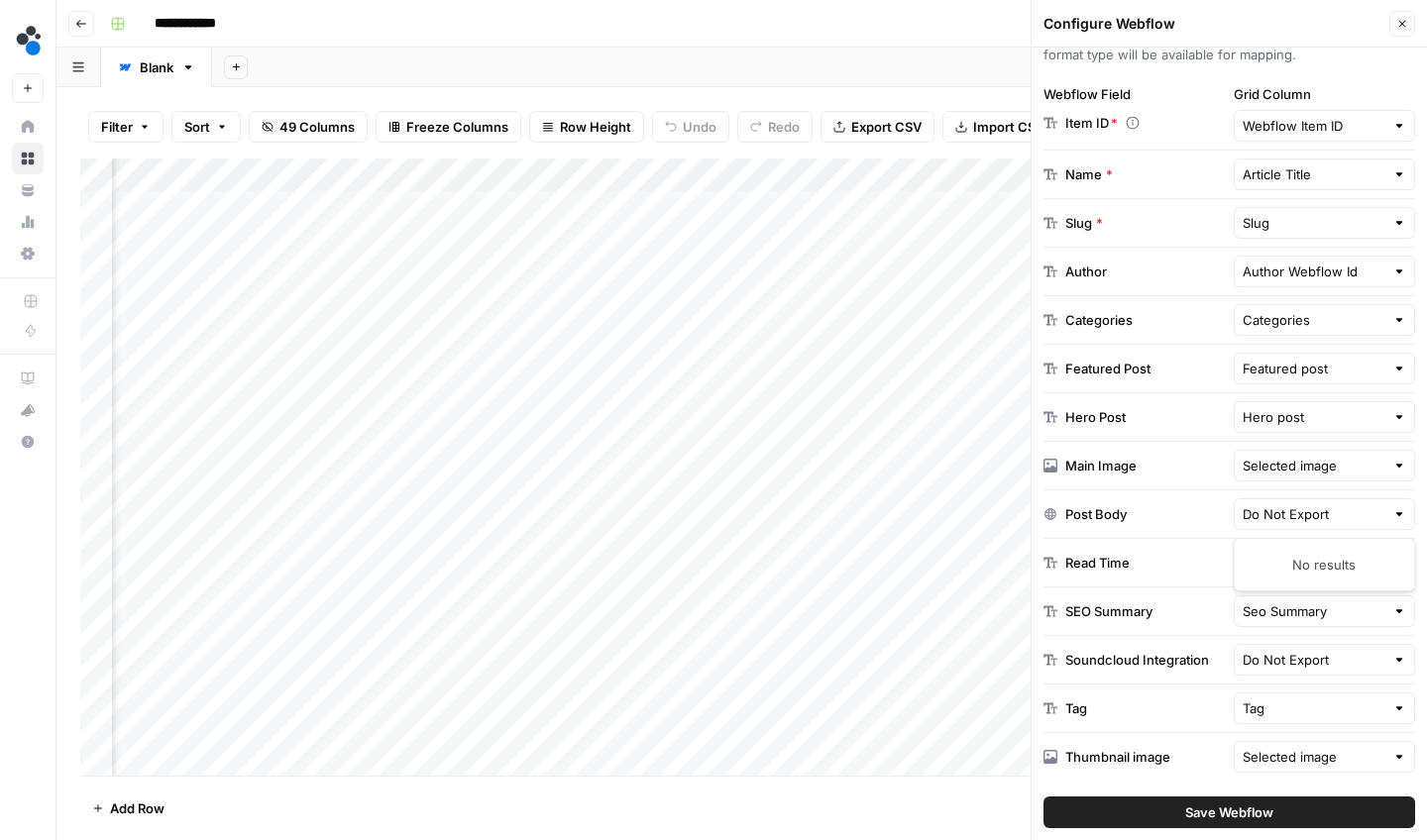 click on "Export all rows as a CSV file" at bounding box center (873, 82) 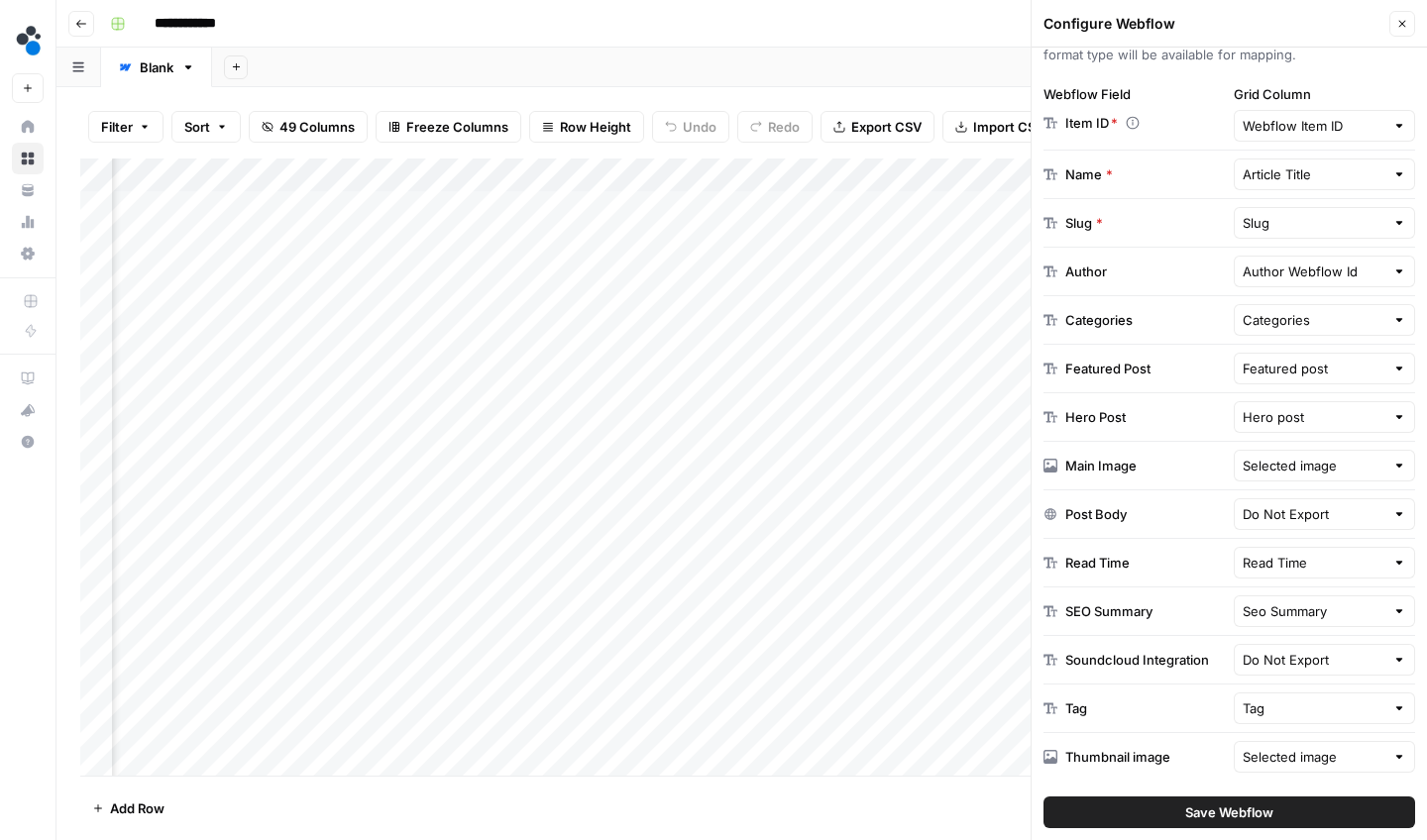 click 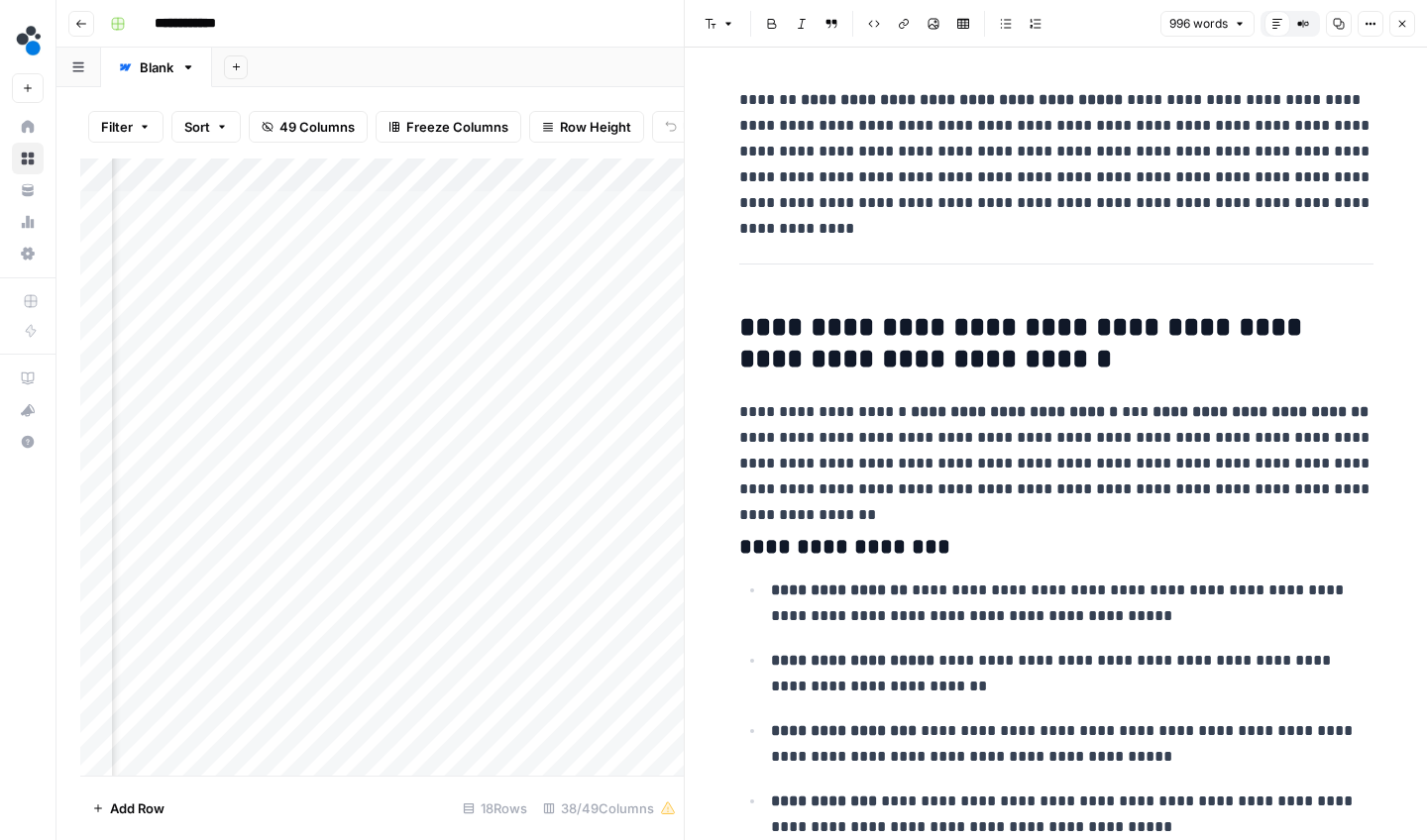 click 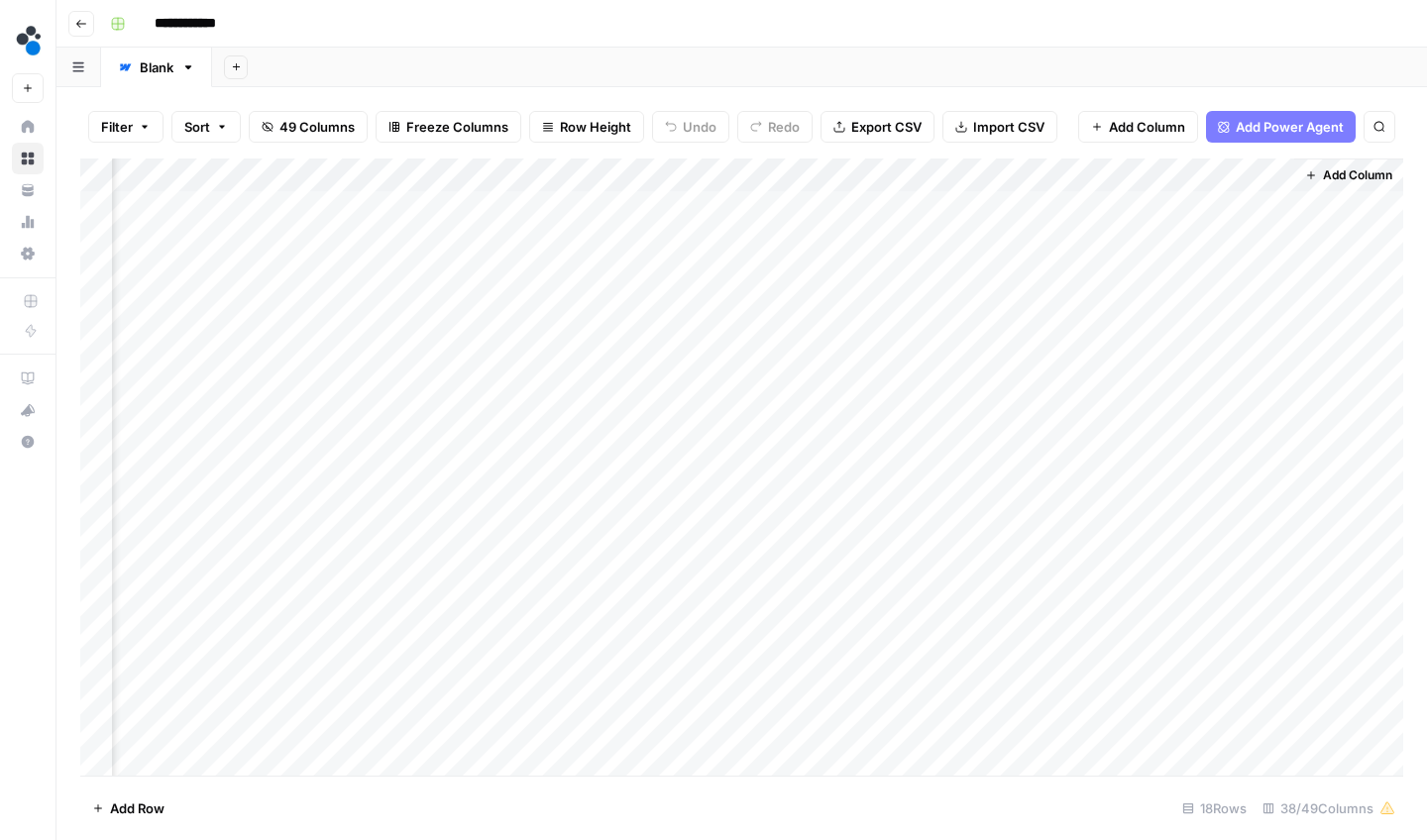scroll, scrollTop: 0, scrollLeft: 6217, axis: horizontal 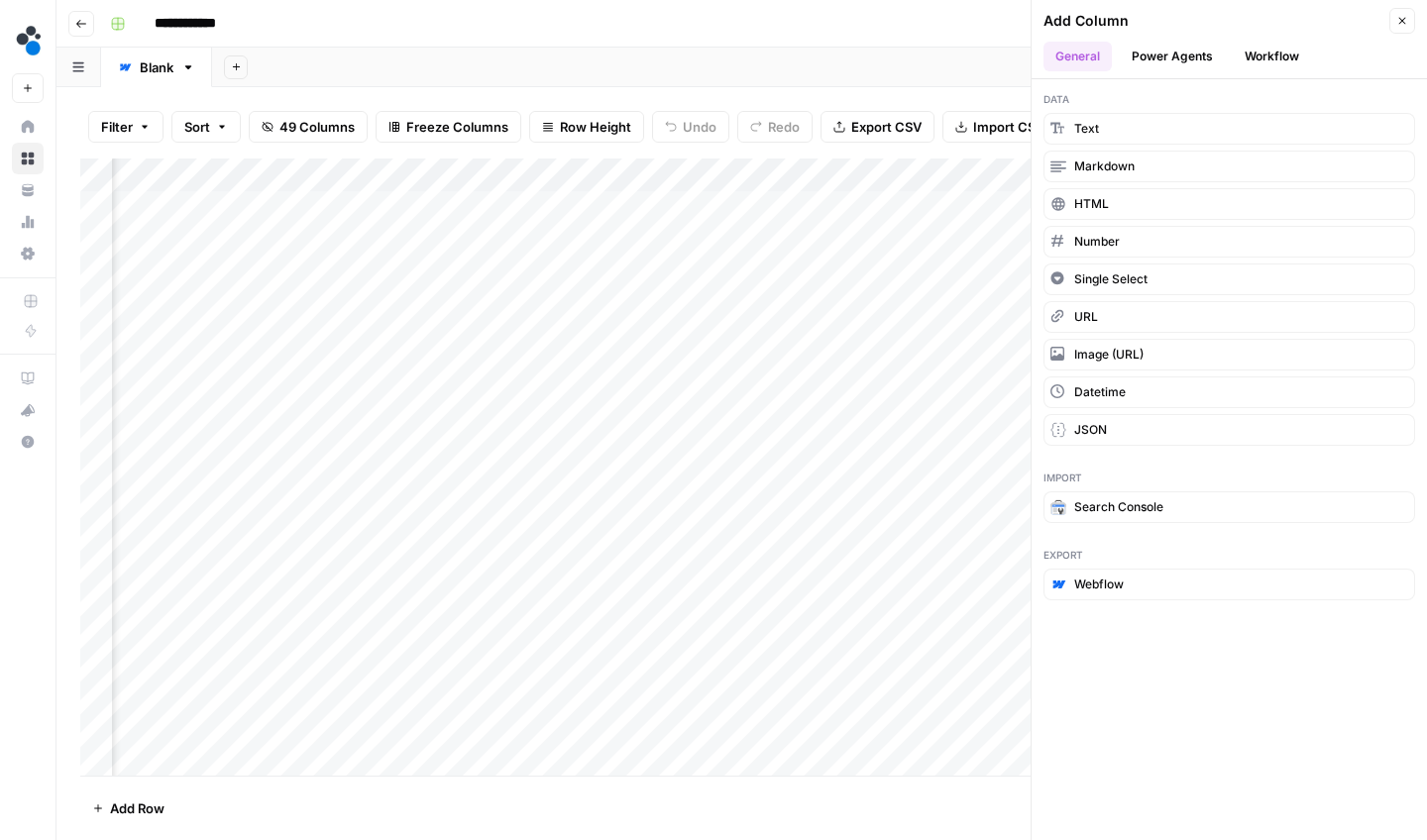 drag, startPoint x: 1264, startPoint y: 167, endPoint x: 949, endPoint y: 106, distance: 320.85199 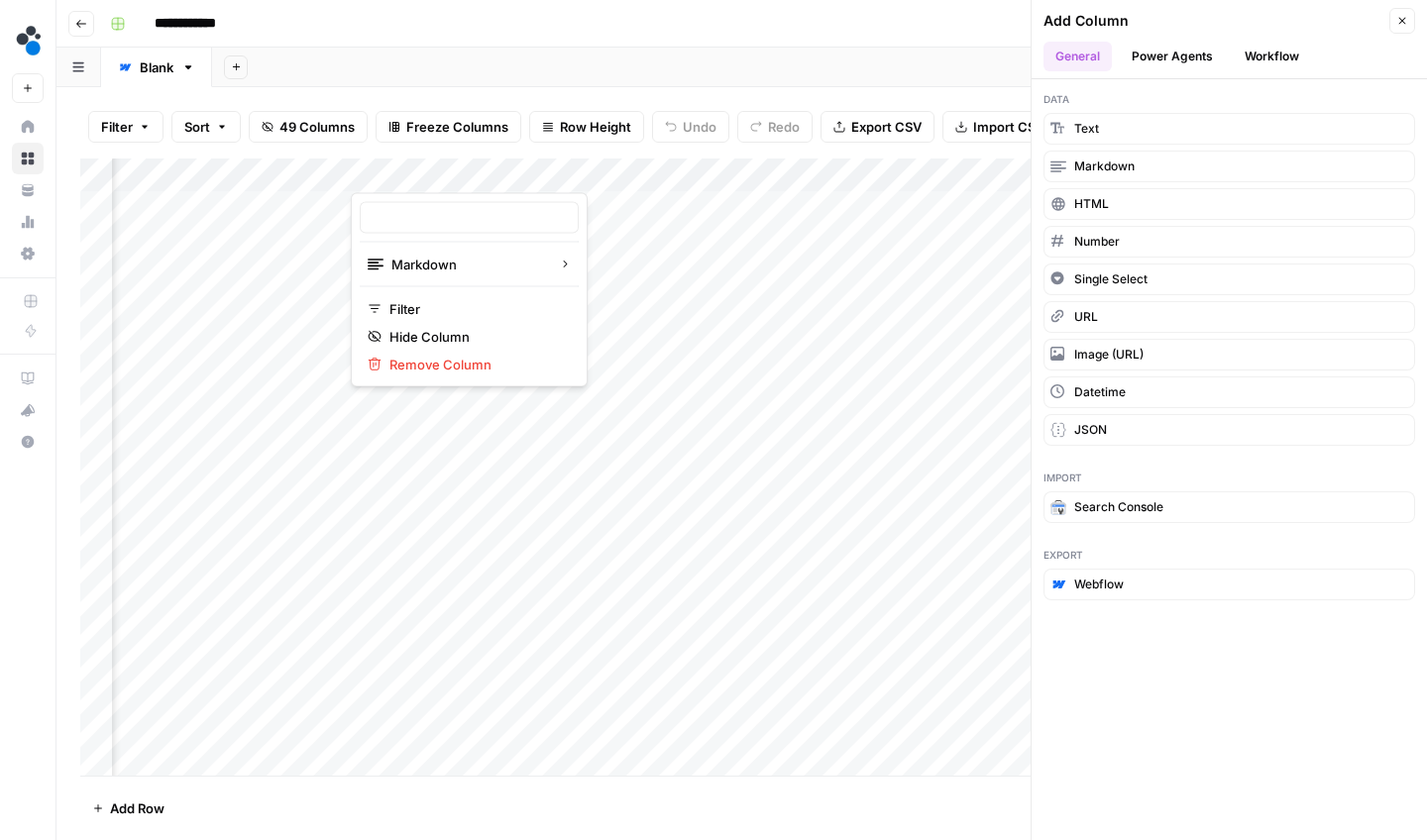 type on "Body" 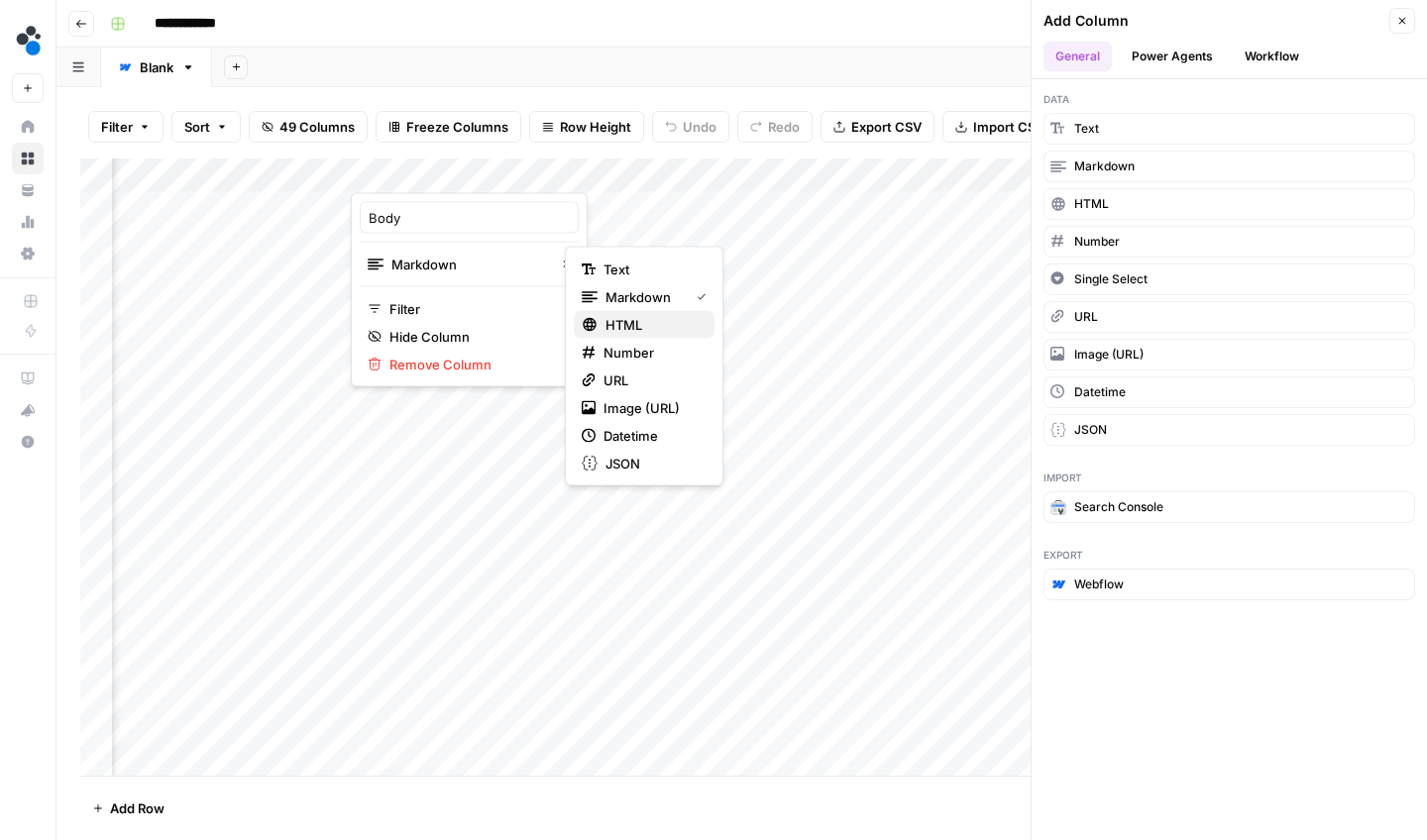 click on "HTML" at bounding box center (652, 325) 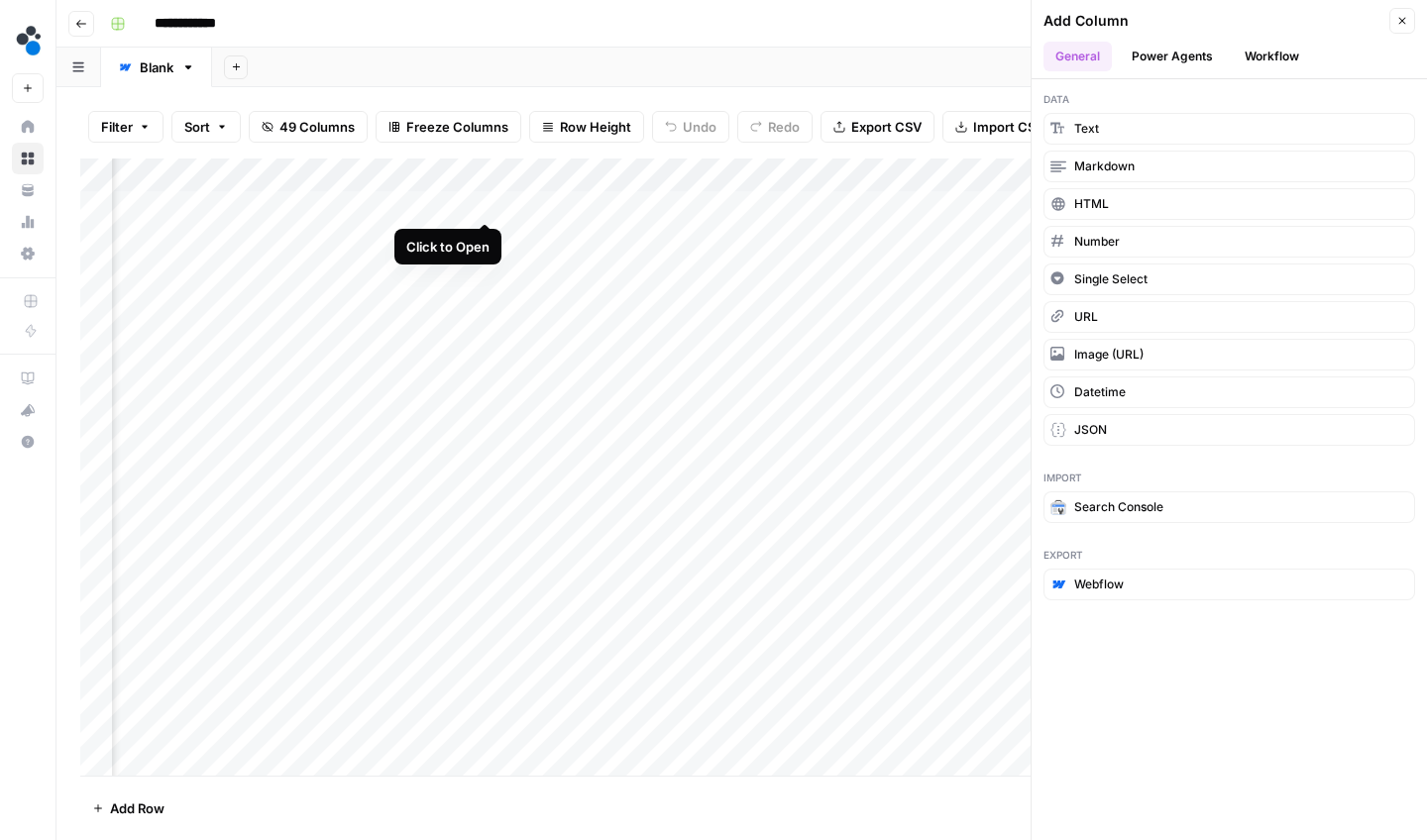 click on "Add Column" at bounding box center [741, 470] 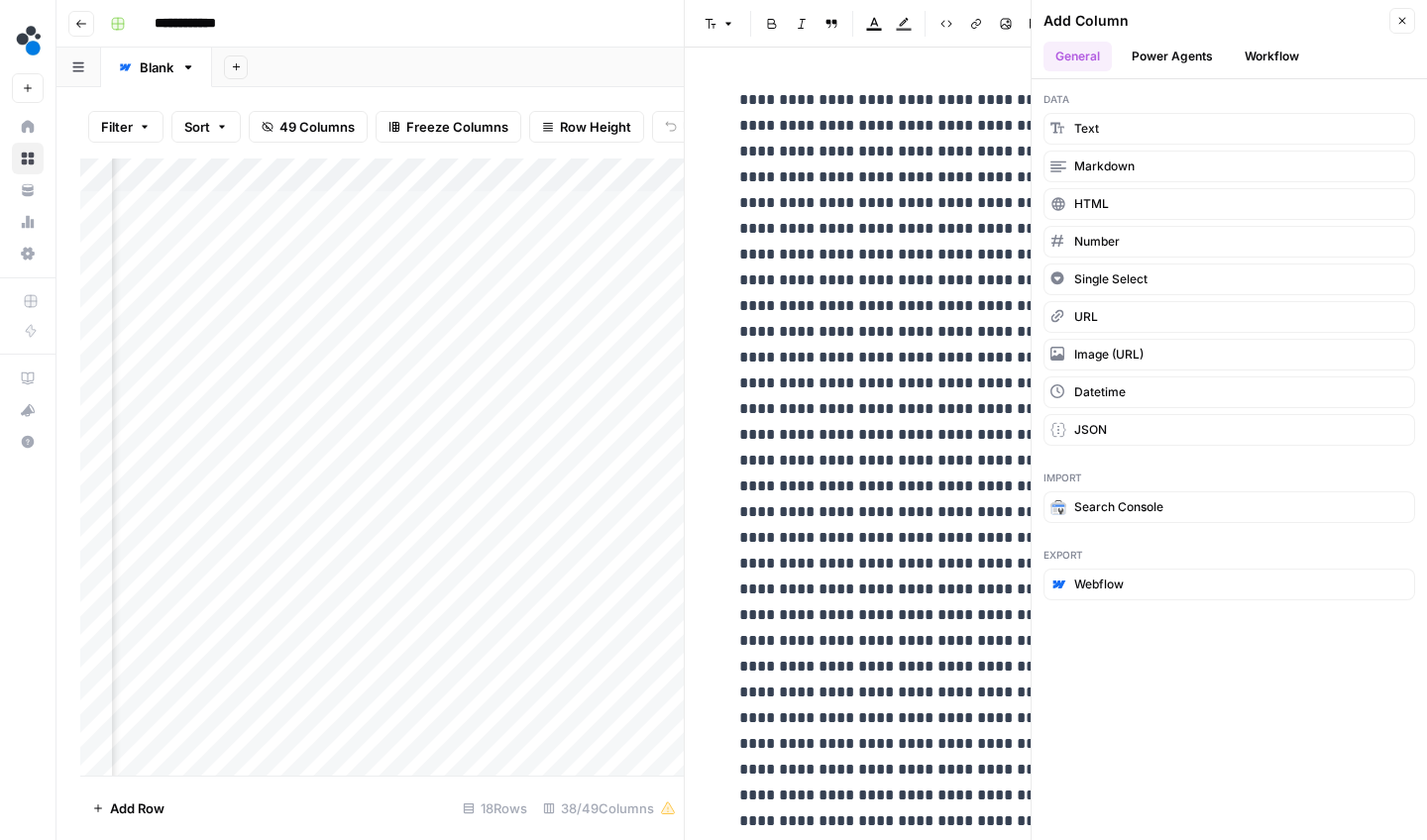 click 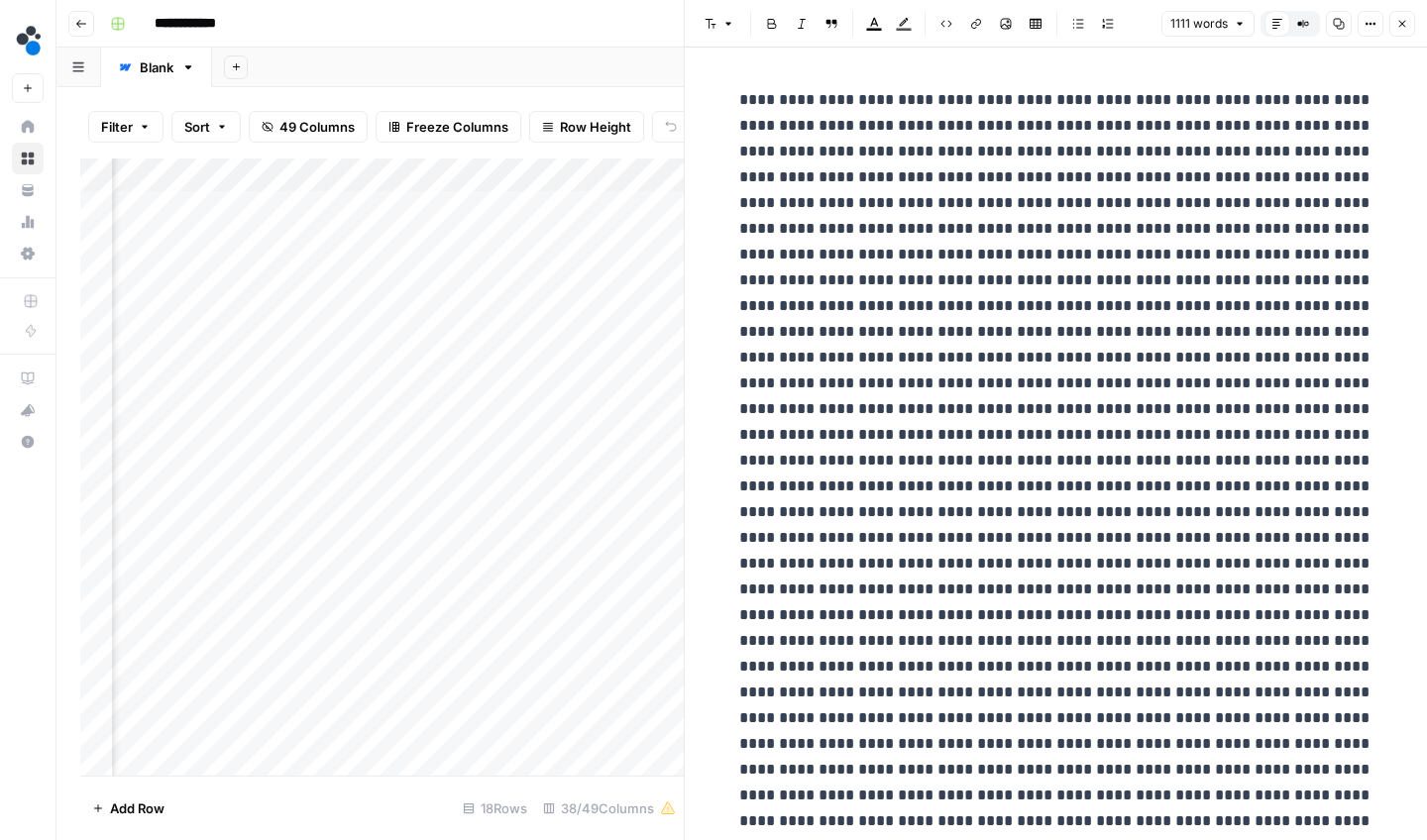 click 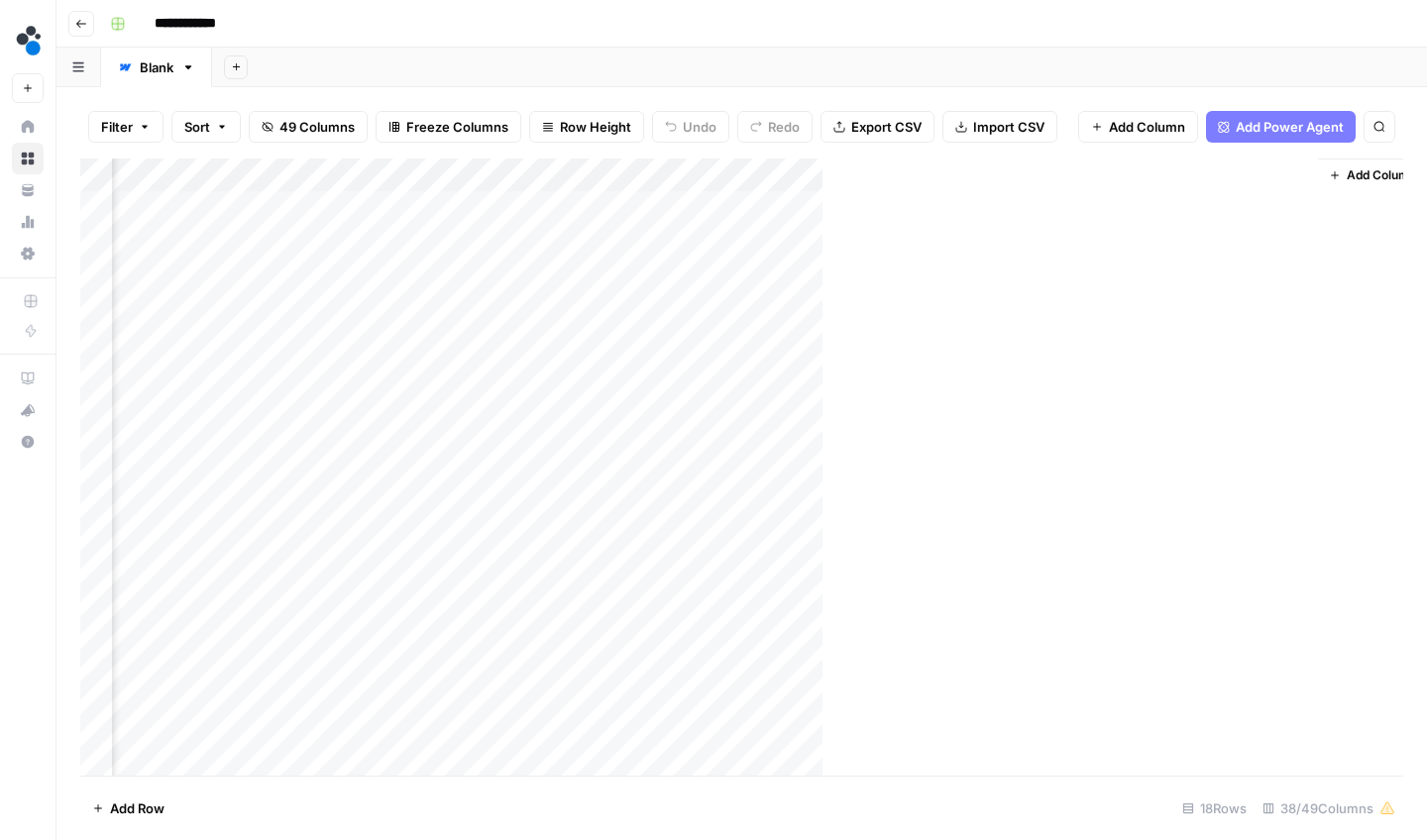 scroll, scrollTop: 0, scrollLeft: 6194, axis: horizontal 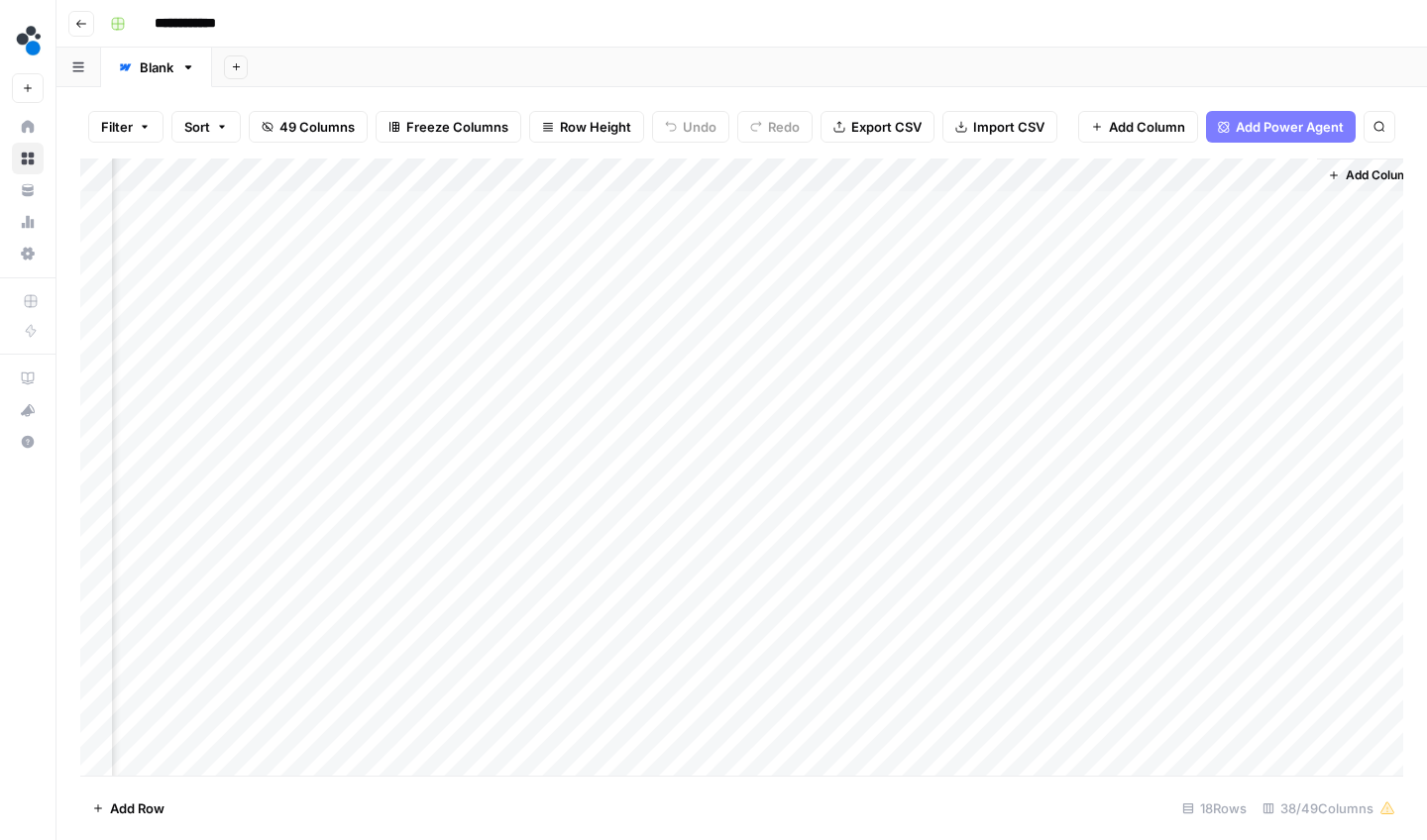 click on "Add Column" at bounding box center [741, 470] 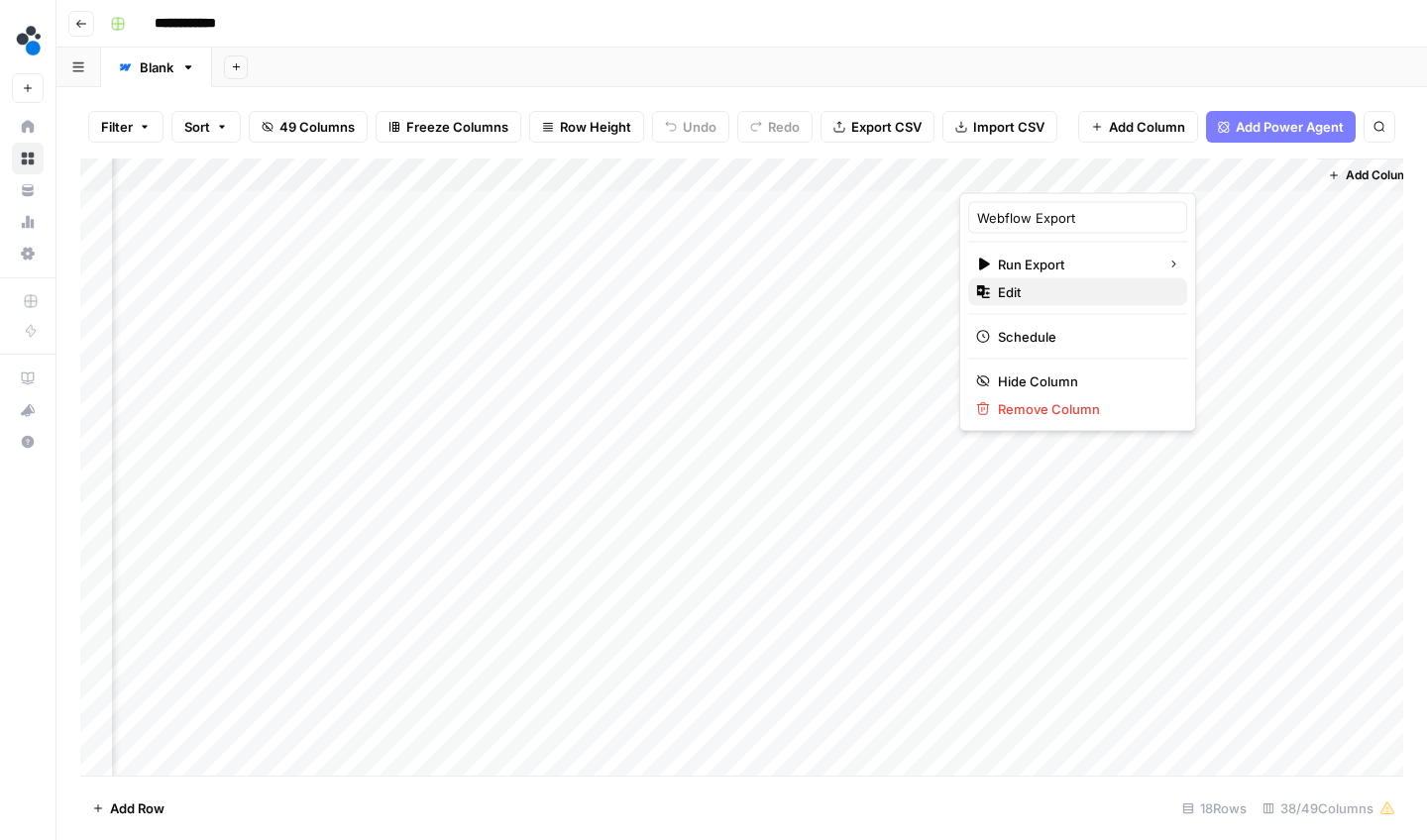 click on "Edit" at bounding box center [1077, 292] 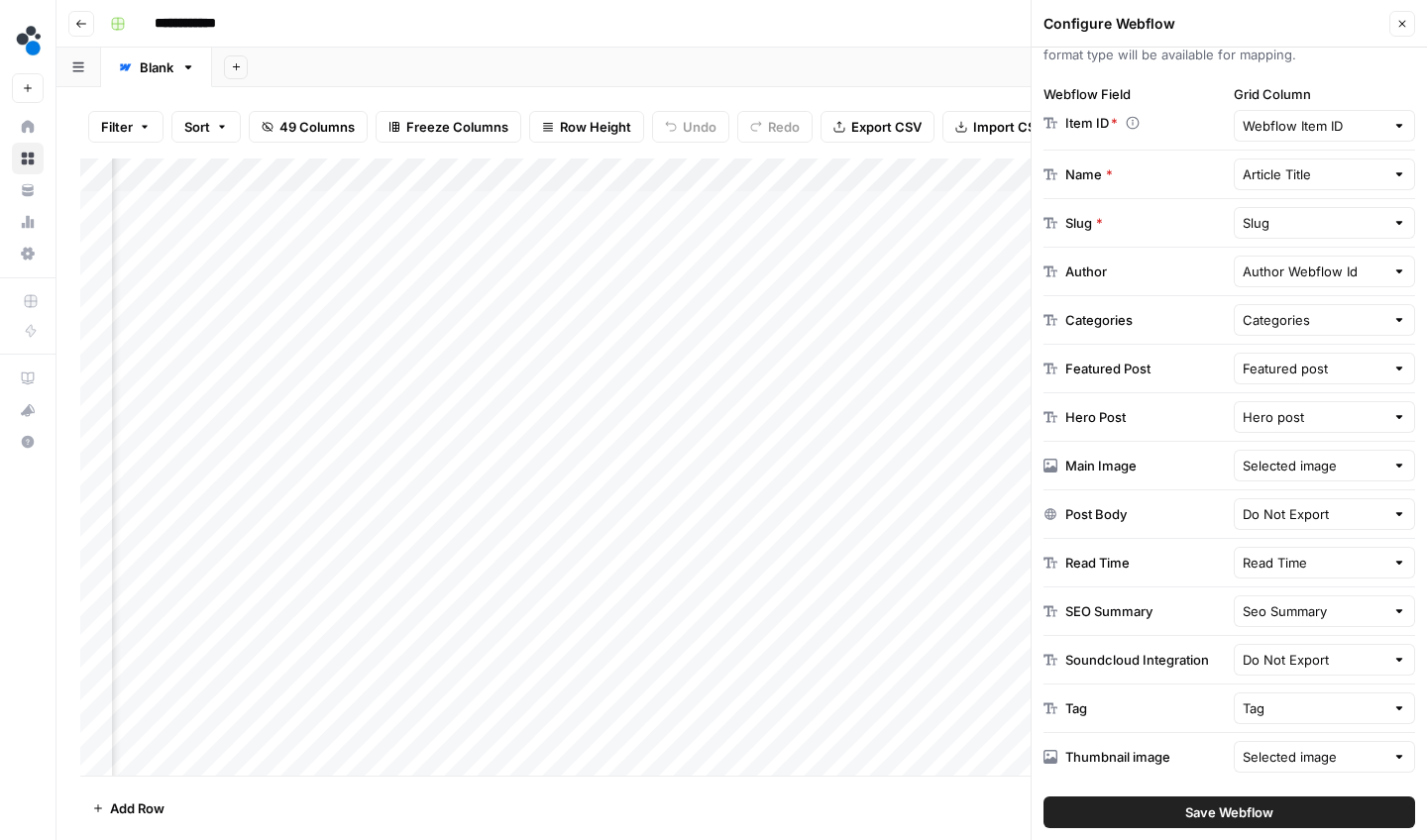 scroll, scrollTop: 353, scrollLeft: 0, axis: vertical 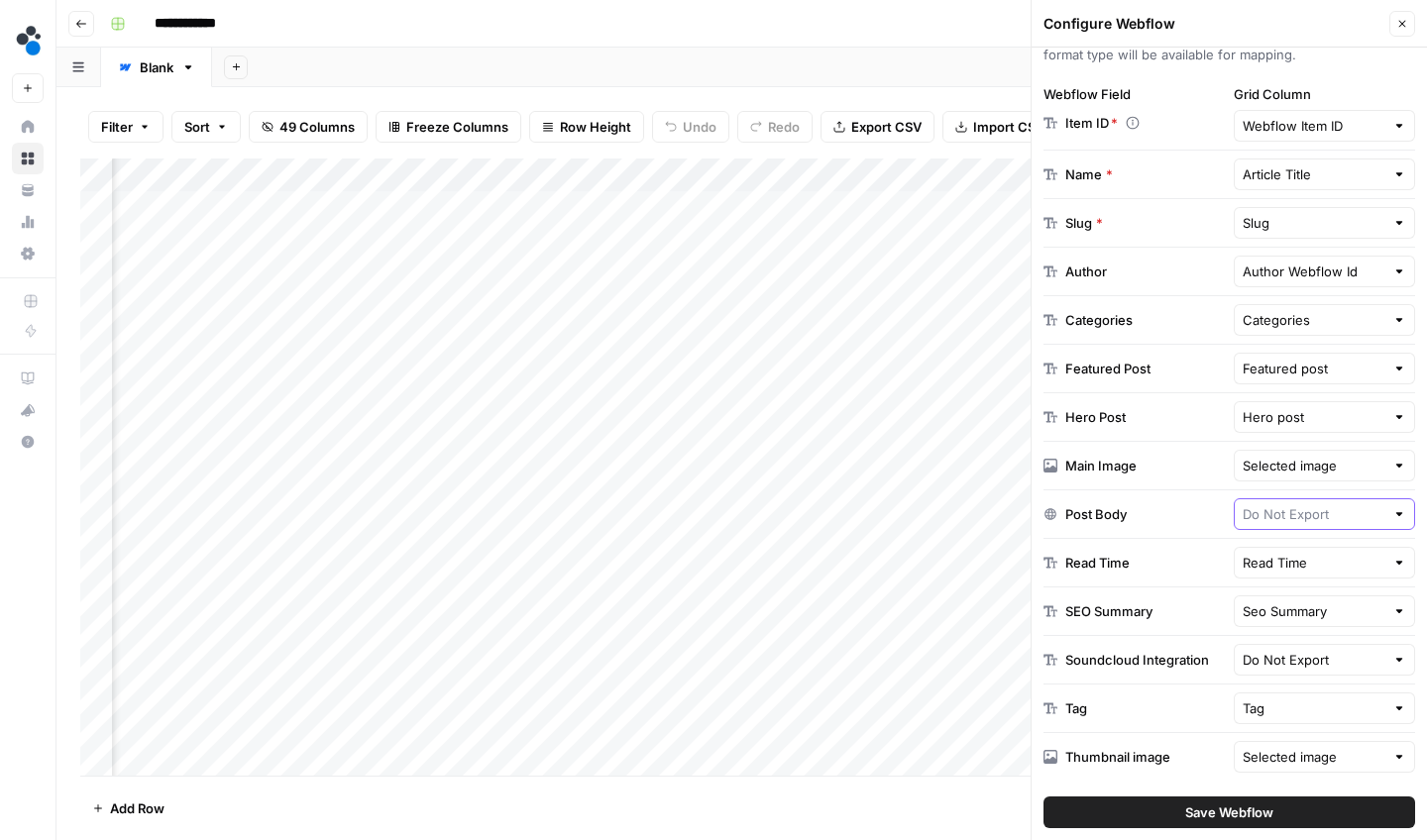 click at bounding box center [1314, 514] 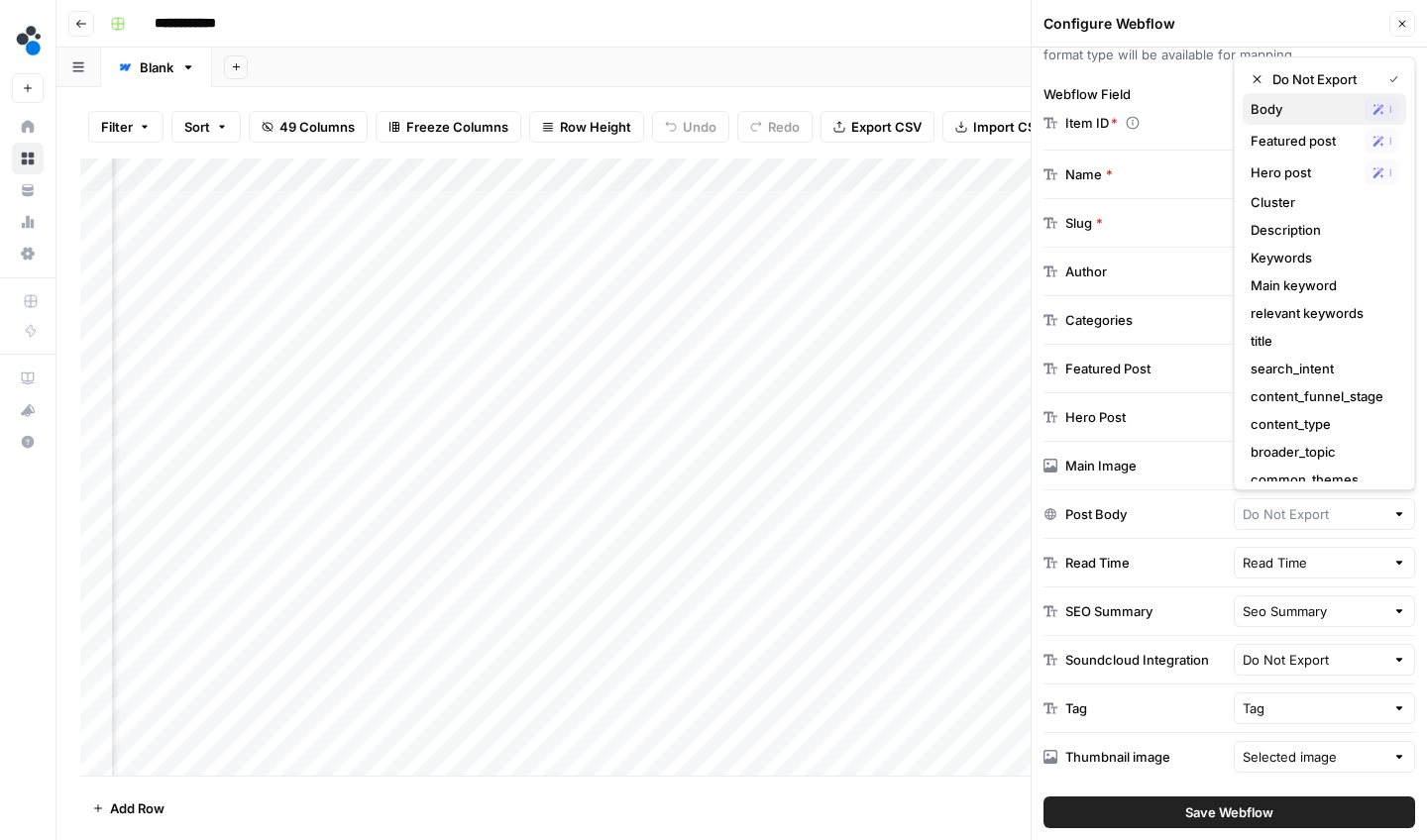 click on "Body" at bounding box center (1304, 109) 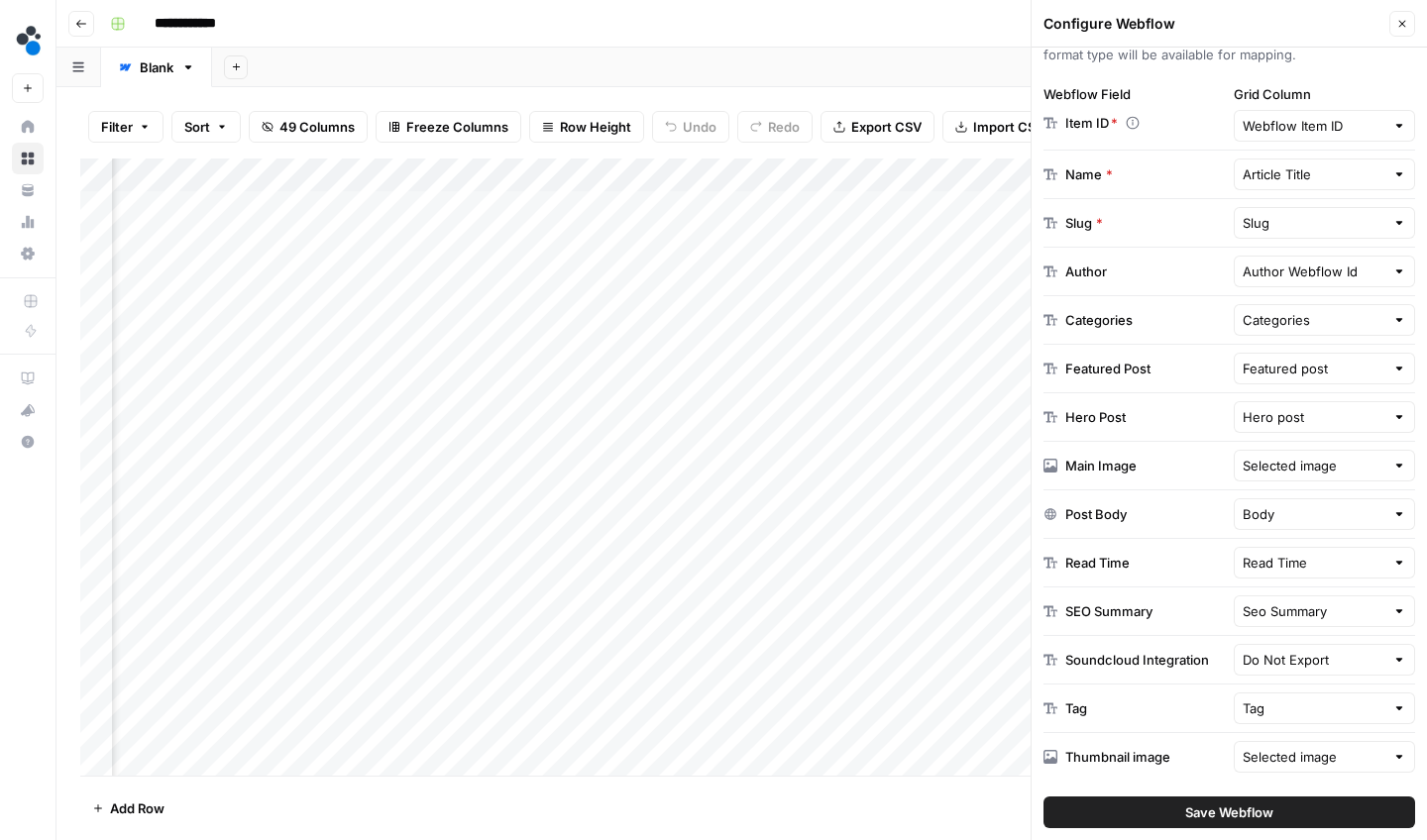 click 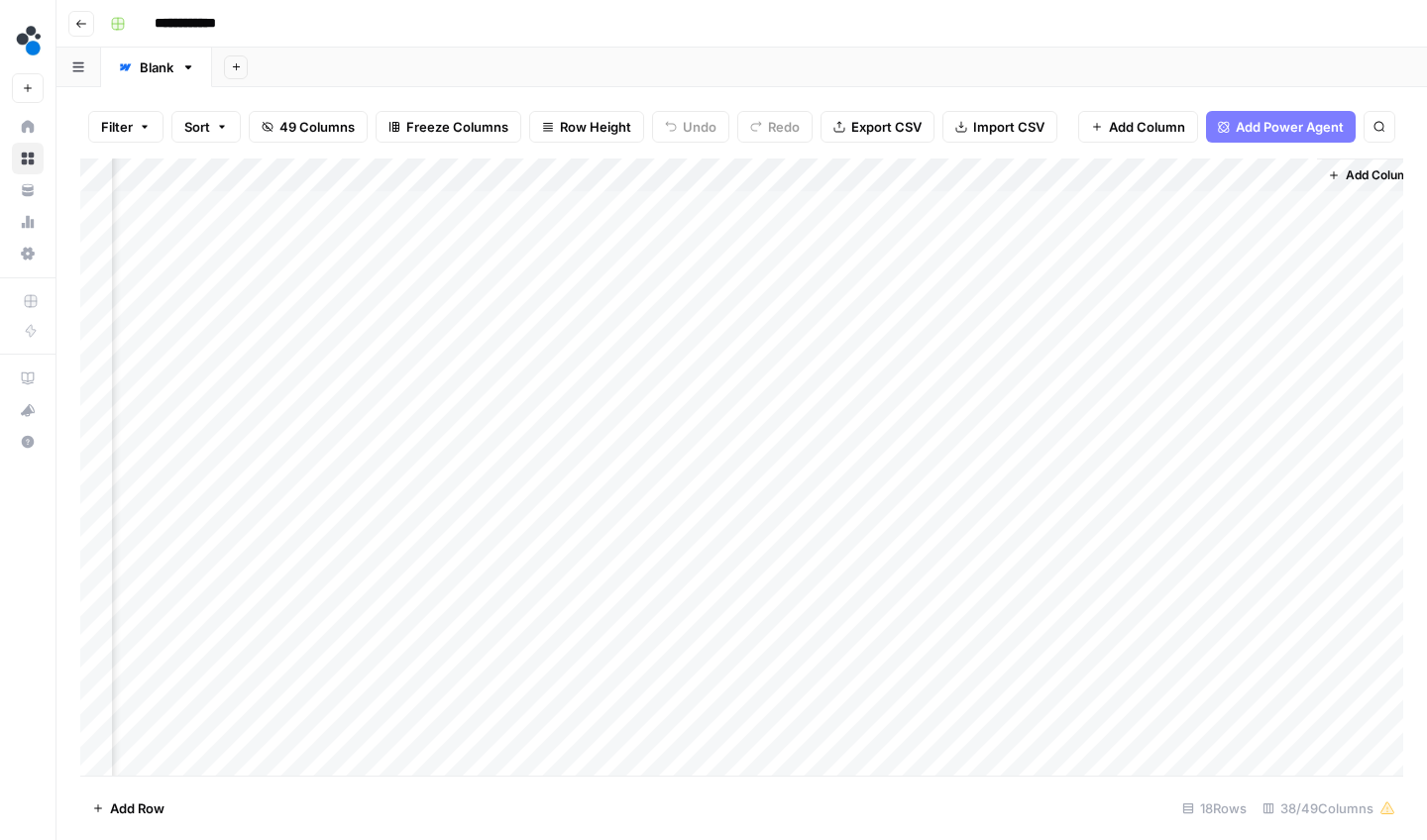 click on "Add Column" at bounding box center [741, 470] 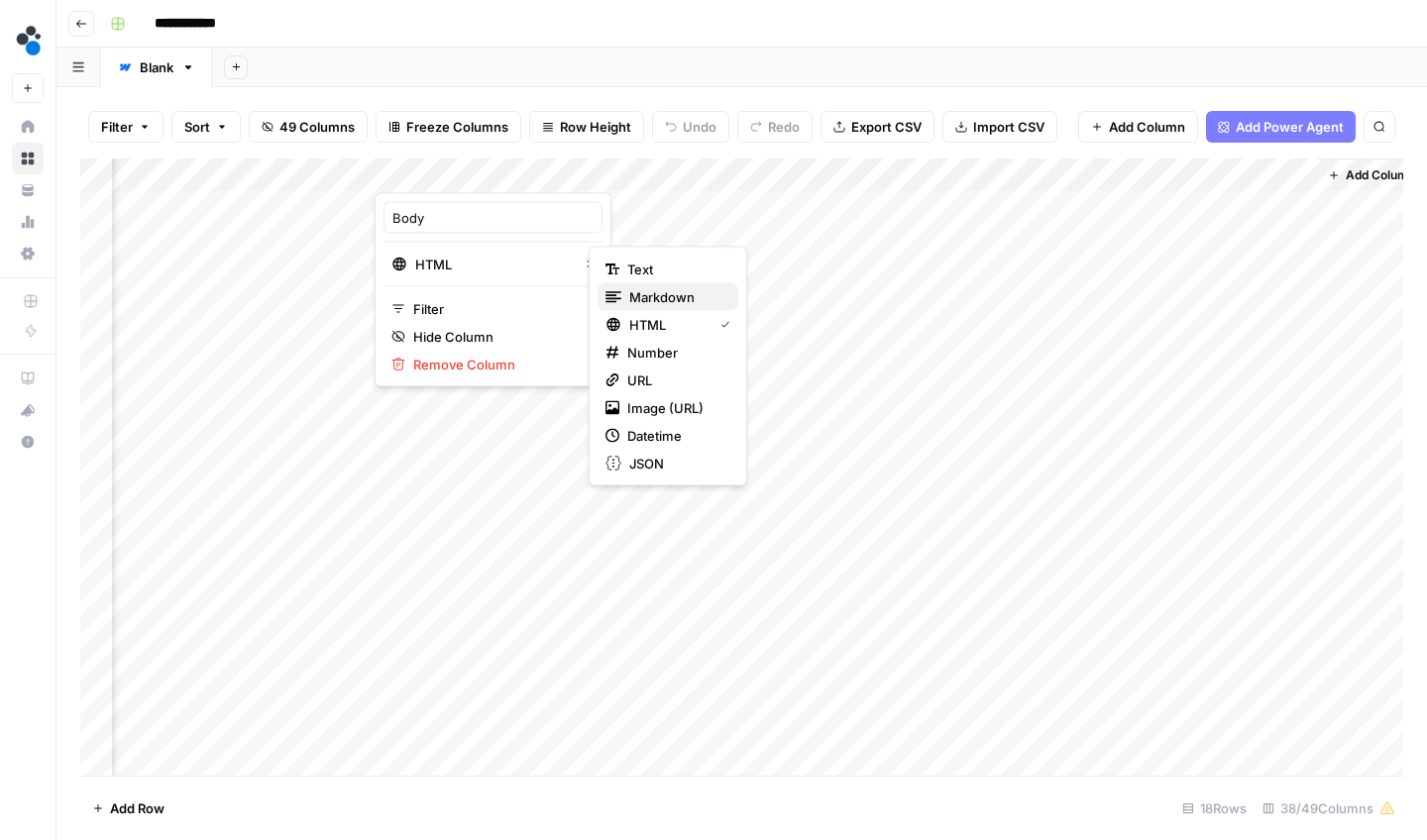click on "Markdown" at bounding box center (668, 297) 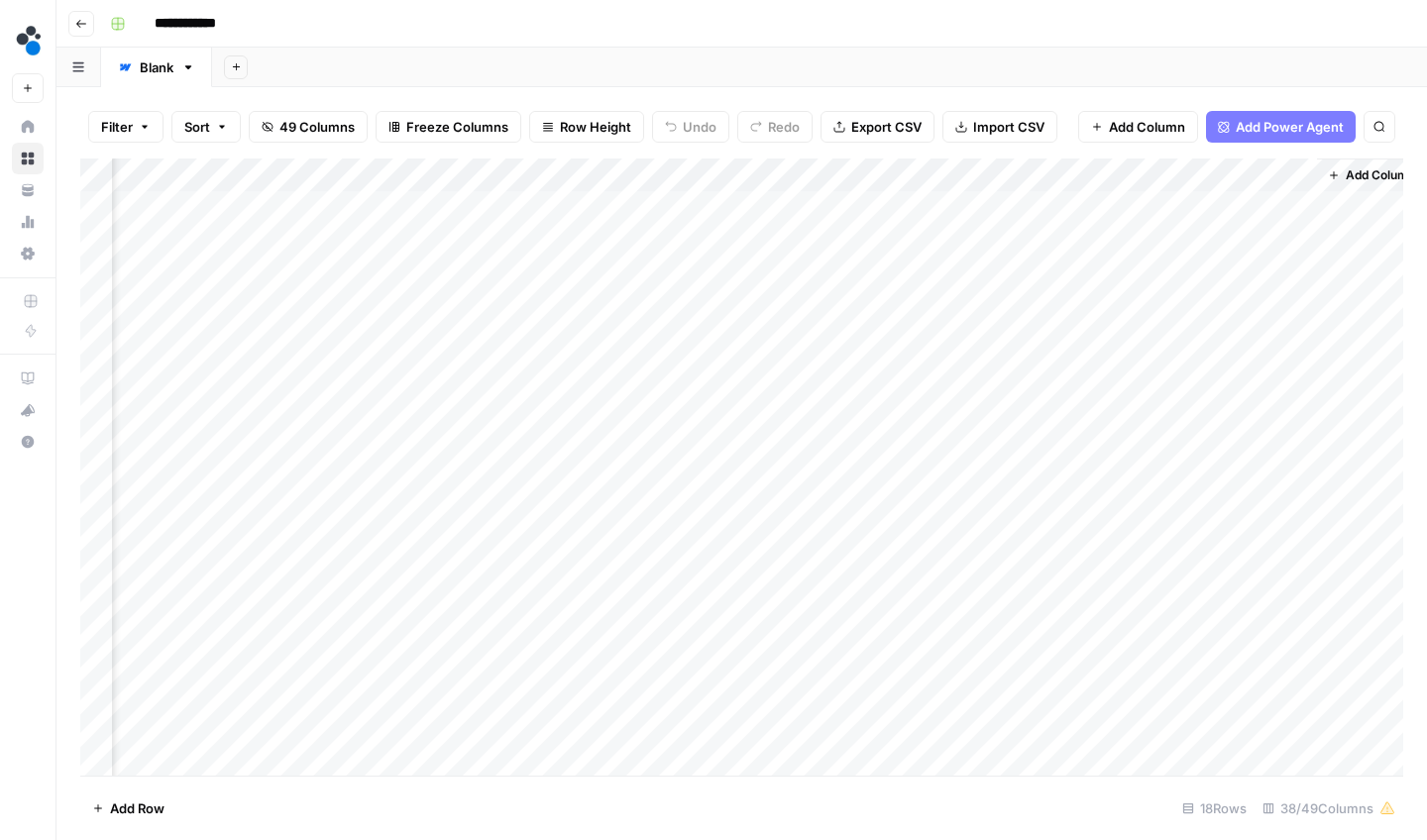 click on "**********" at bounding box center [741, 24] 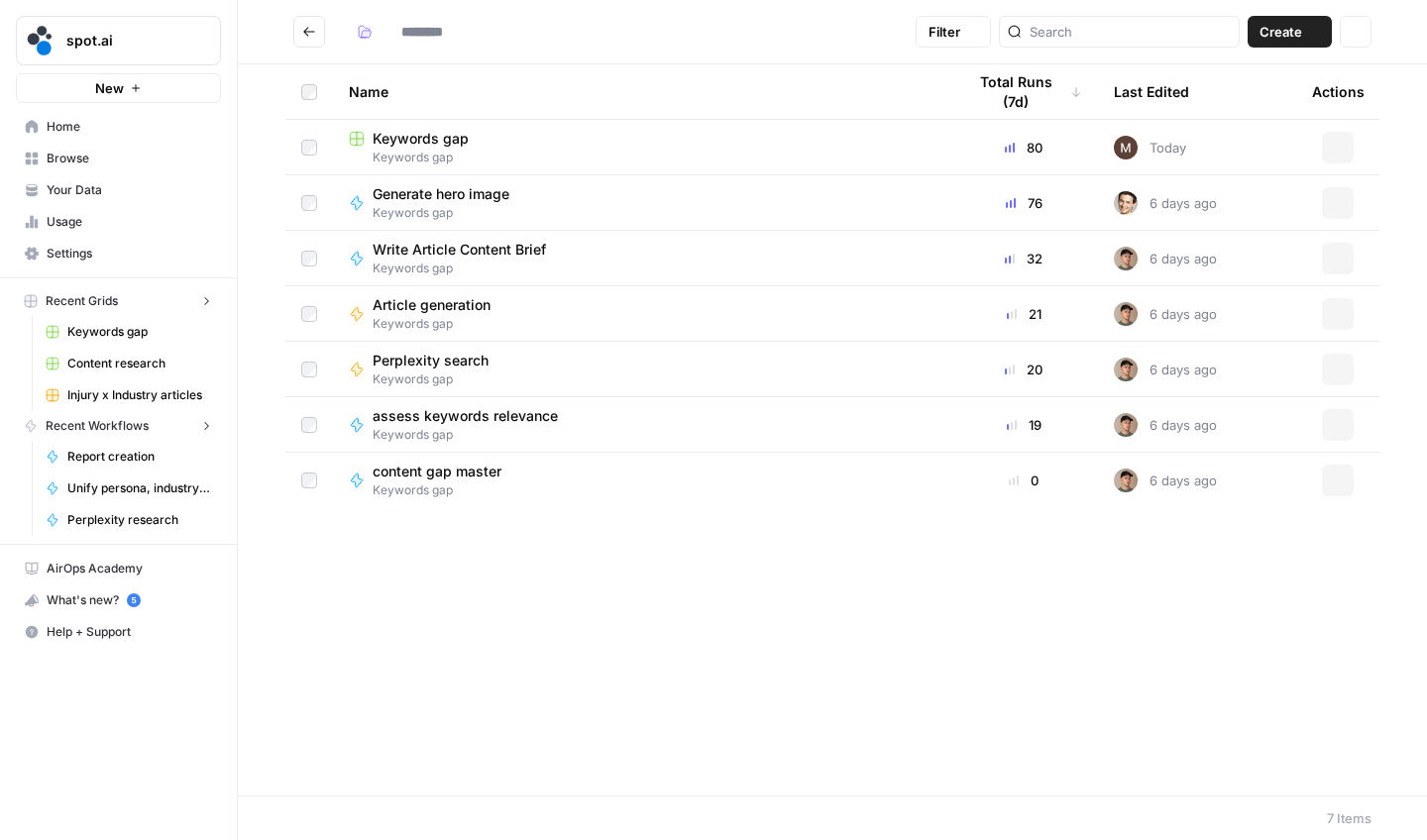 type on "**********" 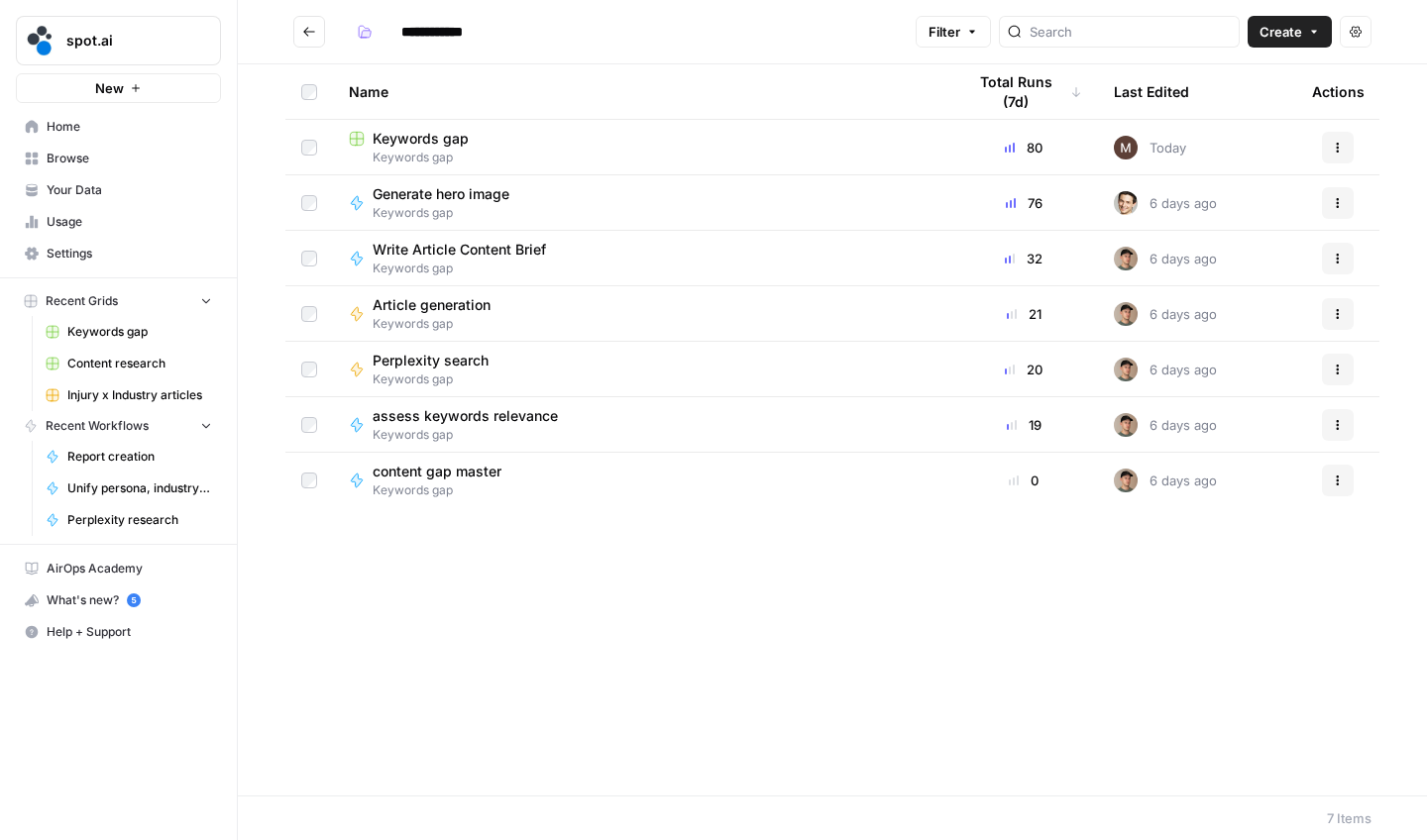 click at bounding box center (309, 32) 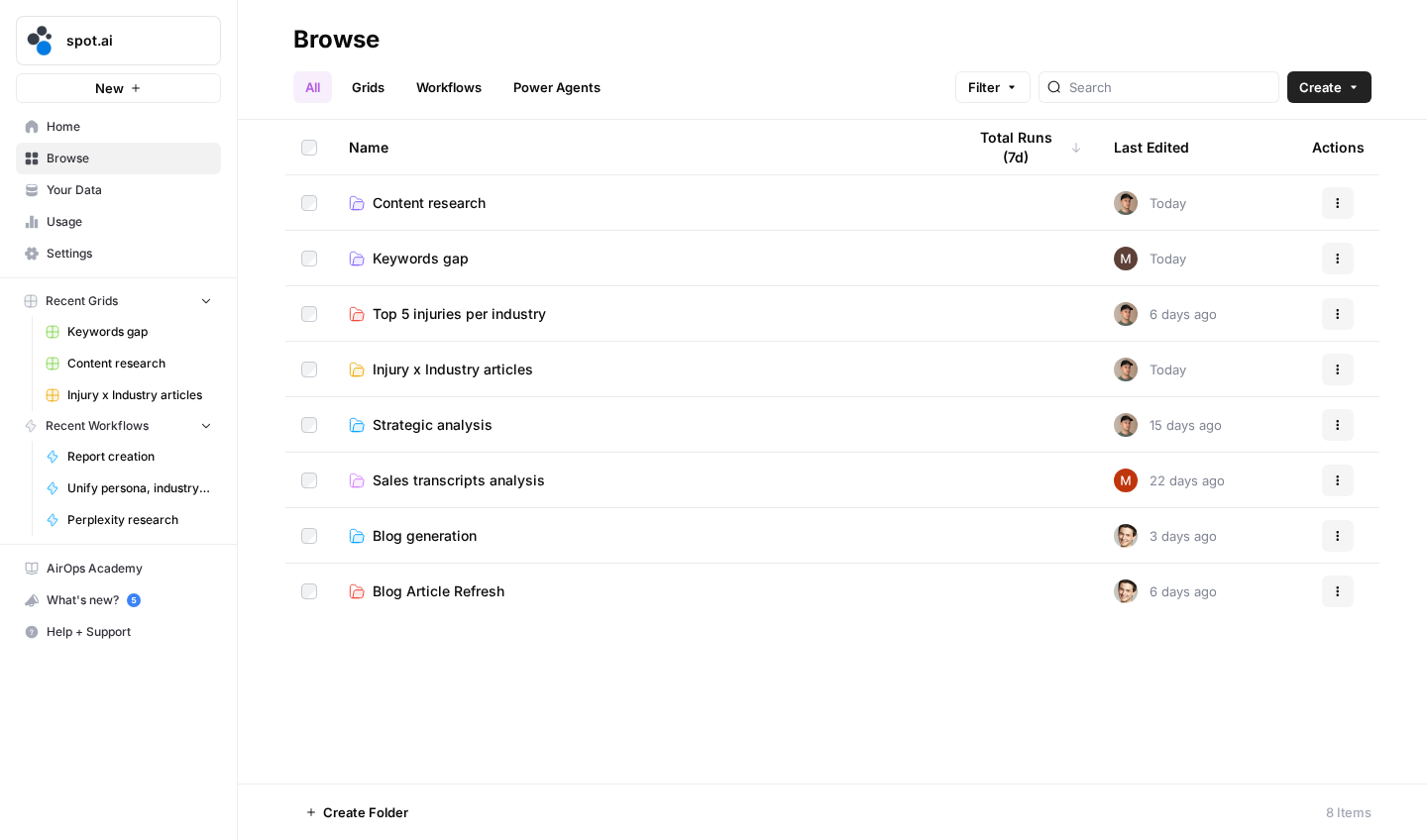 click on "Top 5 injuries per industry" at bounding box center [459, 314] 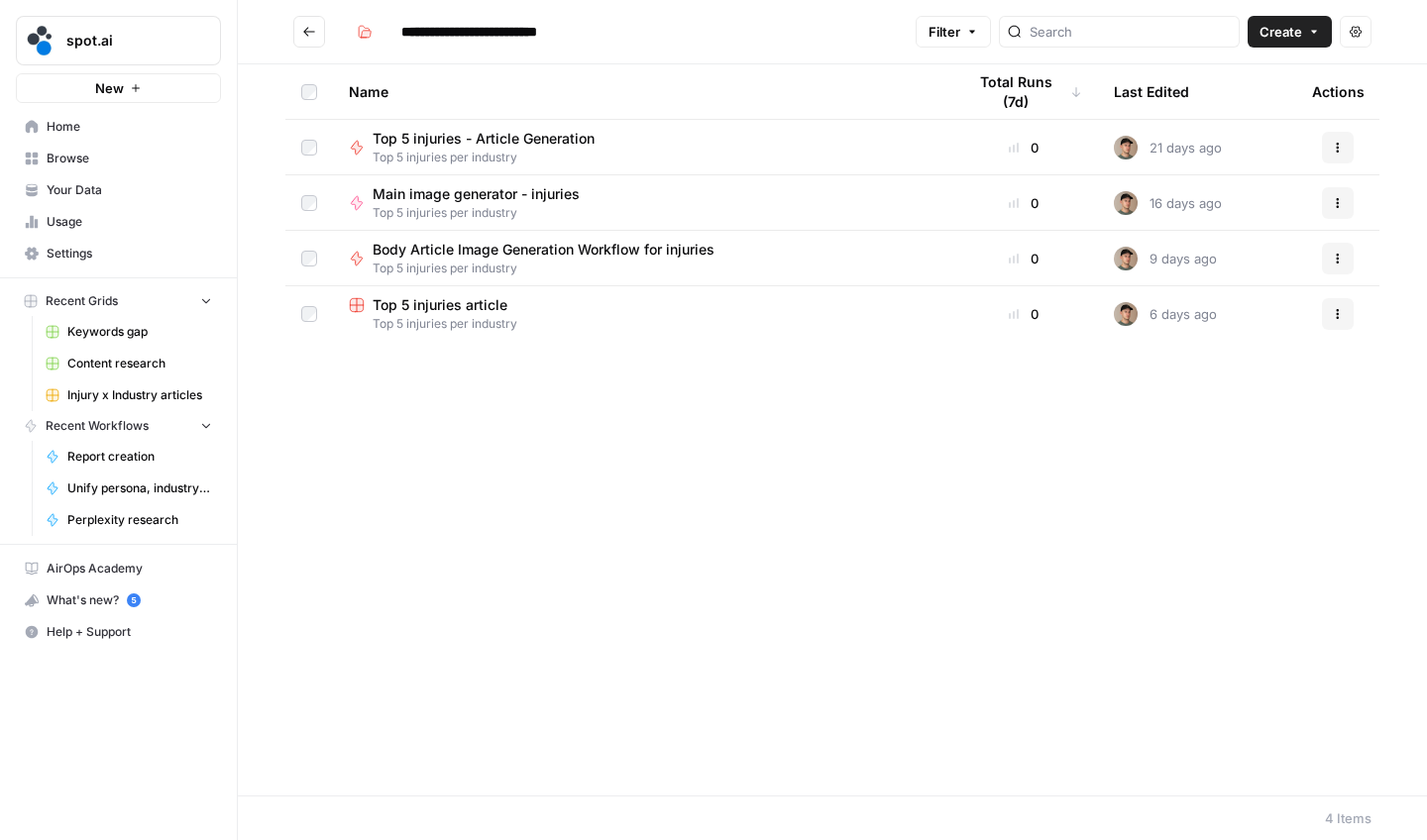 click at bounding box center (309, 32) 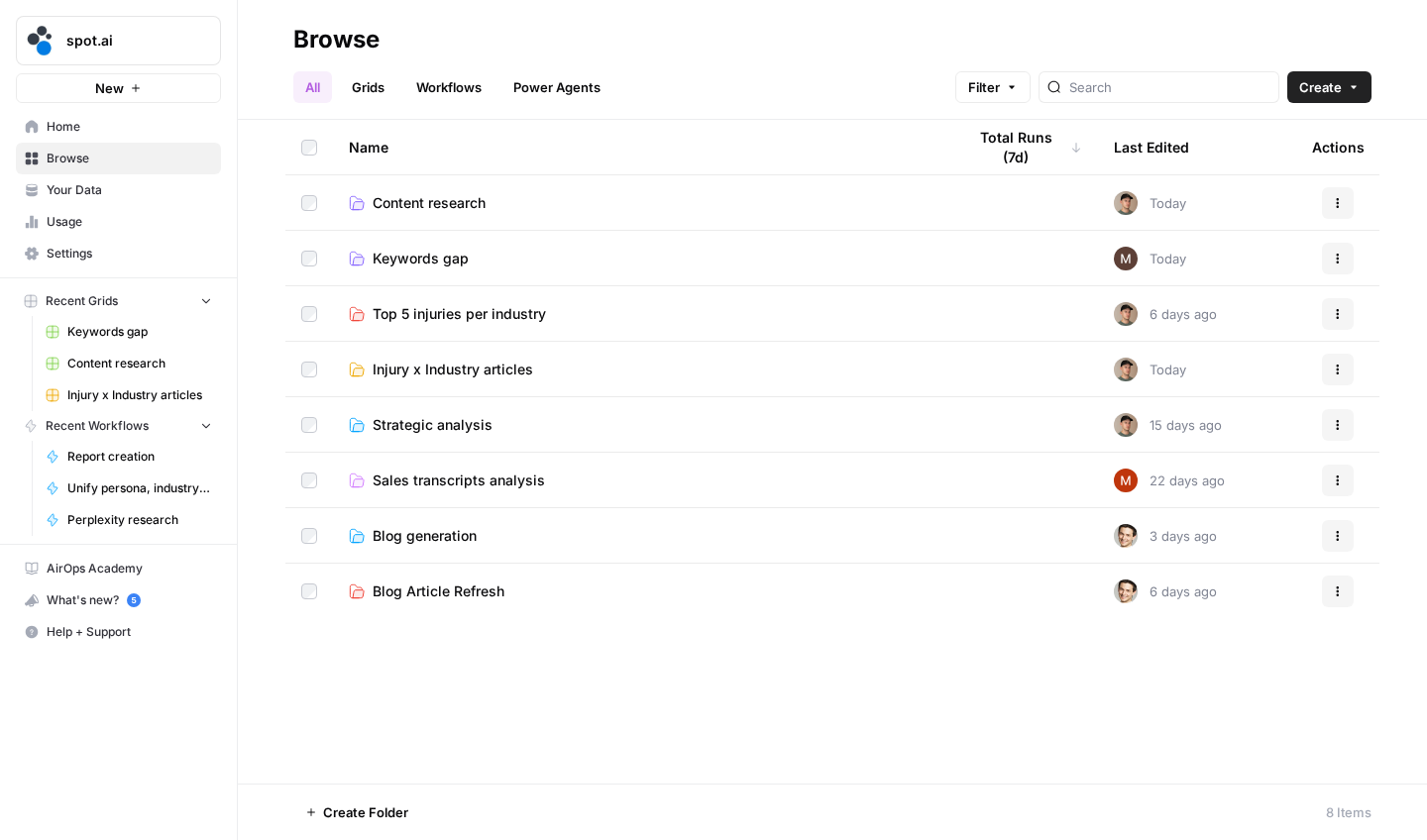 click on "Injury x Industry articles" at bounding box center (453, 369) 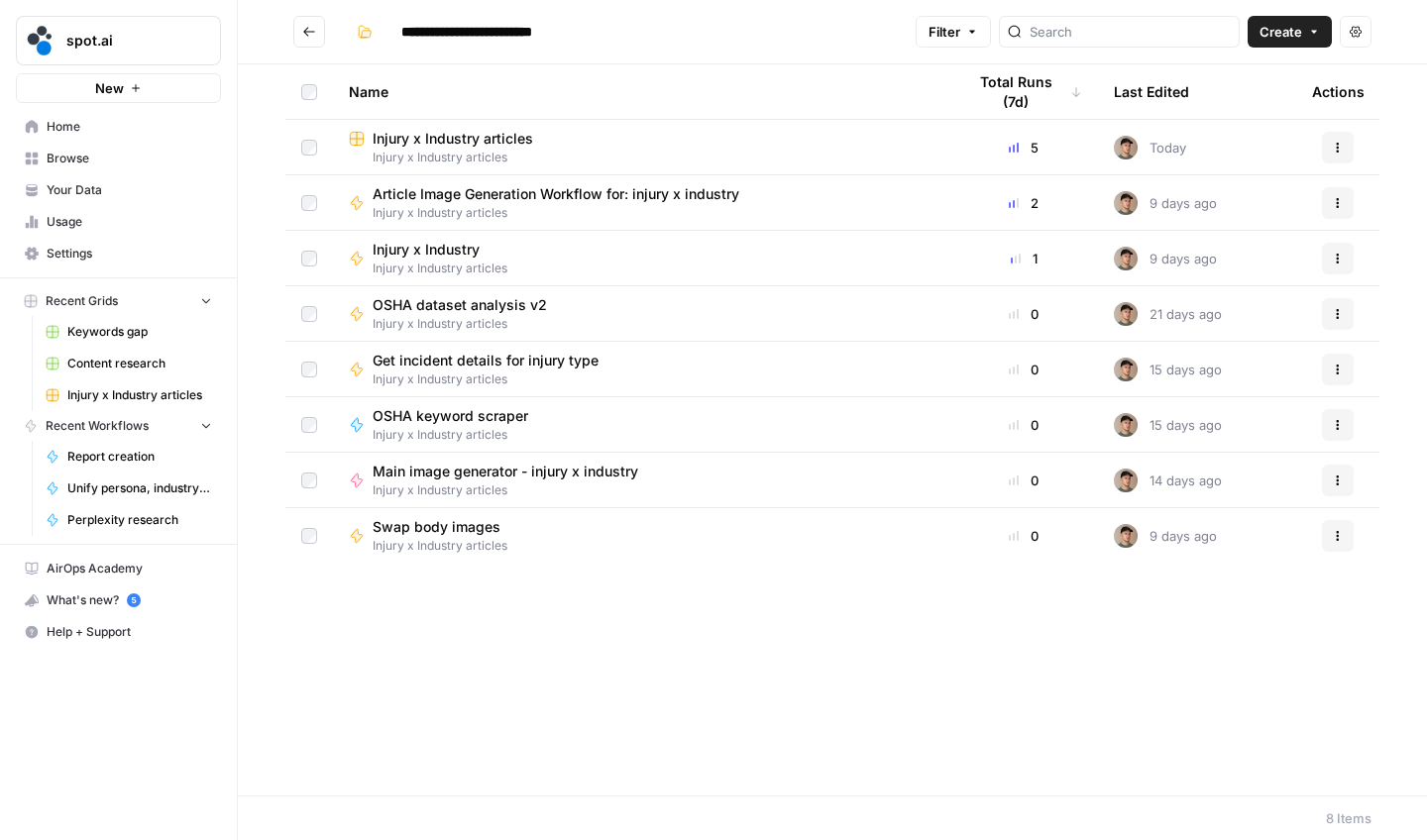 click on "Injury x Industry articles" at bounding box center [453, 139] 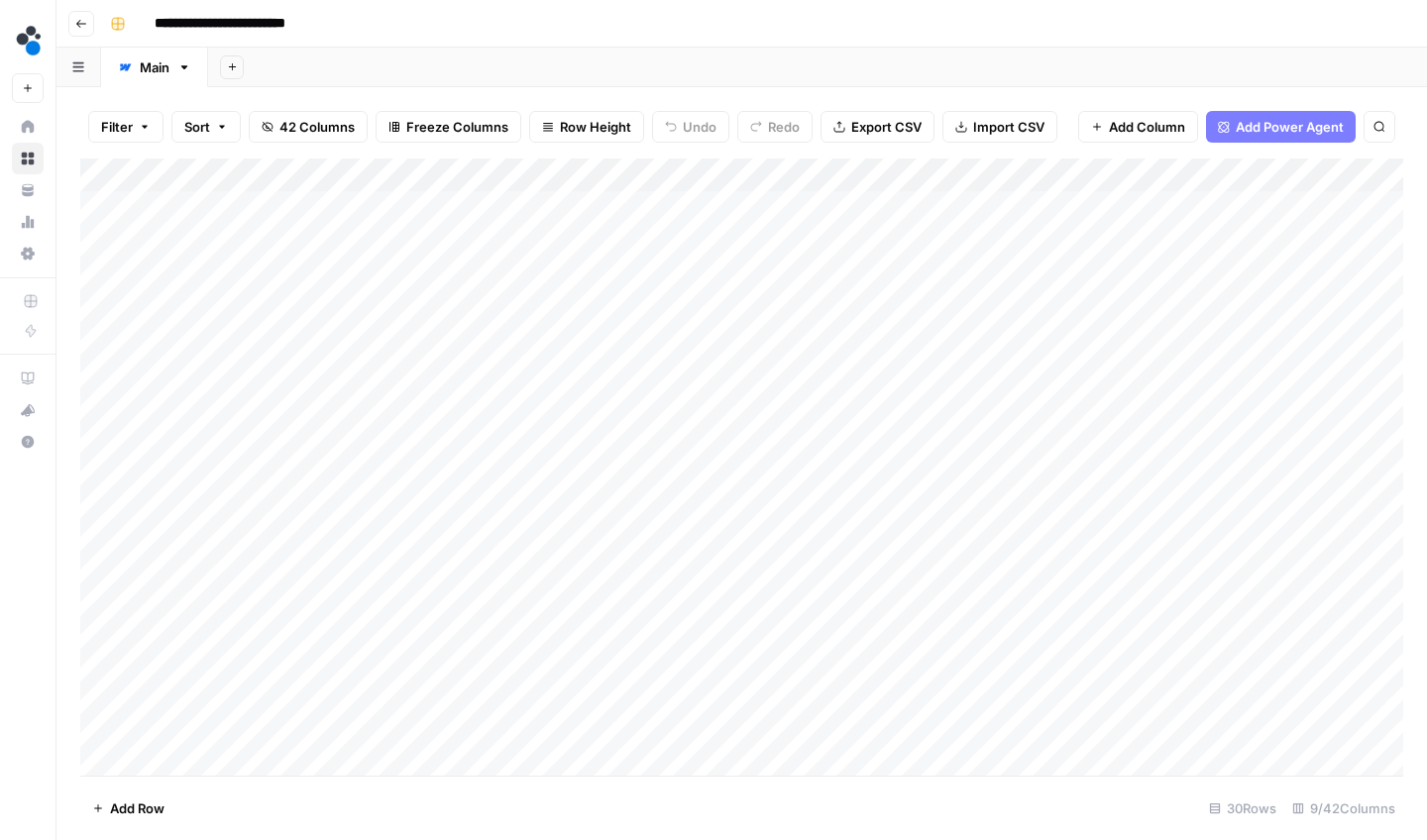 scroll, scrollTop: 0, scrollLeft: 0, axis: both 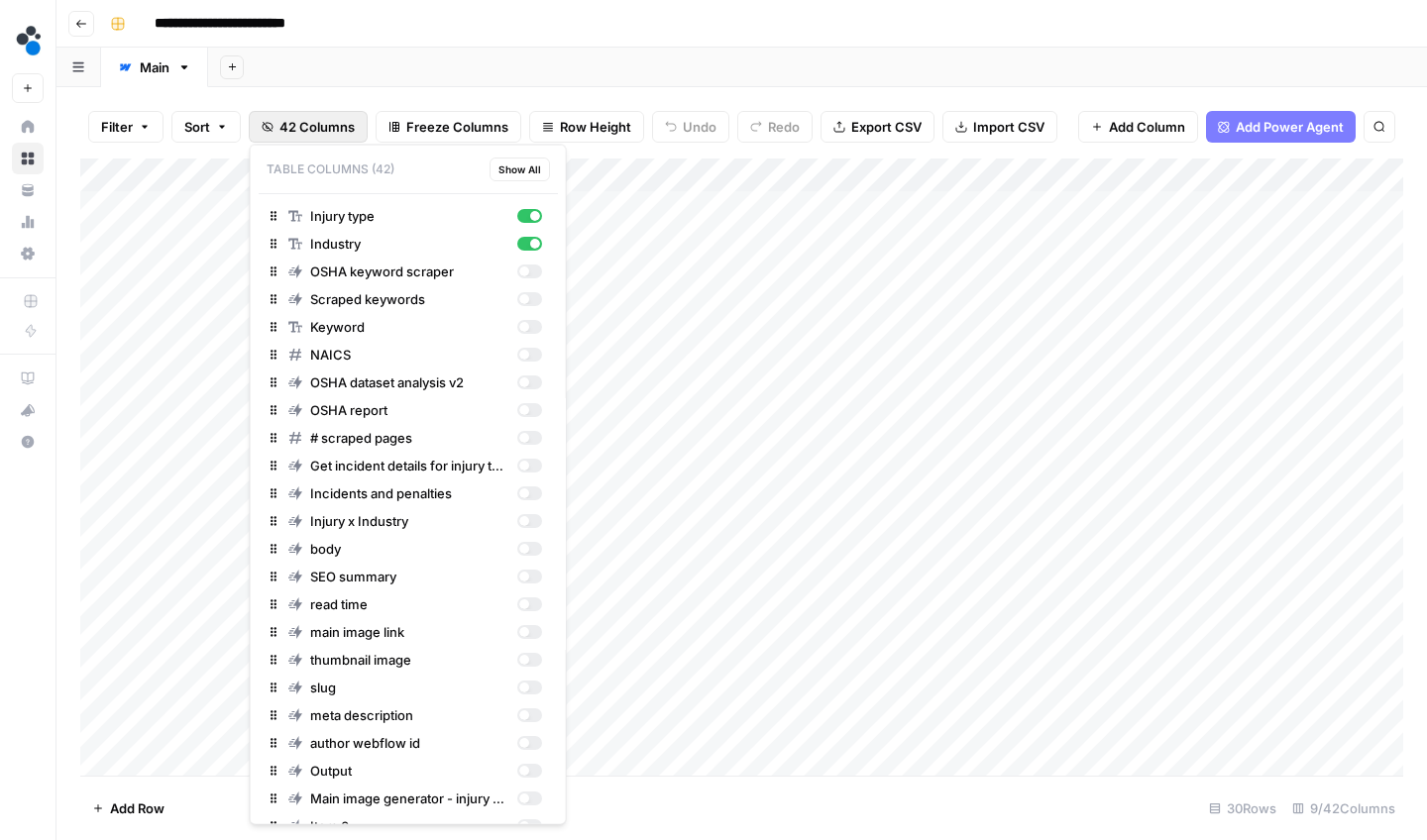 click on "42 Columns" at bounding box center [308, 127] 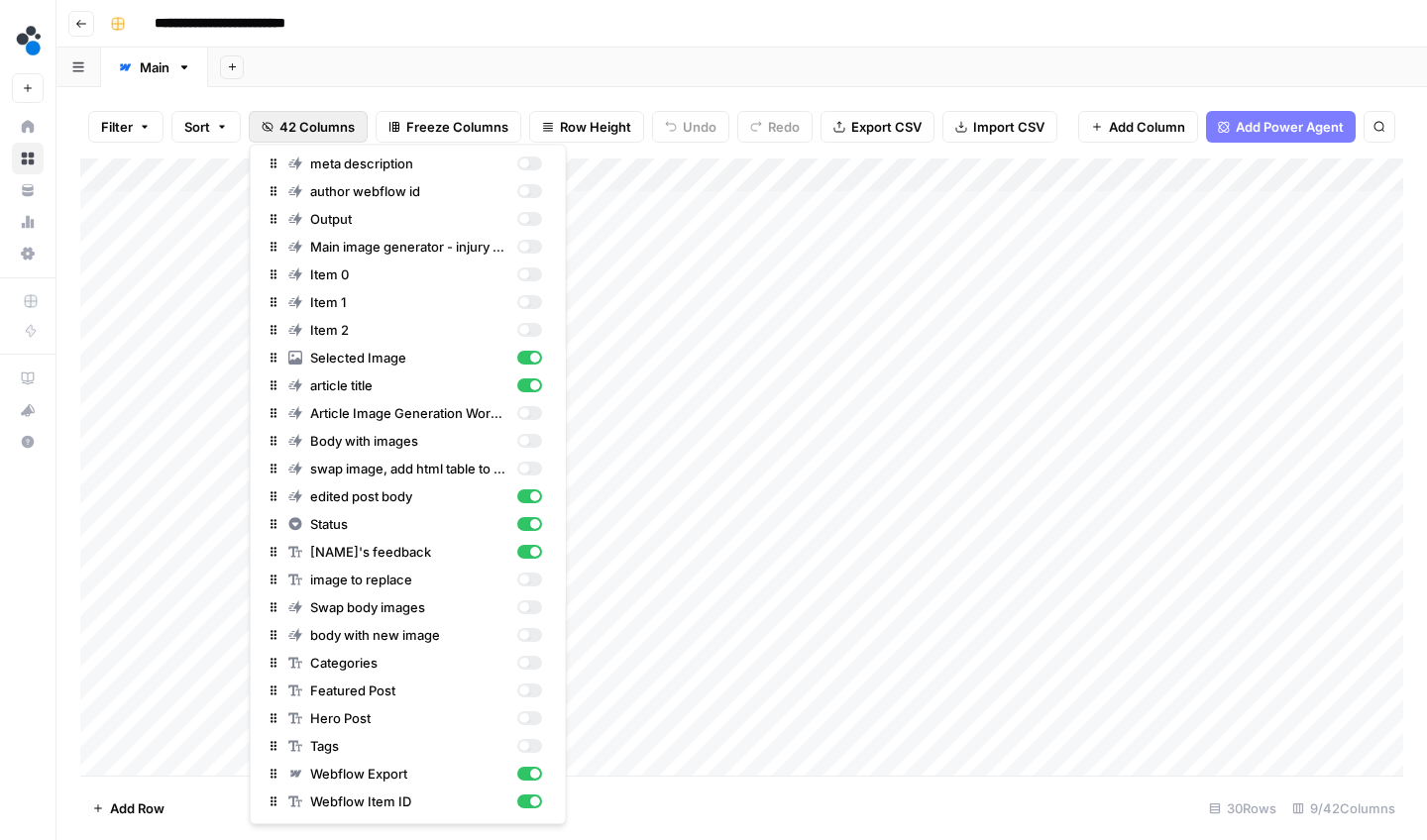 scroll, scrollTop: 551, scrollLeft: 0, axis: vertical 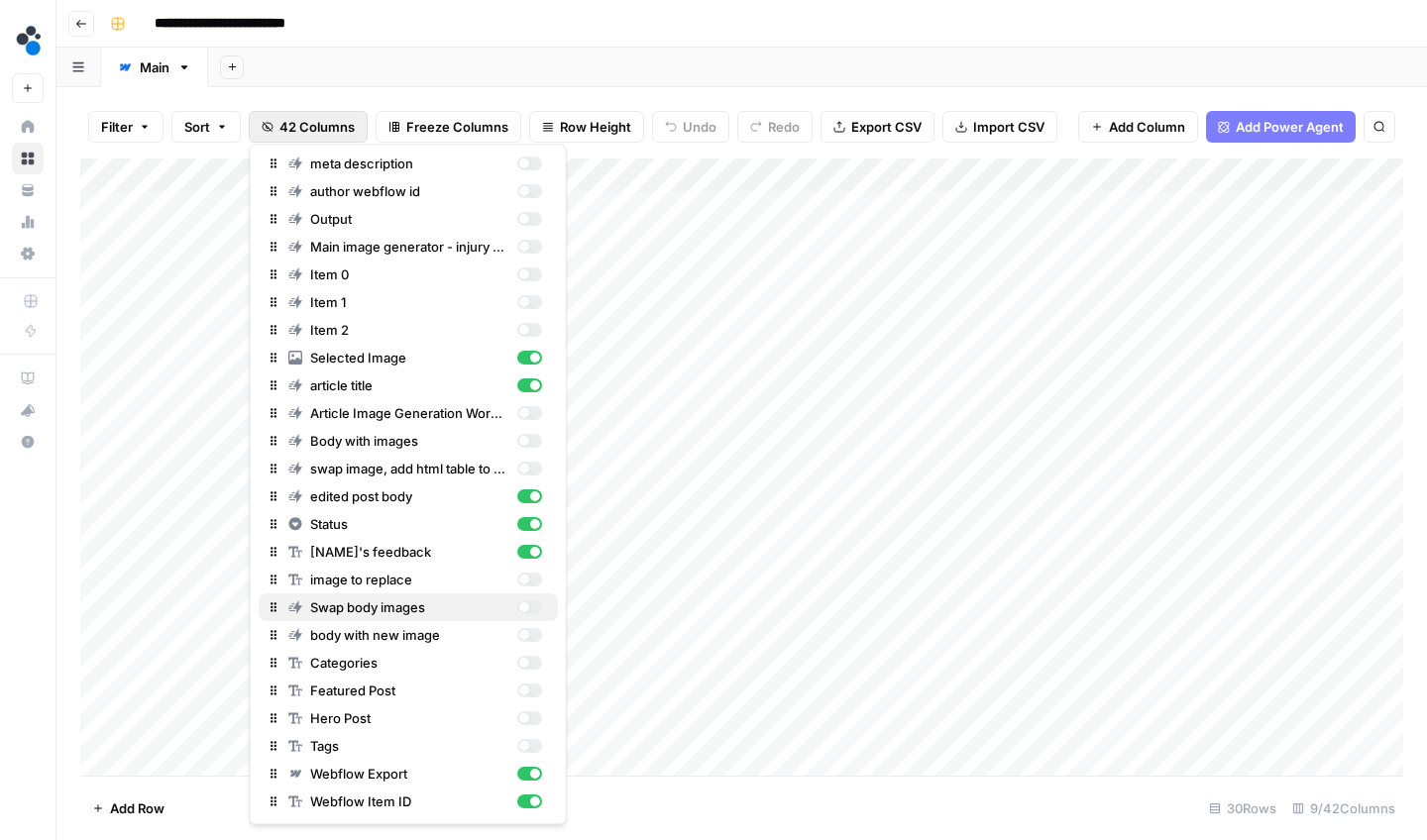 click at bounding box center [528, 608] 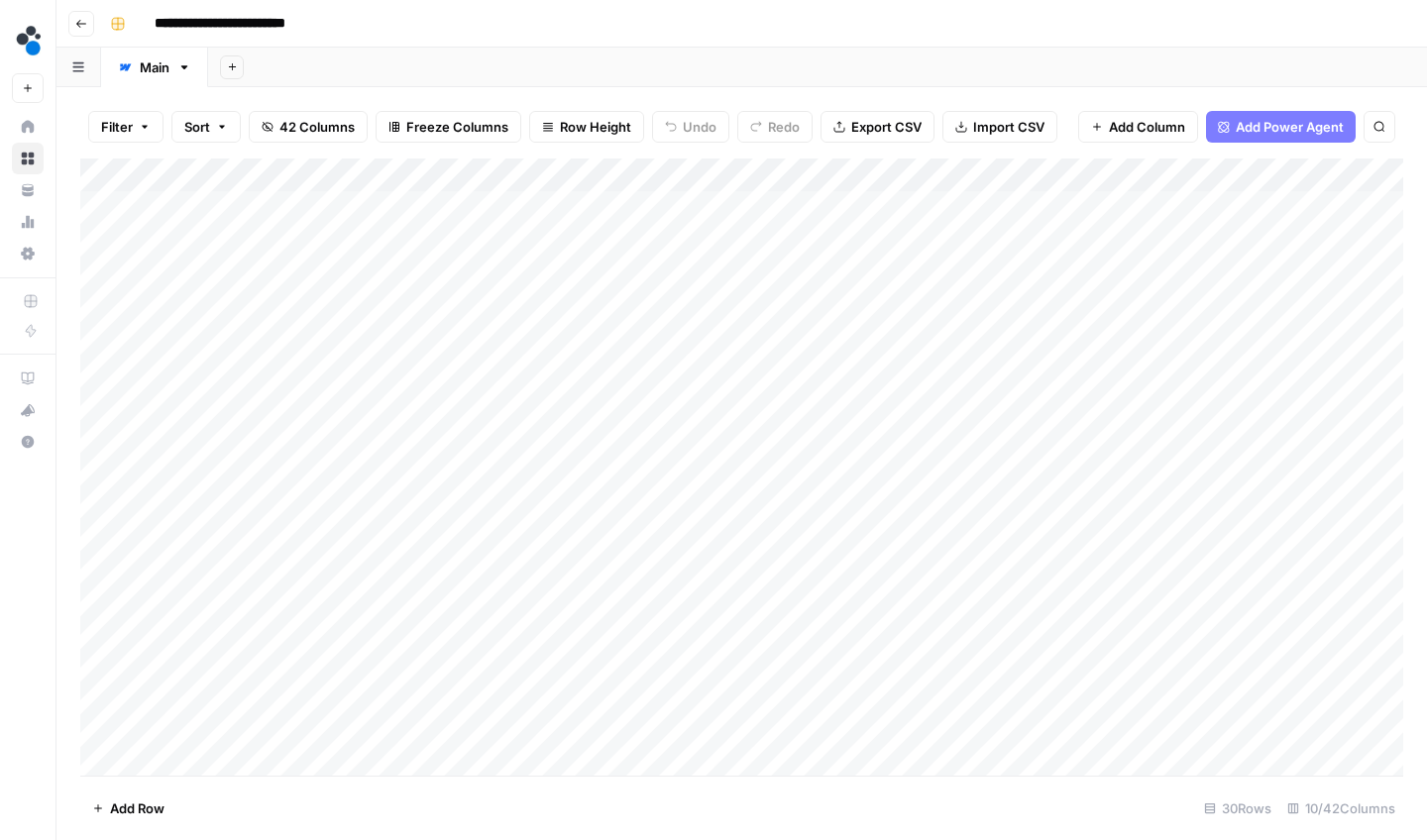 click on "Add Sheet" at bounding box center (818, 67) 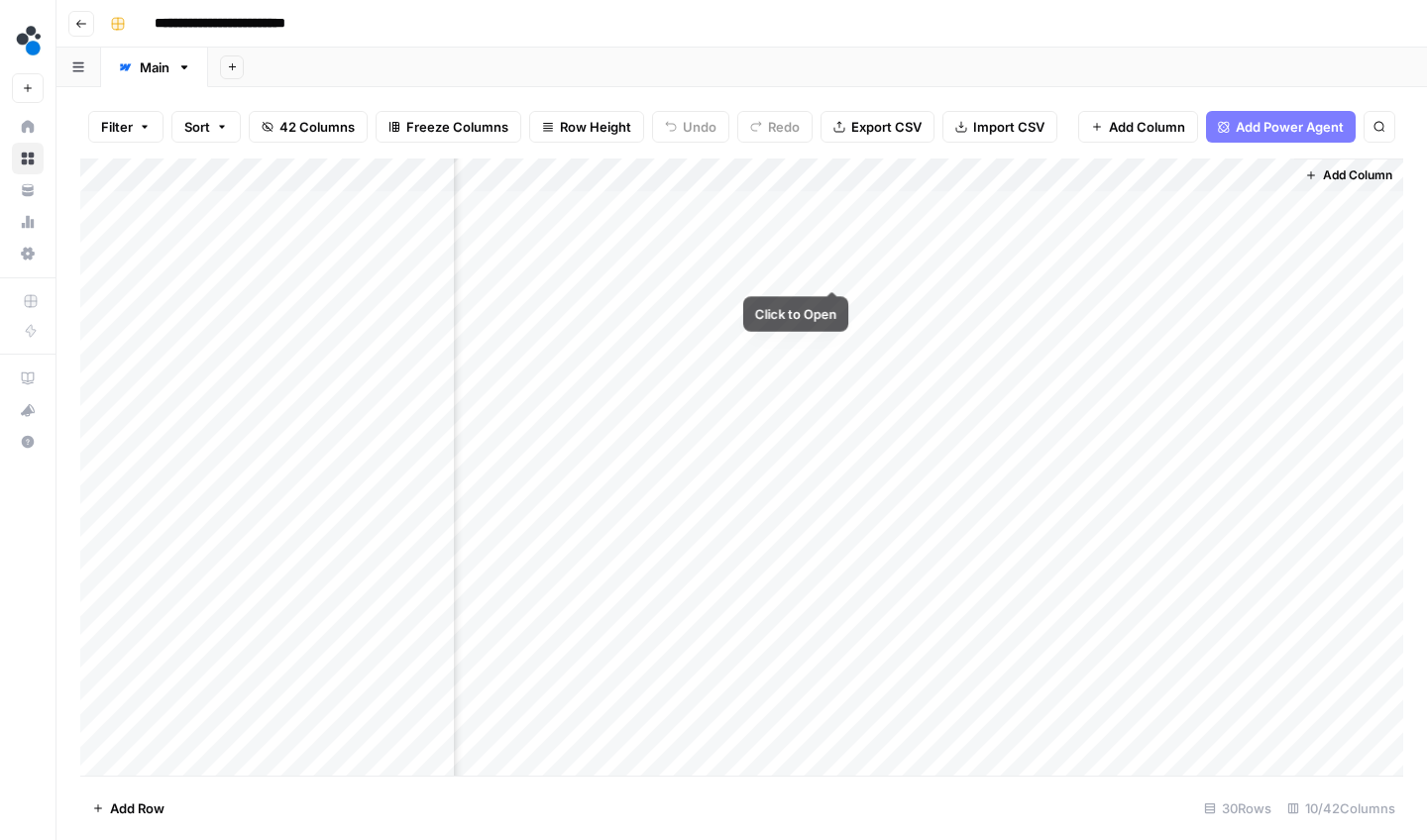 scroll, scrollTop: 0, scrollLeft: 605, axis: horizontal 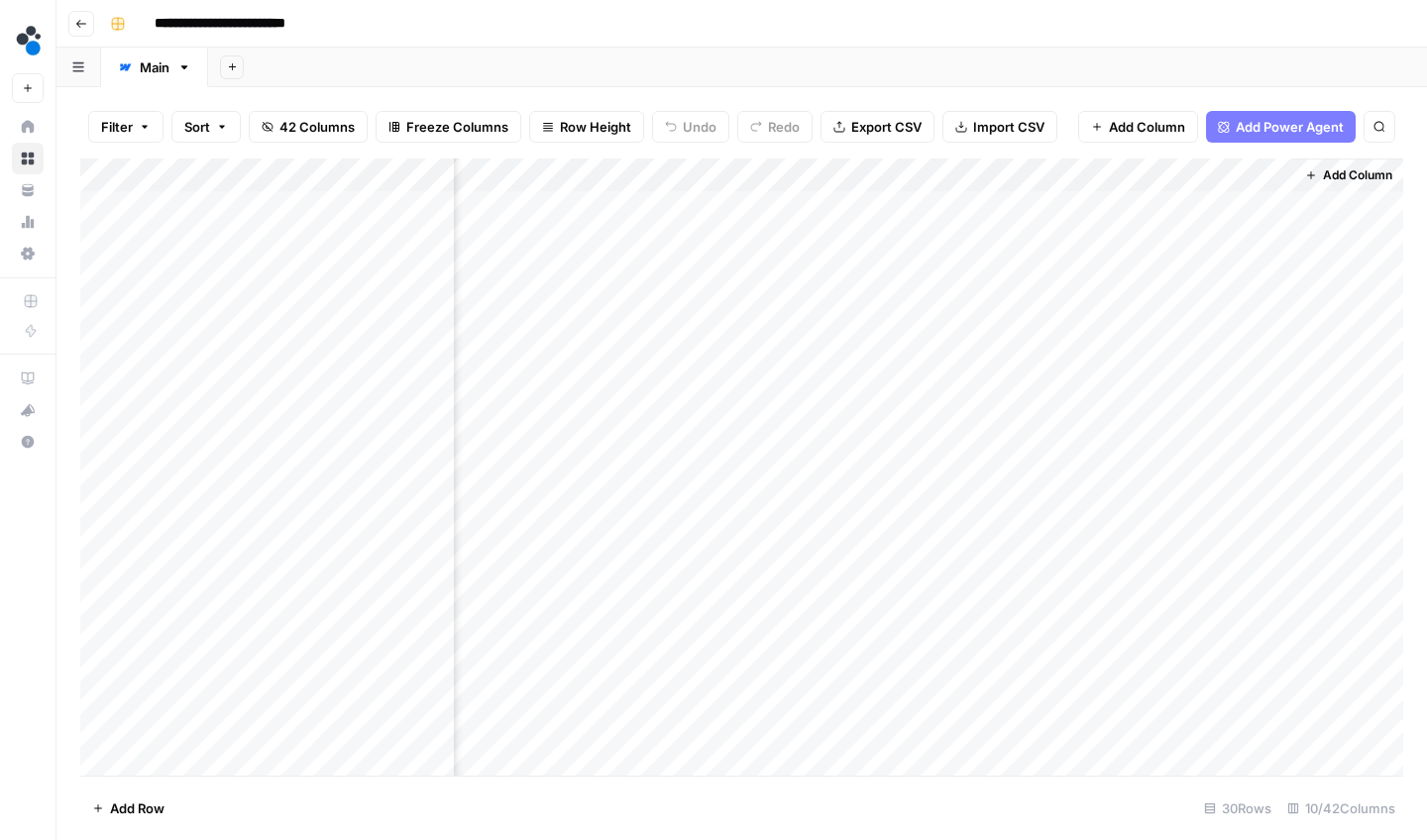 click on "Add Column" at bounding box center [741, 470] 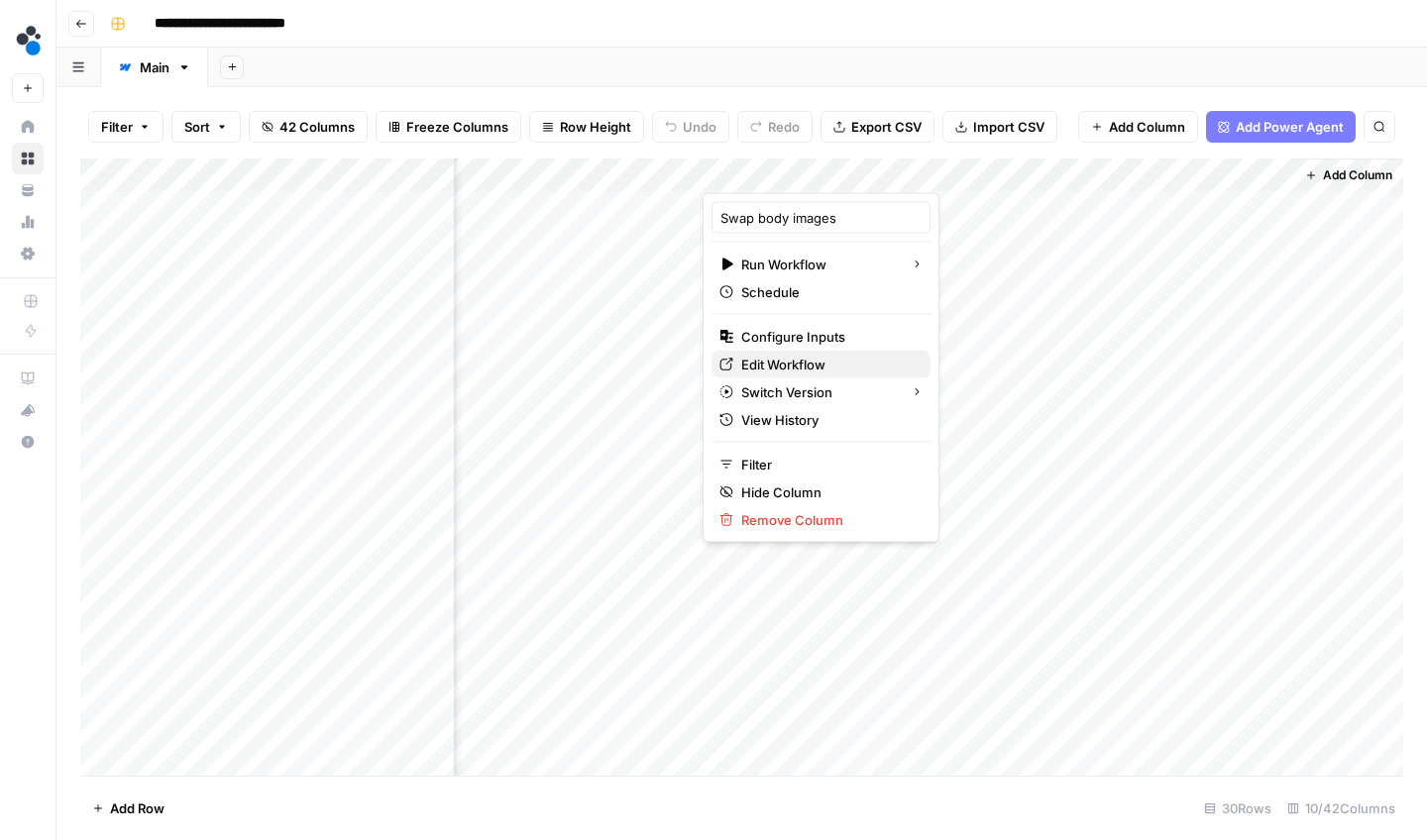 click on "Edit Workflow" at bounding box center (827, 365) 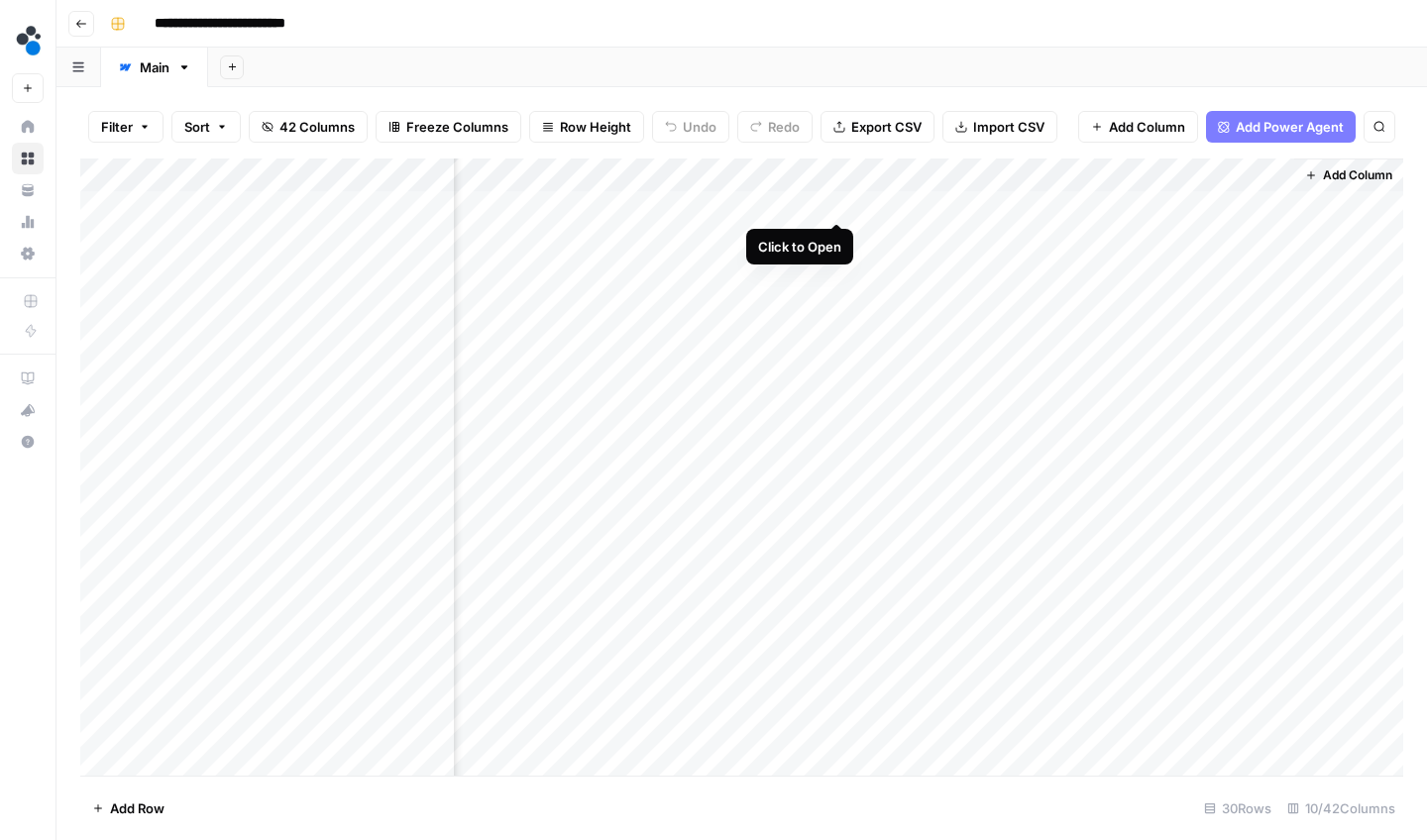 scroll, scrollTop: 0, scrollLeft: 0, axis: both 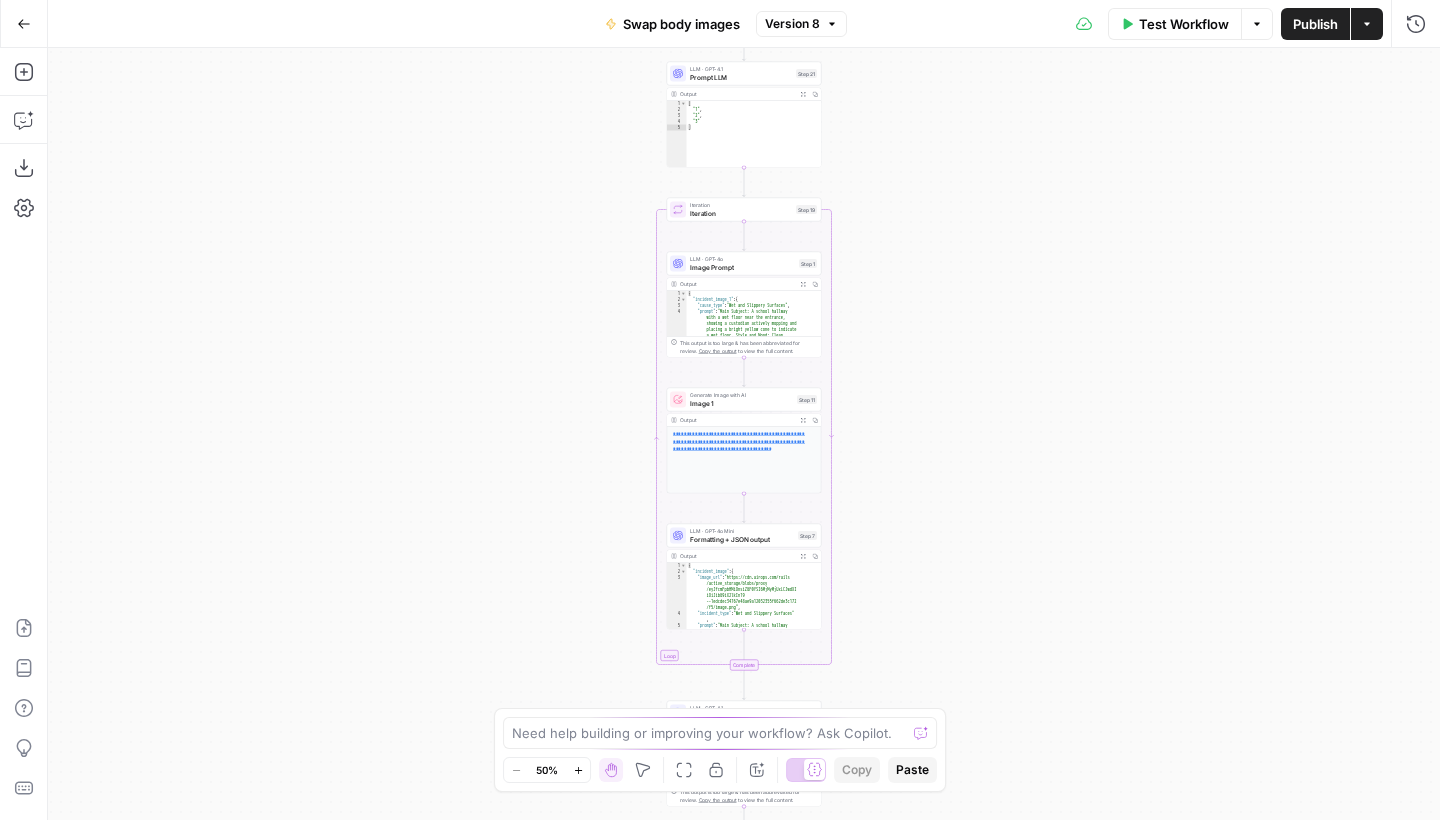 drag, startPoint x: 935, startPoint y: 266, endPoint x: 935, endPoint y: 429, distance: 163 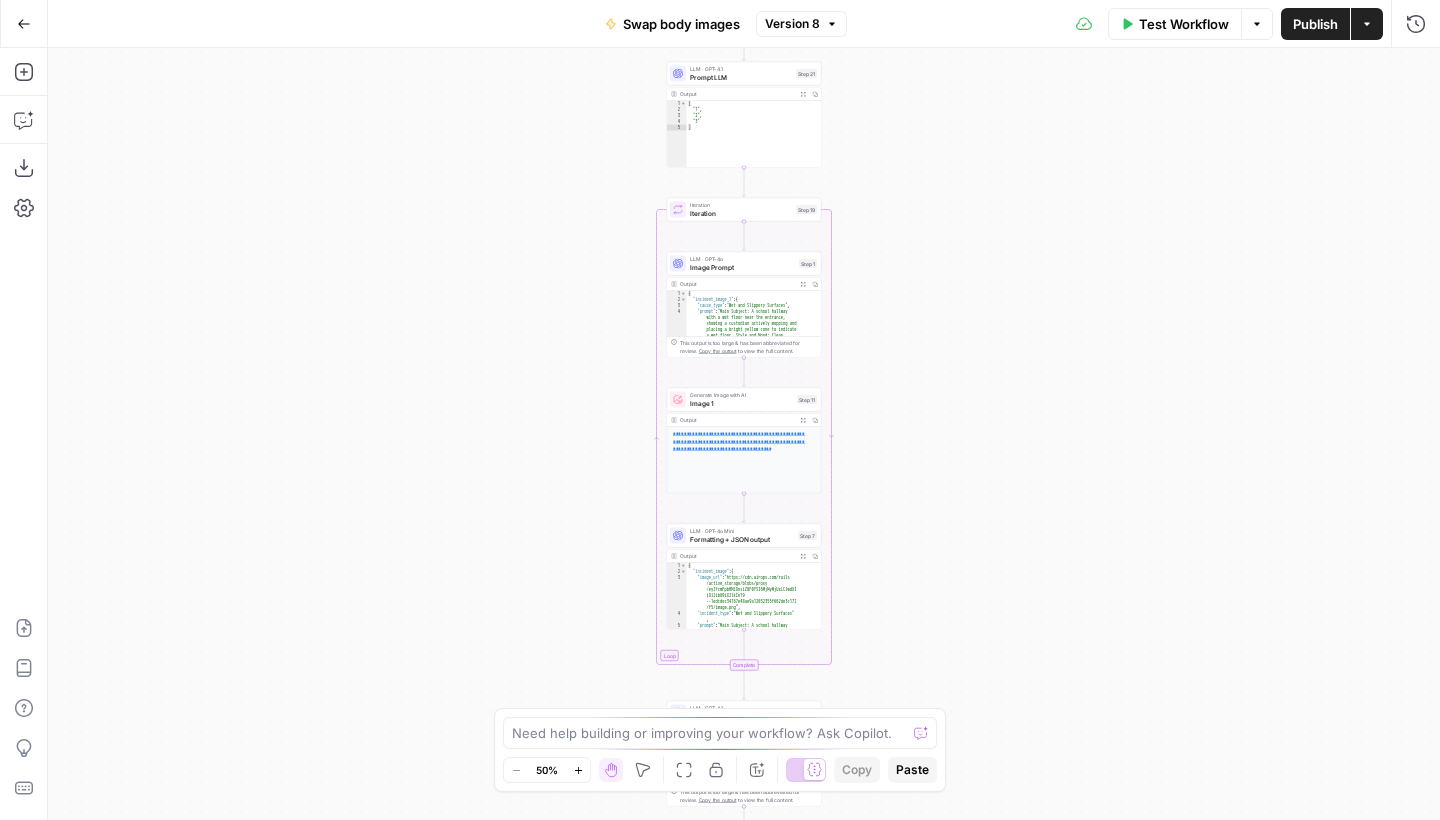 click on "highlighting proper procedures for wet" at bounding box center [744, 434] 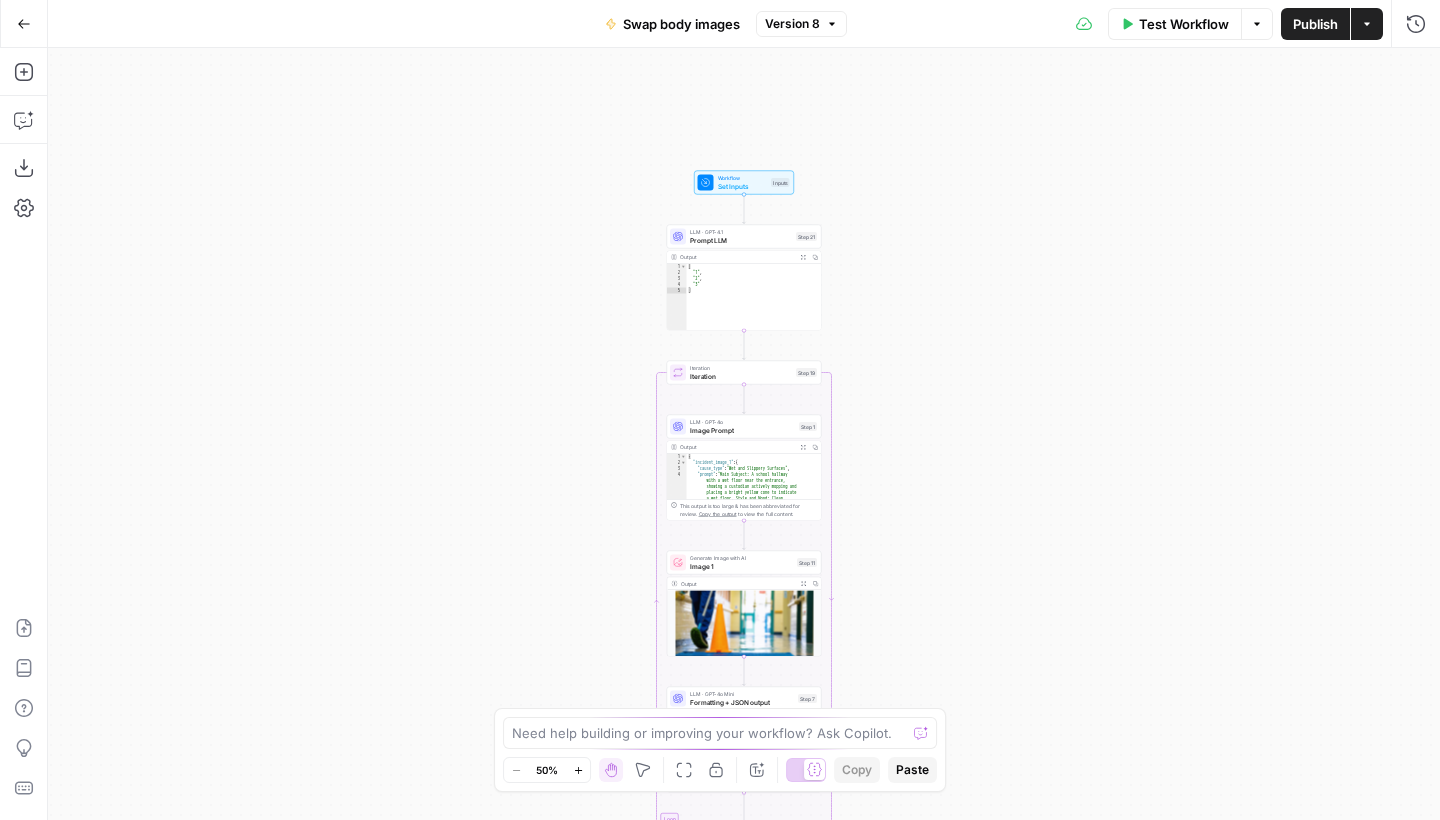 scroll, scrollTop: 0, scrollLeft: 0, axis: both 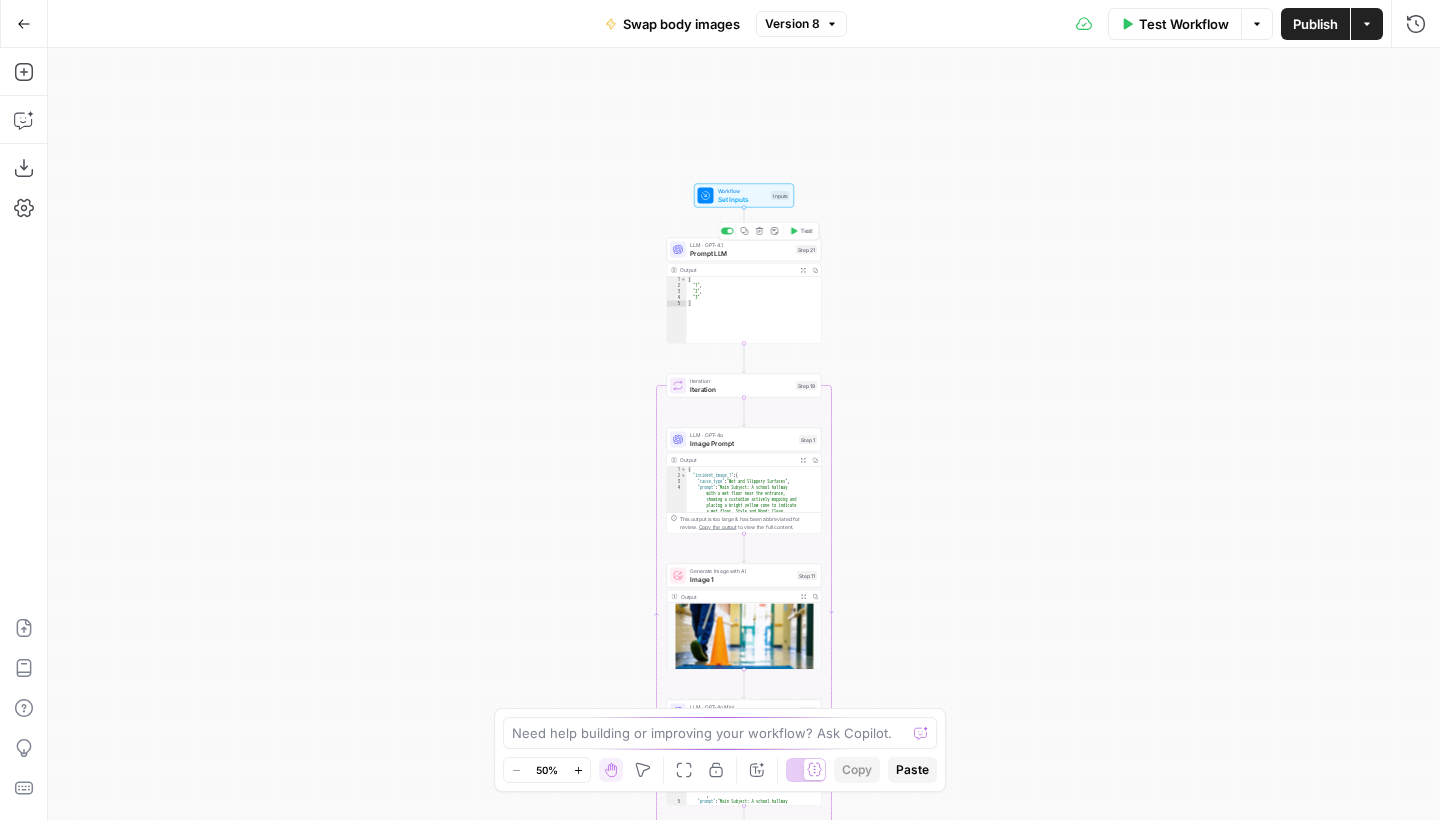 click on "Prompt LLM" at bounding box center (741, 253) 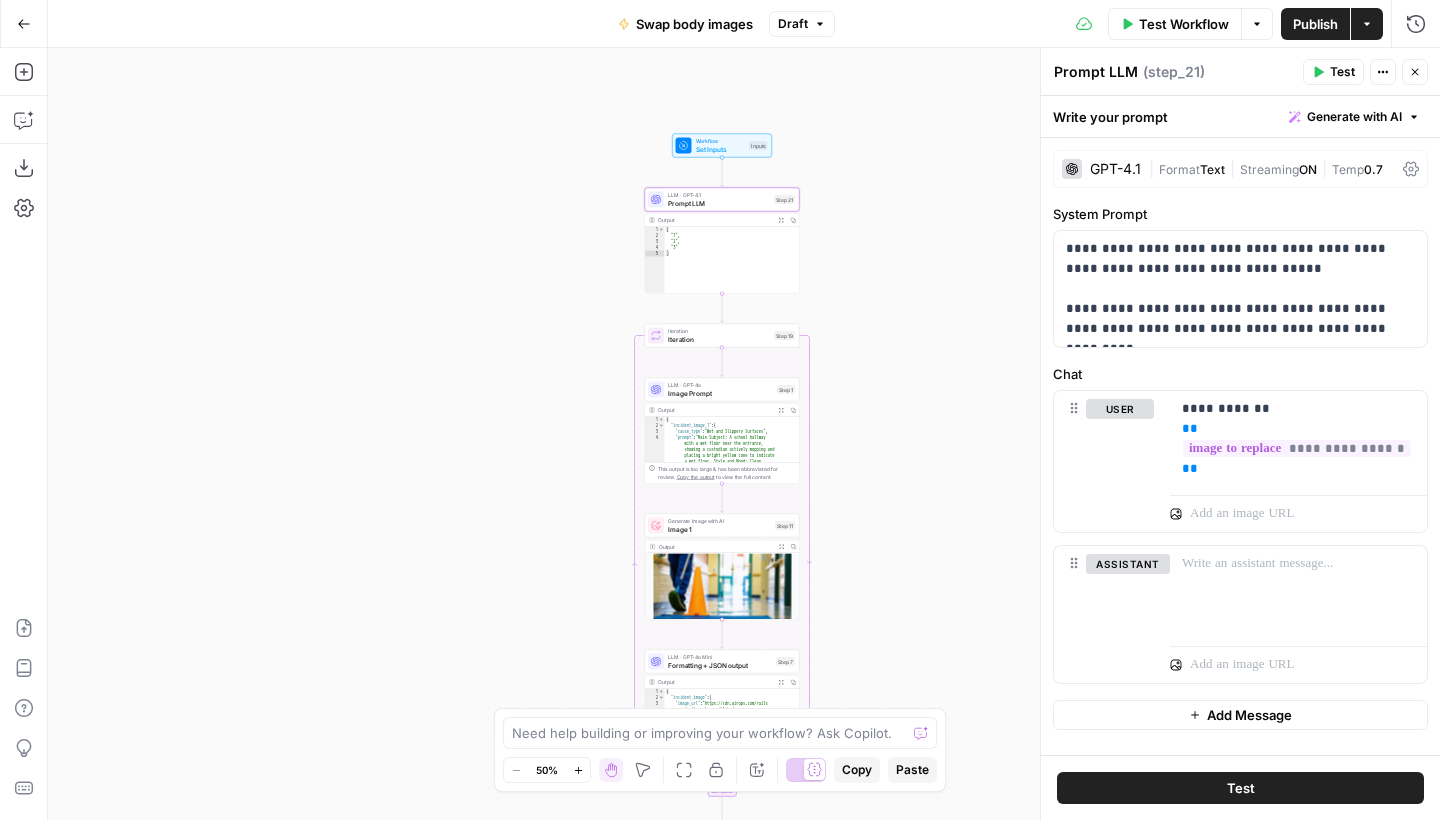 drag, startPoint x: 891, startPoint y: 385, endPoint x: 856, endPoint y: 296, distance: 95.63472 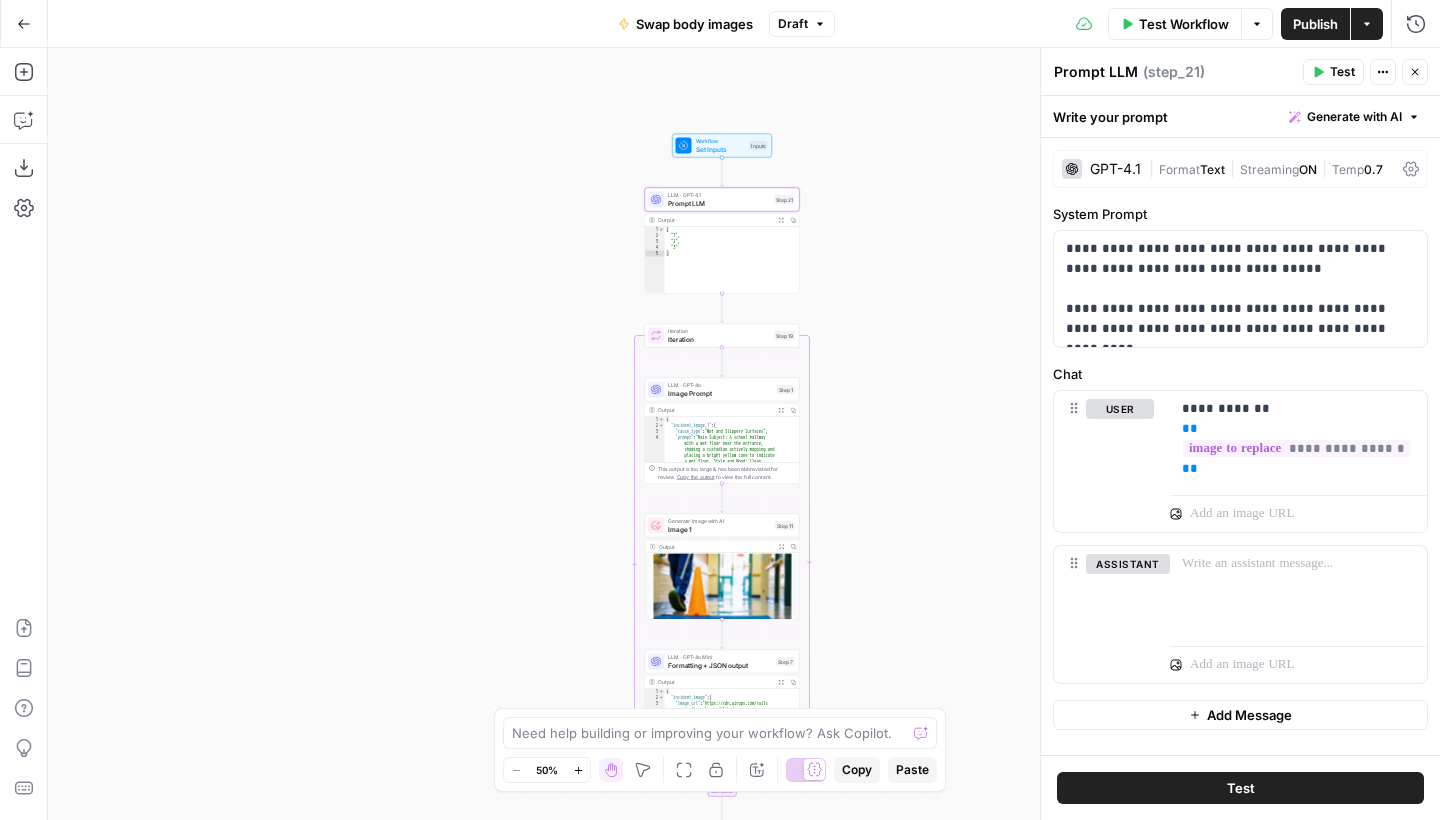 click on "highlighting proper procedures for wet" at bounding box center (744, 434) 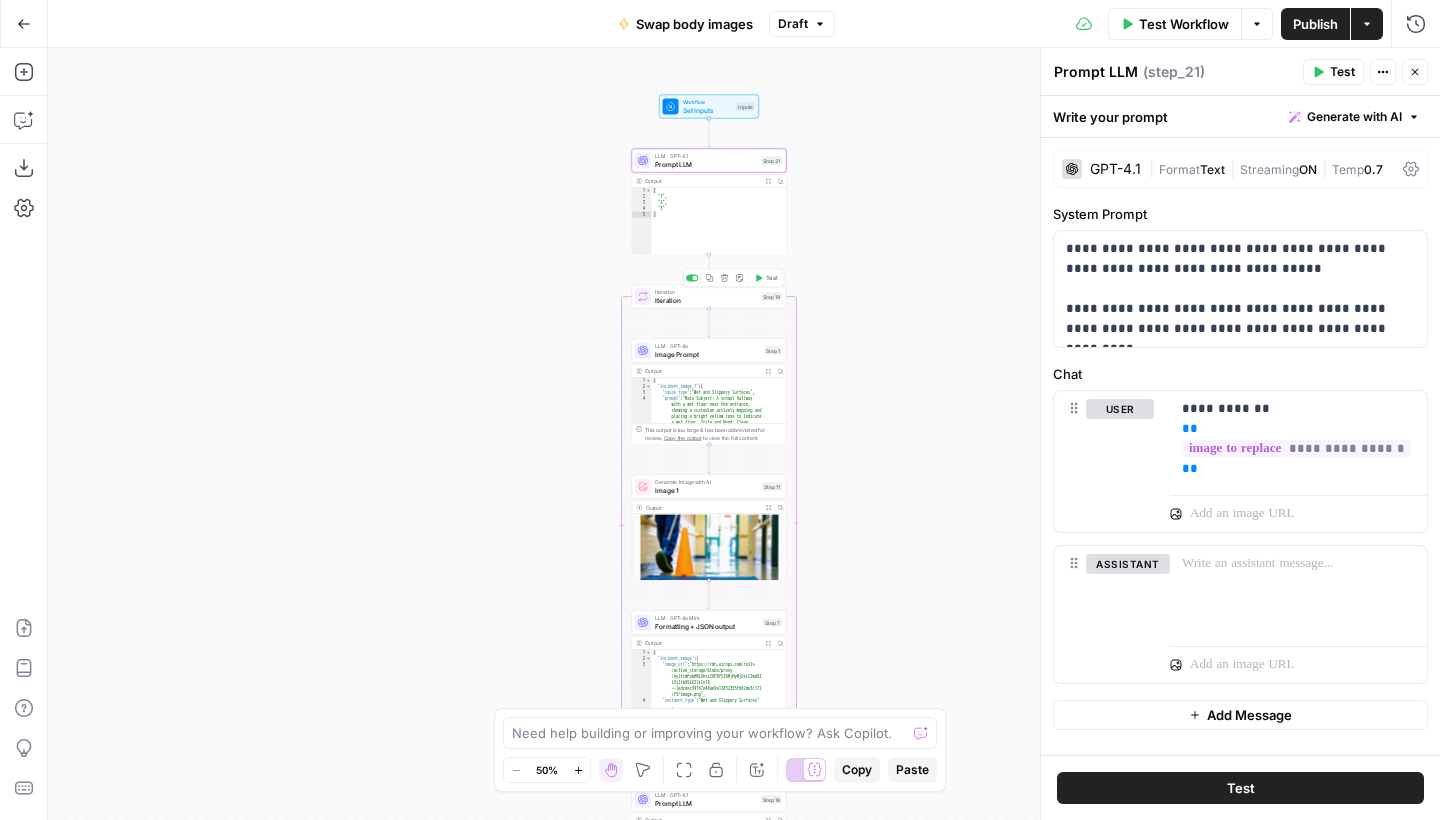click on "Image Prompt" at bounding box center [707, 354] 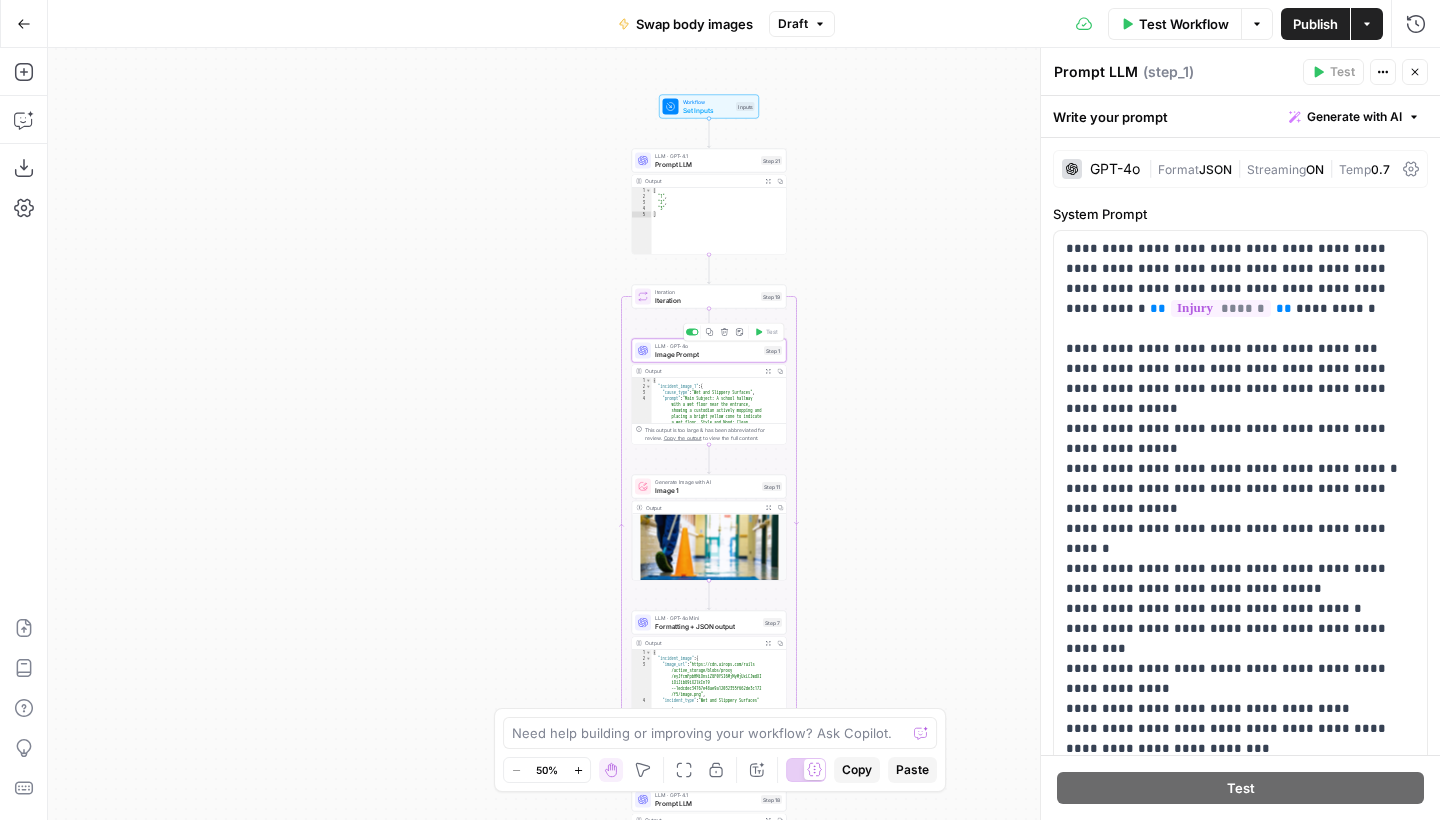 type on "Image Prompt" 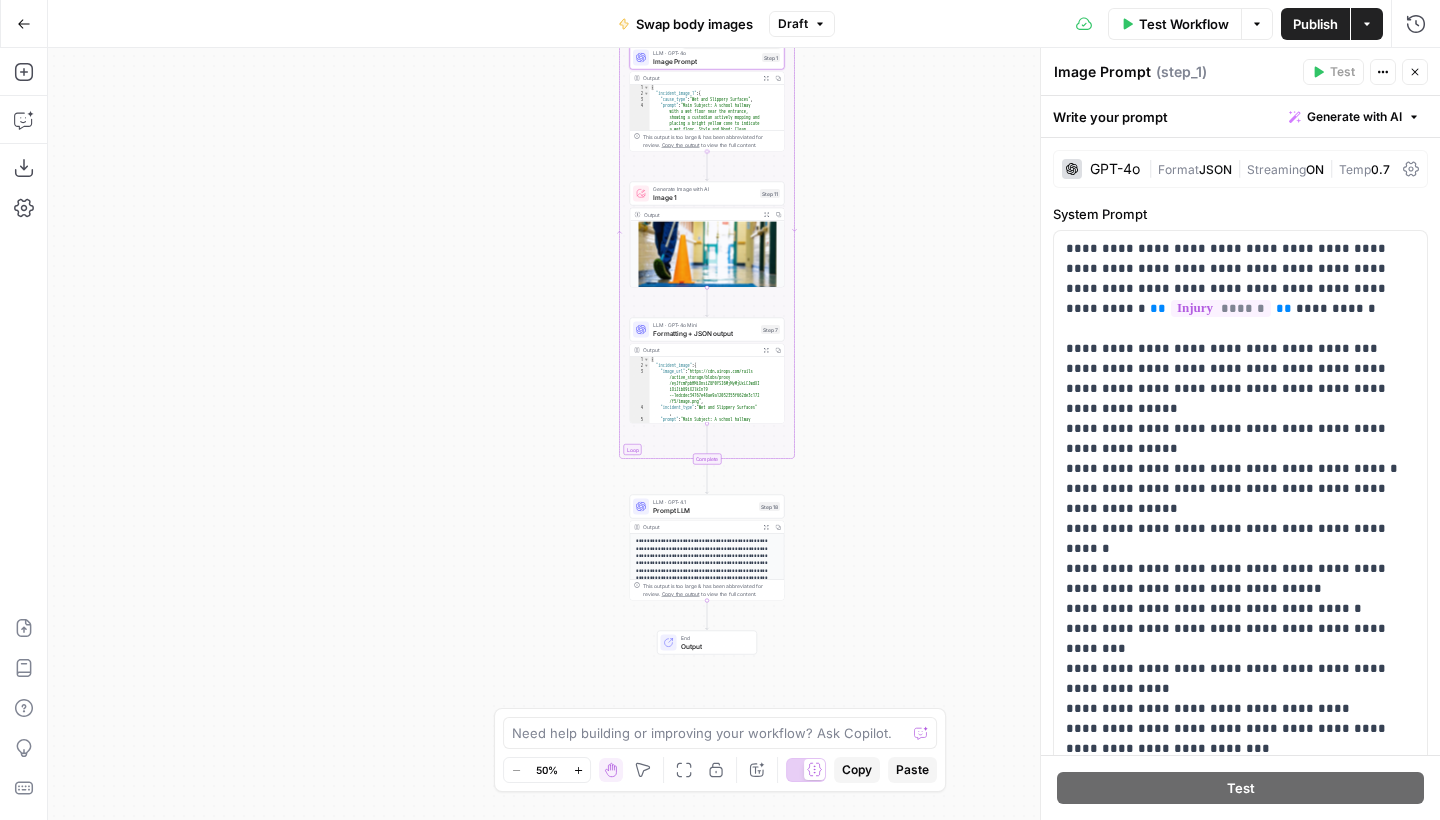 drag, startPoint x: 843, startPoint y: 433, endPoint x: 841, endPoint y: 140, distance: 293.00684 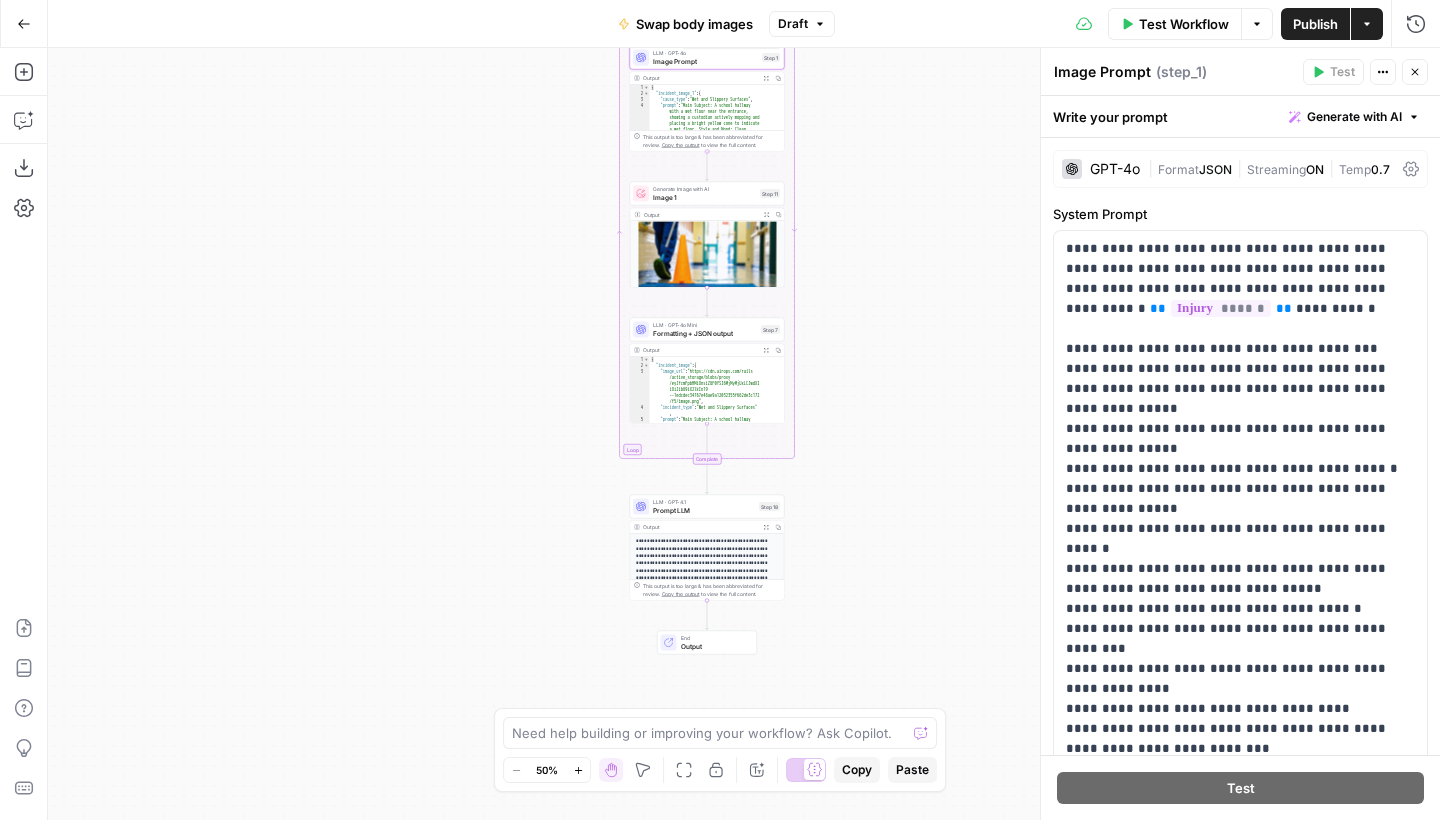 click on "Workflow Set Inputs Inputs LLM · GPT-4.1 Prompt LLM Step 21 Output Expand Output Copy 1 2 3 4 5 [    "1" ,    "2" ,    "3" ]     XXXXXXXXXXXXXXXXXXXXXXXXXXXXXXXXXXXXXXXXXXXXXXXXXXXXXXXXXXXXXXXXXXXXXXXXXXXXXXXXXXXXXXXXXXXXXXXXXXXXXXXXXXXXXXXXXXXXXXXXXXXXXXXXXXXXXXXXXXXXXXXXXXXXXXXXXXXXXXXXXXXXXXXXXXXXXXXXXXXXXXXXXXXXXXXXXXXXXXXXXXXXXXXXXXXXXXXXXXXXXXXXXXXXXXXXXXXXXXXXXXXXXXXXXXXXXXXXXXXXXXXXXXXXXXXXXXXXXXXXXXXXXXXXXXXXXXXXXXXXXXXXXXXXXXXXXXXXXXXXXXXXXXXXXXXXXXXXXXXXXXXXXXXXXXXXXXXXXXXXXXXXXXXXXXXXXXXXXXXXXXXXXXXXXXXXXXXXXXXXXXXXXXXXXXXXXXXXXXXXXXXXXXXXXXXXXXXXXXXXXXXXXXXXXXXXXXXXXXXXXXXXXXXXXXXXXXXXXXXXXXXXXXXXXXXXXXXXXXXXXXXXXXXXXXXX Loop Iteration Iteration Step 19 LLM · GPT-4o Image Prompt Step 1 Copy step Delete step Add Note Test Output Expand Output Copy 1 2 3 4 {    "incident_image_1" :  {      "cause_type" :  "Wet and Slippery Surfaces" ,      "prompt" :  "Main Subject: A school hallway           with a wet floor near the entrance,           showing a custodian actively mopping and" at bounding box center (744, 434) 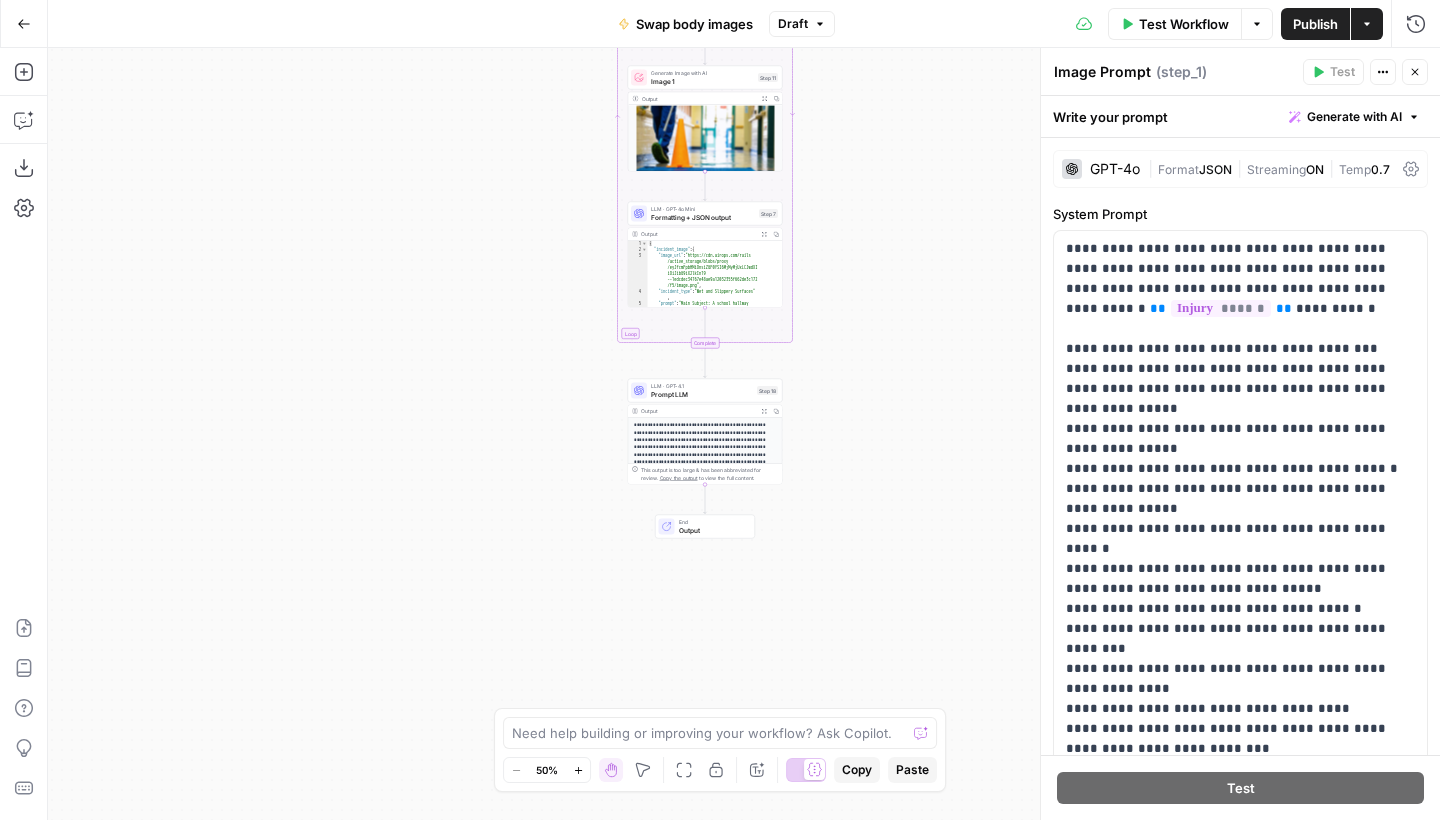 drag, startPoint x: 890, startPoint y: 444, endPoint x: 884, endPoint y: 316, distance: 128.14055 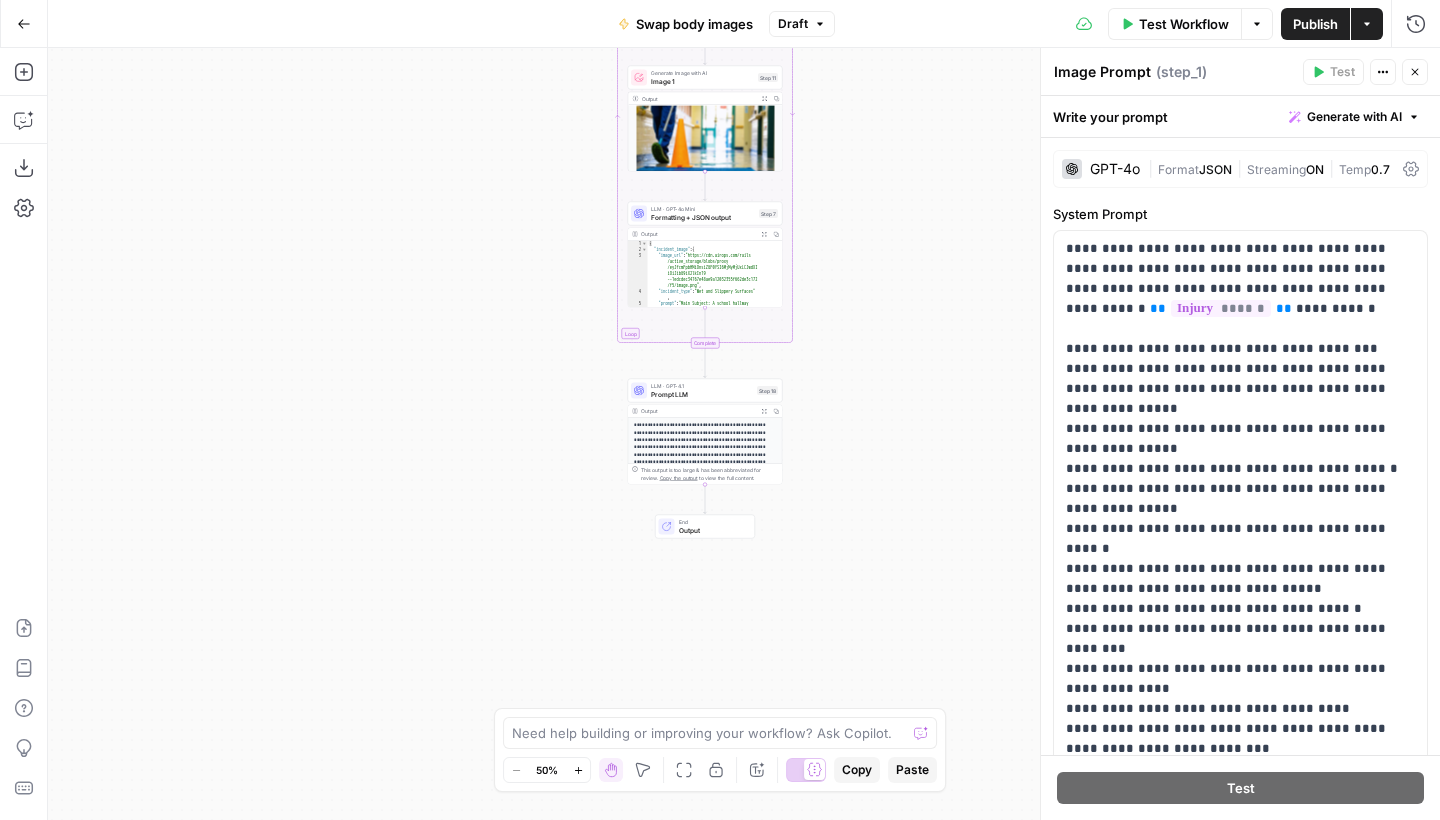 click on "highlighting proper procedures for wet" at bounding box center (744, 434) 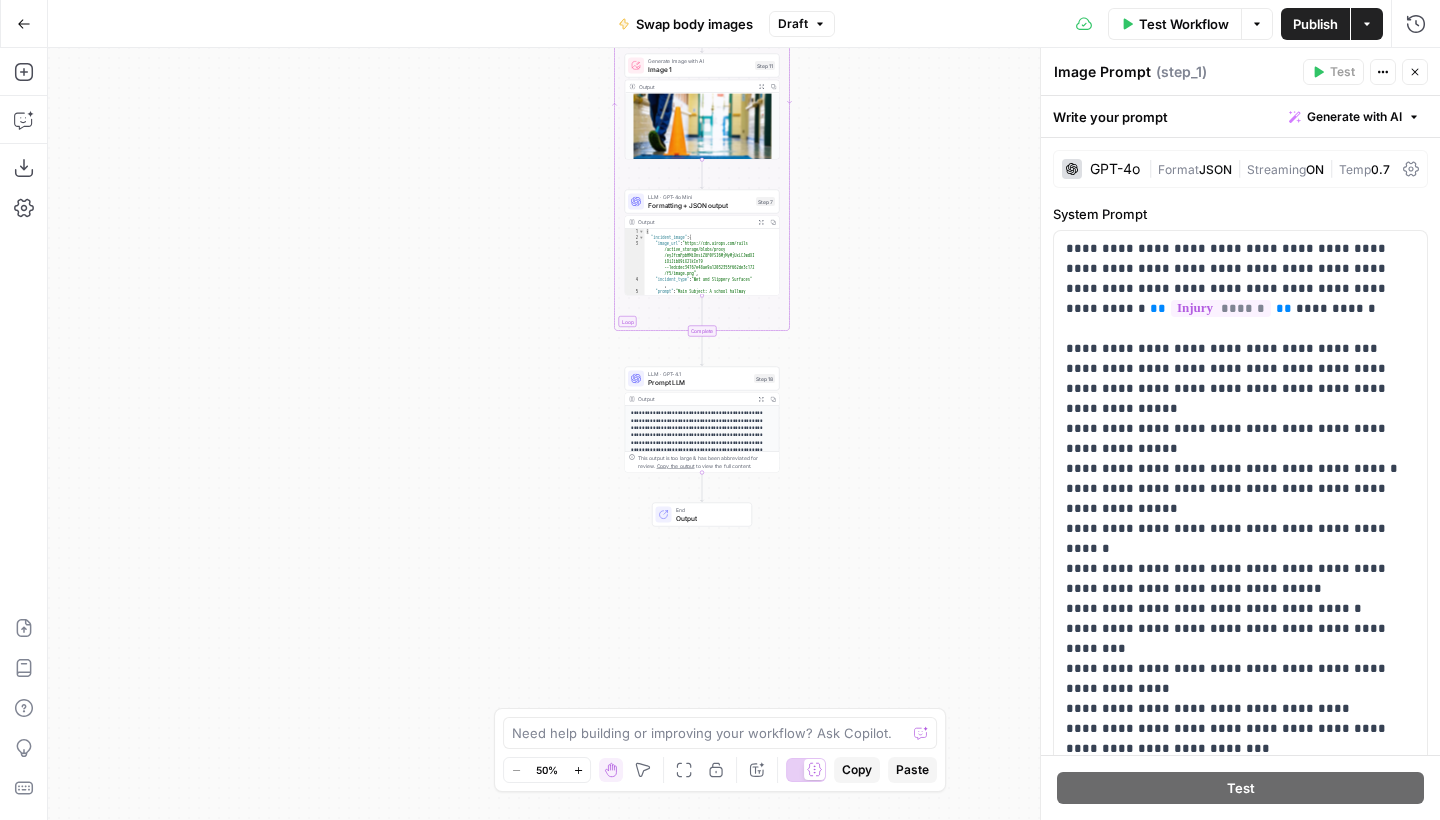click on "Go Back" at bounding box center [24, 24] 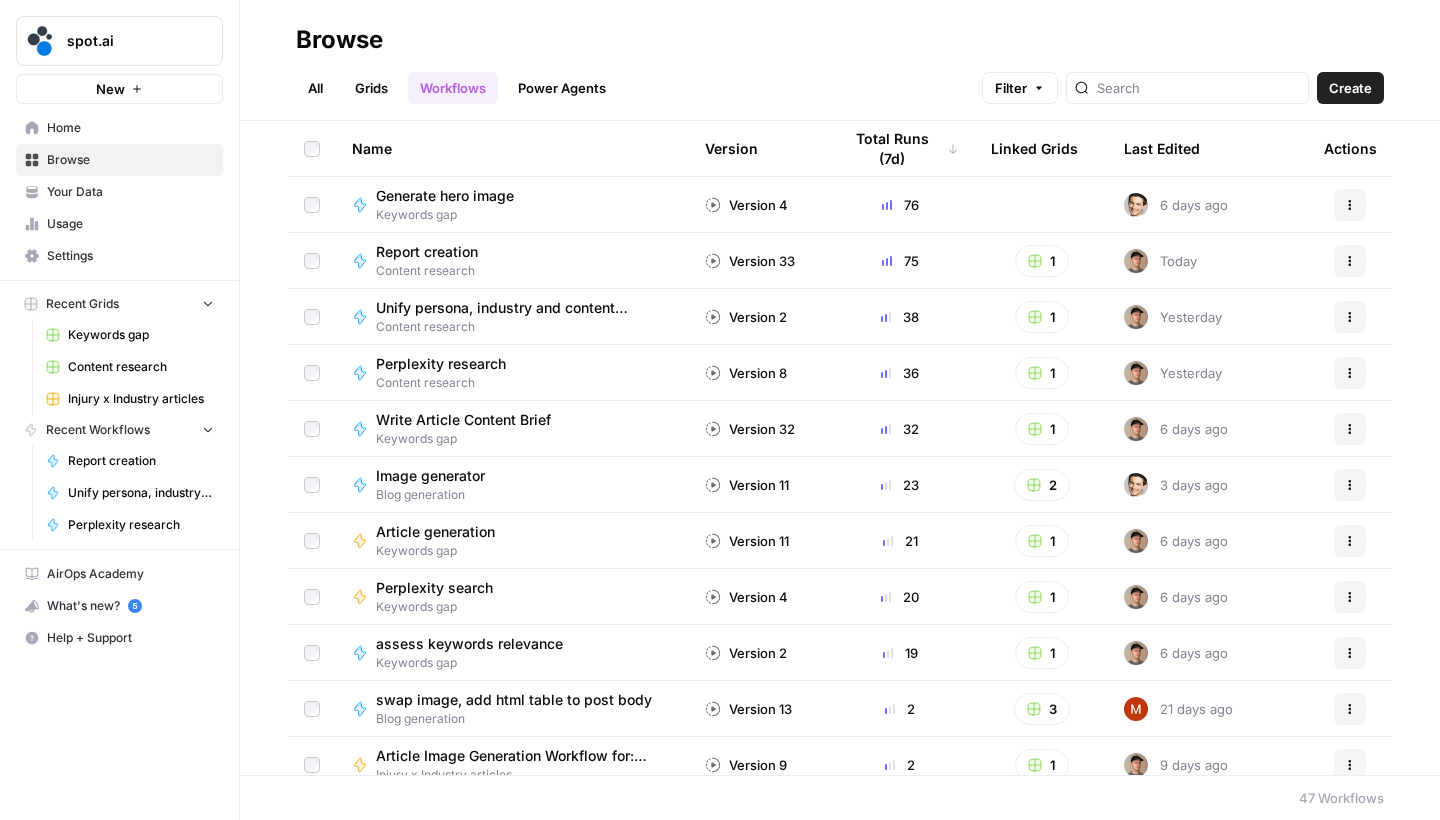click on "All" at bounding box center (315, 88) 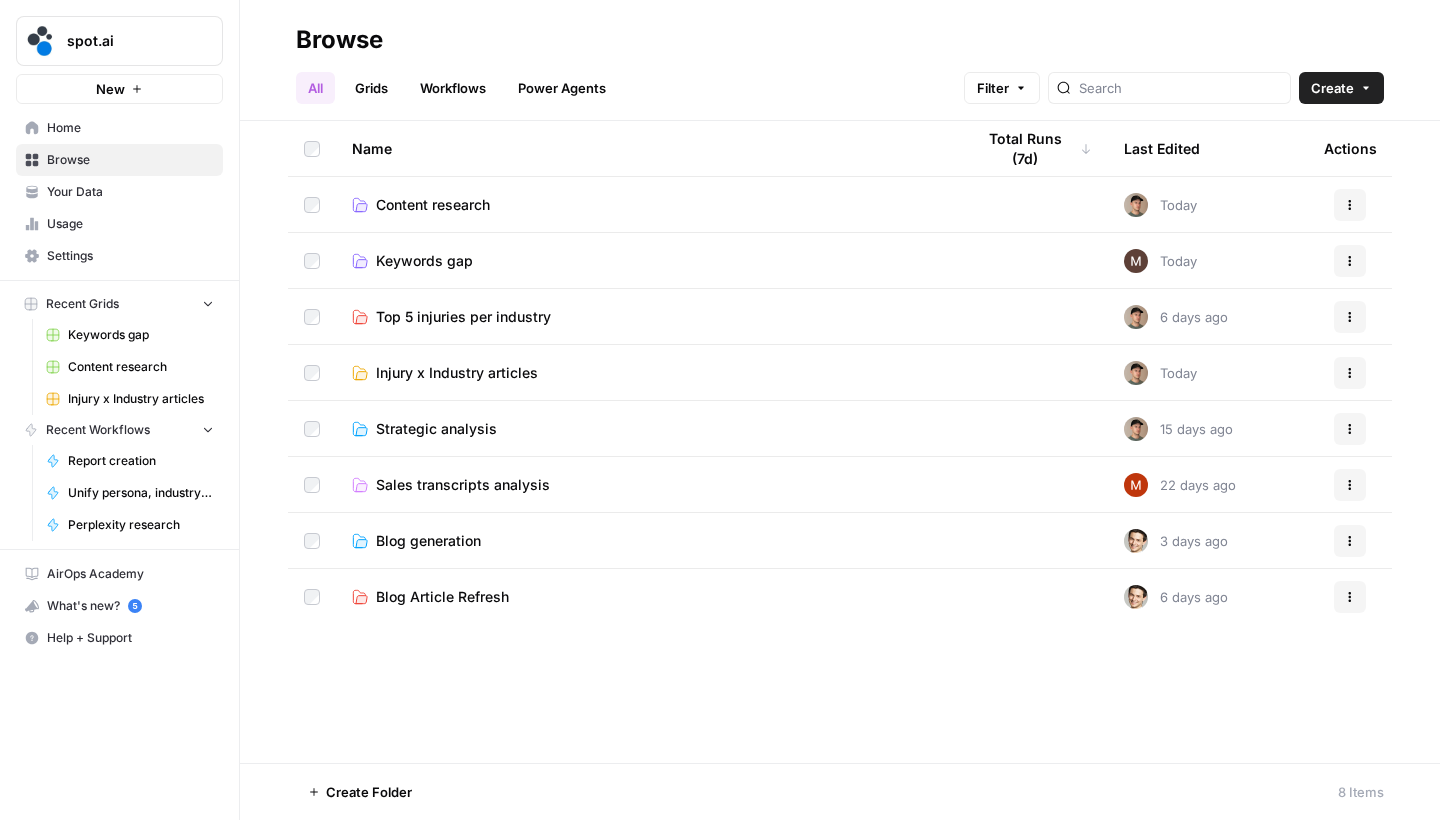 click on "Injury x Industry articles" at bounding box center [457, 373] 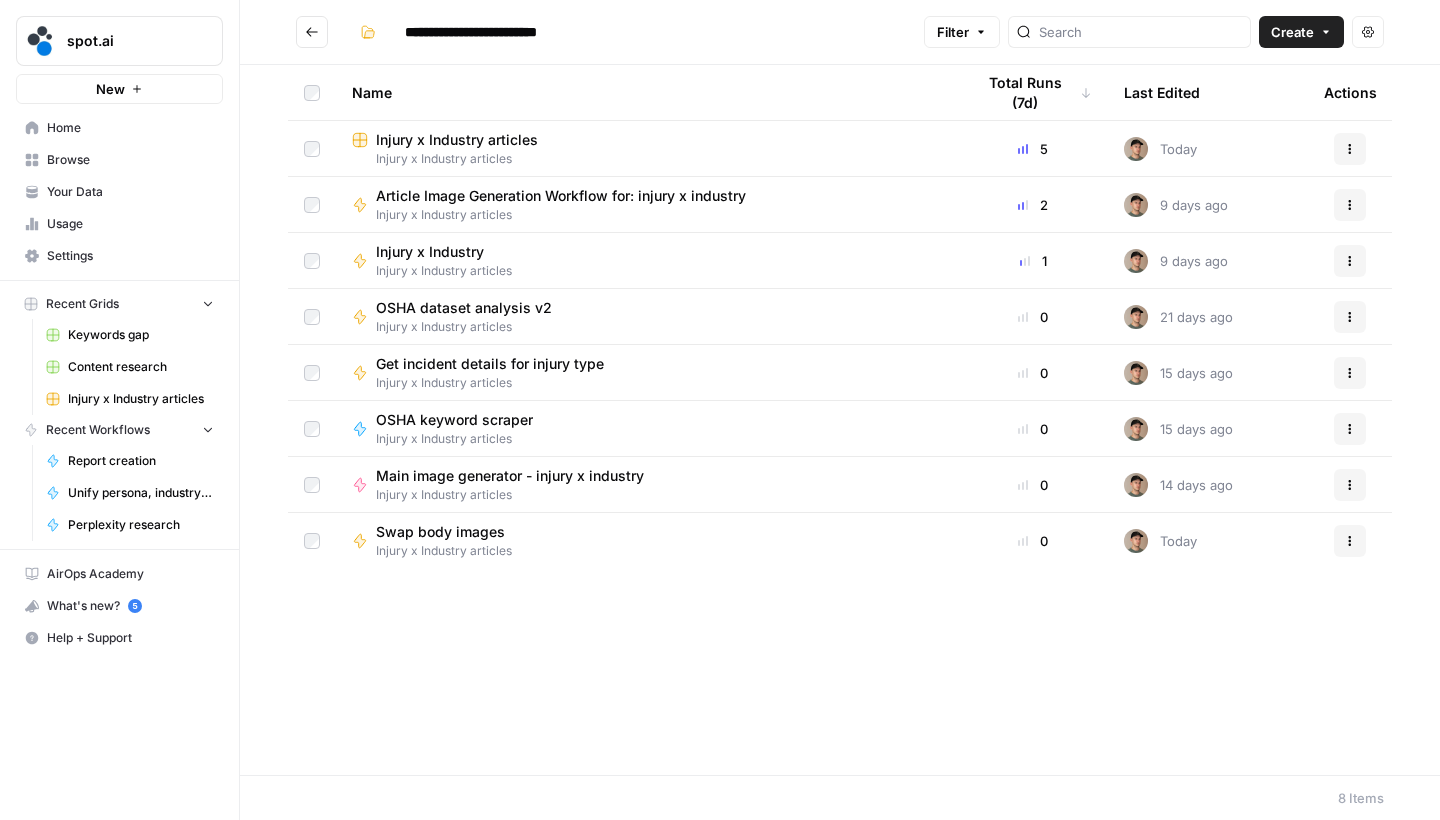 click on "Injury x Industry articles" at bounding box center [457, 140] 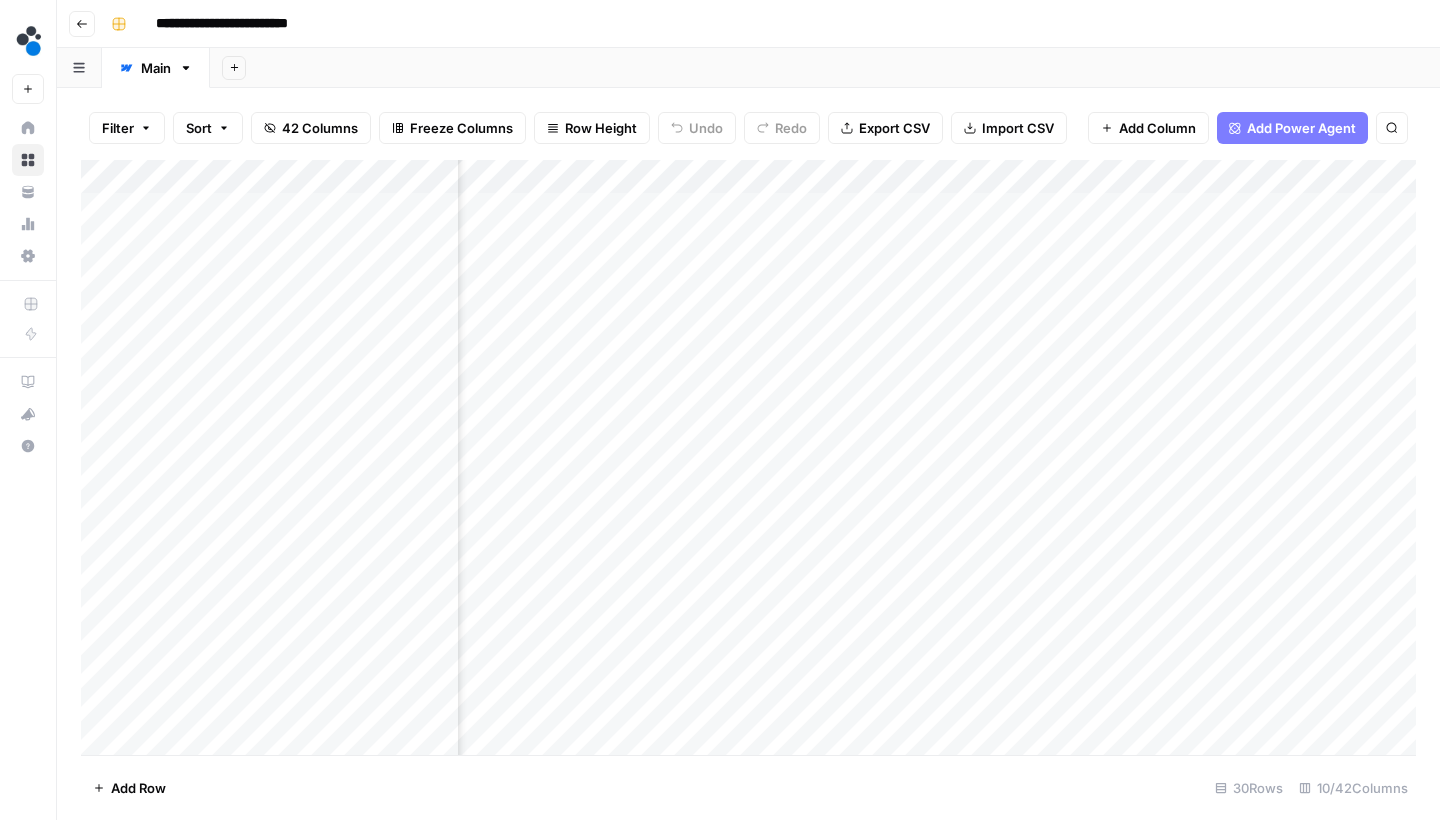 click on "Add Column" at bounding box center (748, 460) 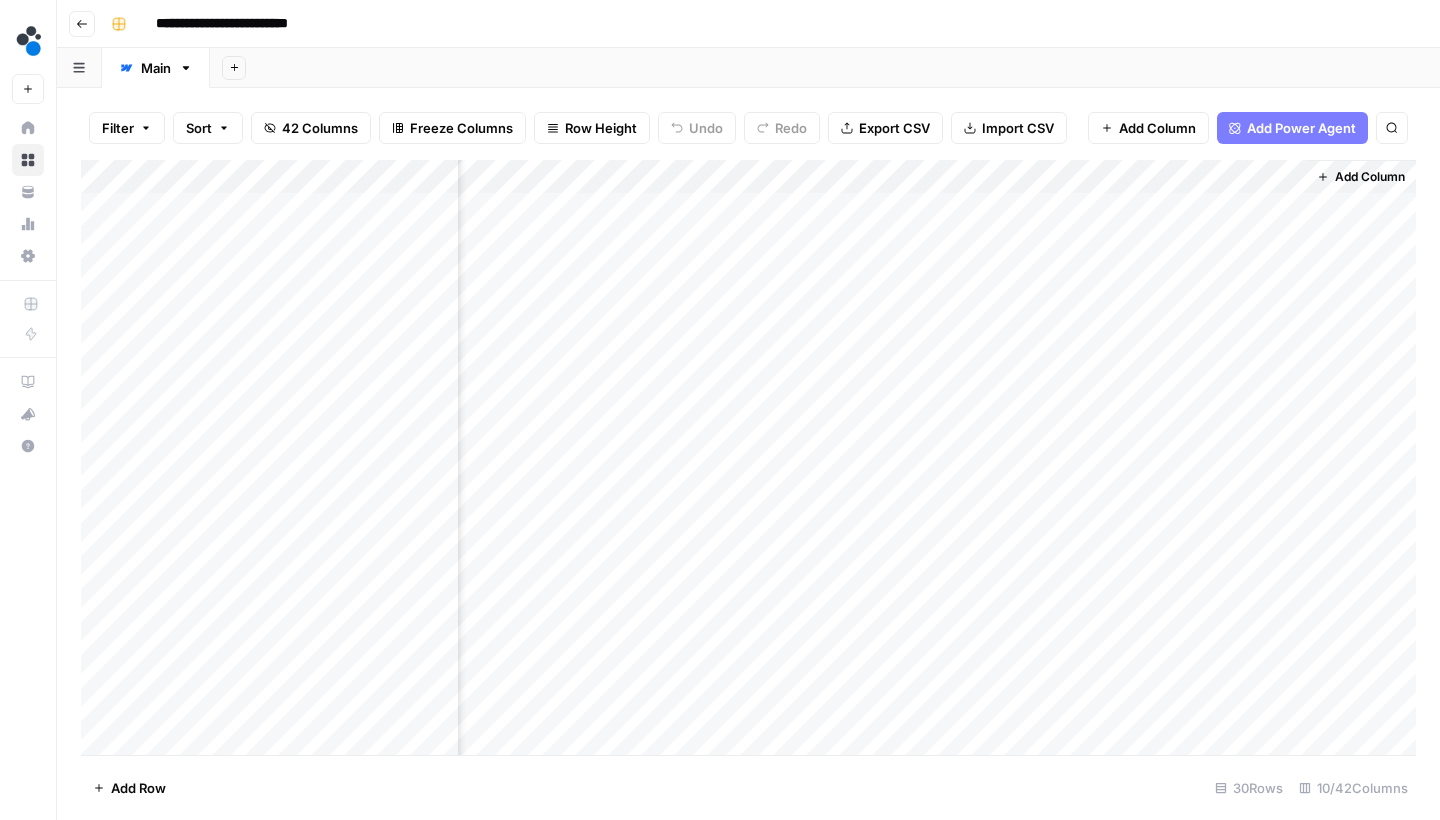 scroll, scrollTop: 0, scrollLeft: 2, axis: horizontal 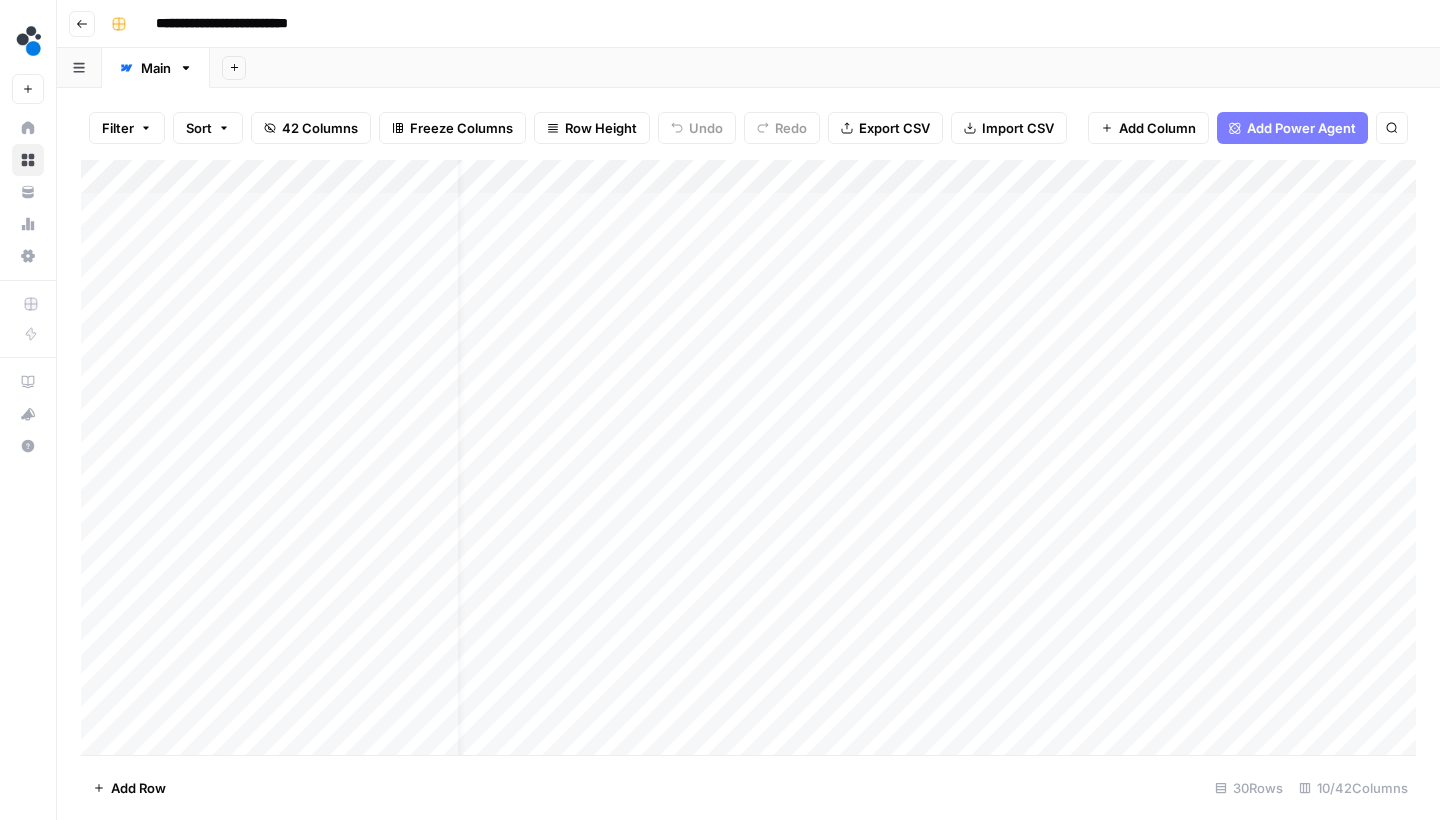 click on "Add Column" at bounding box center (748, 460) 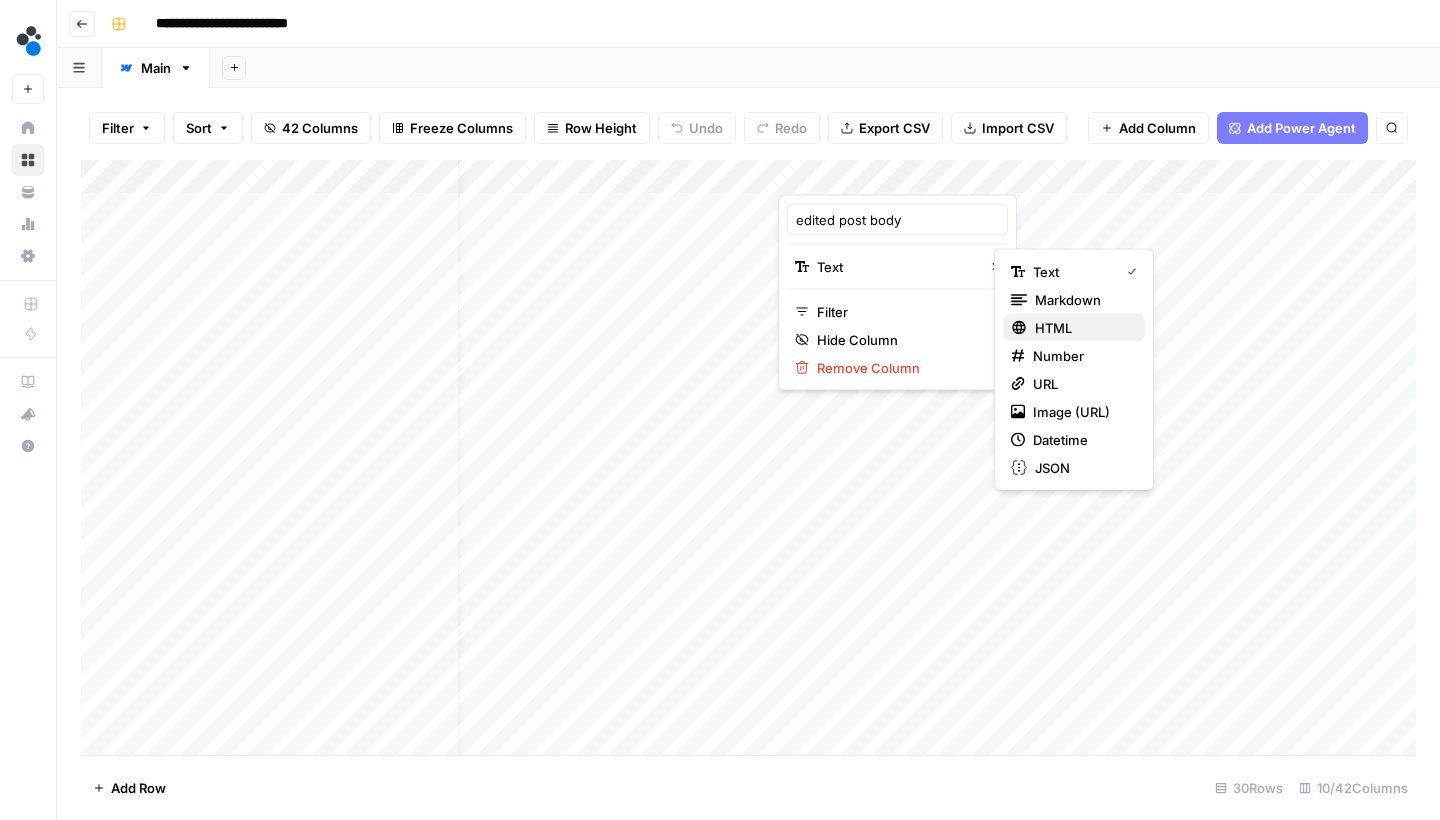 click on "HTML" at bounding box center (1082, 328) 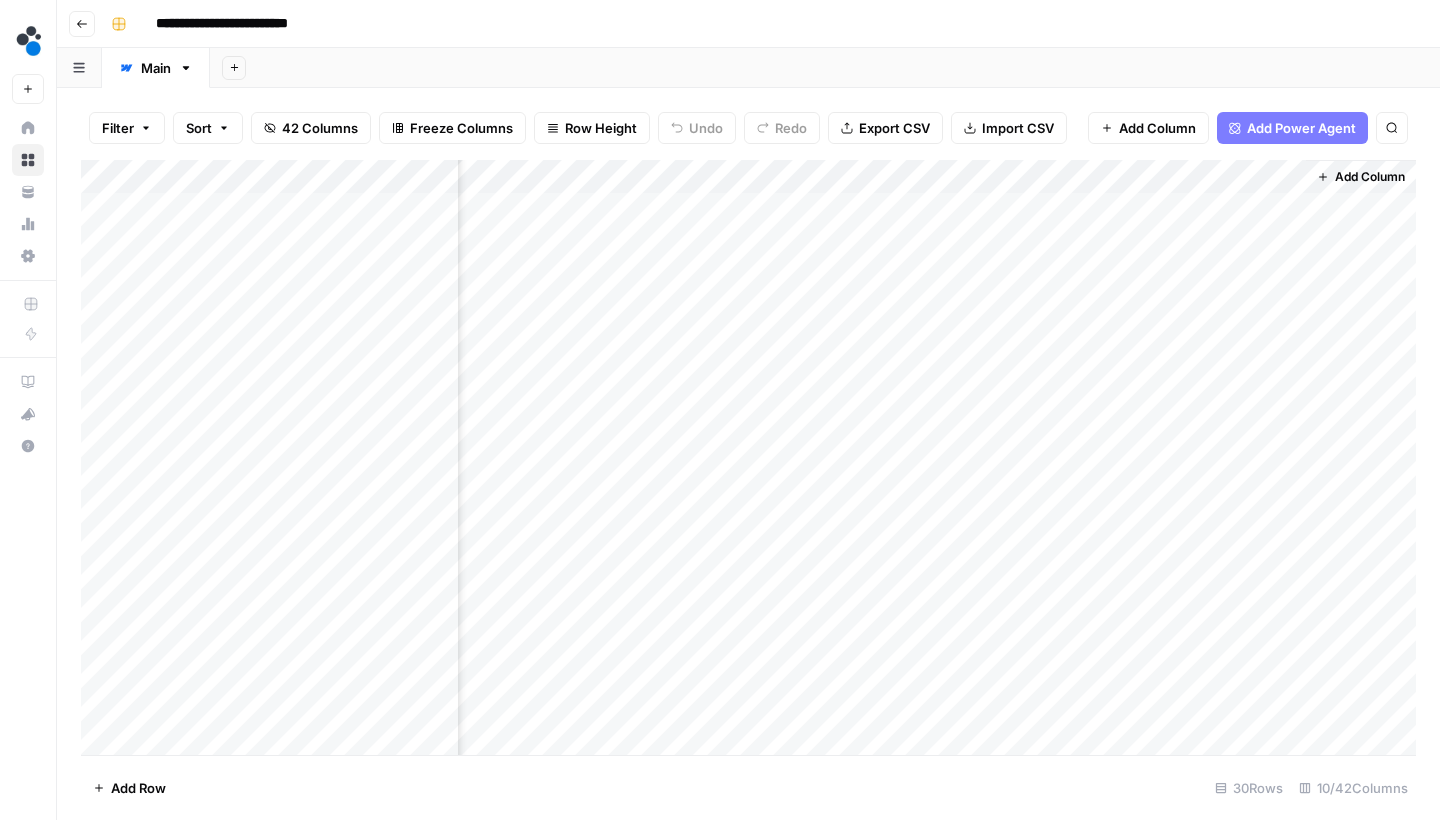 scroll, scrollTop: 0, scrollLeft: 611, axis: horizontal 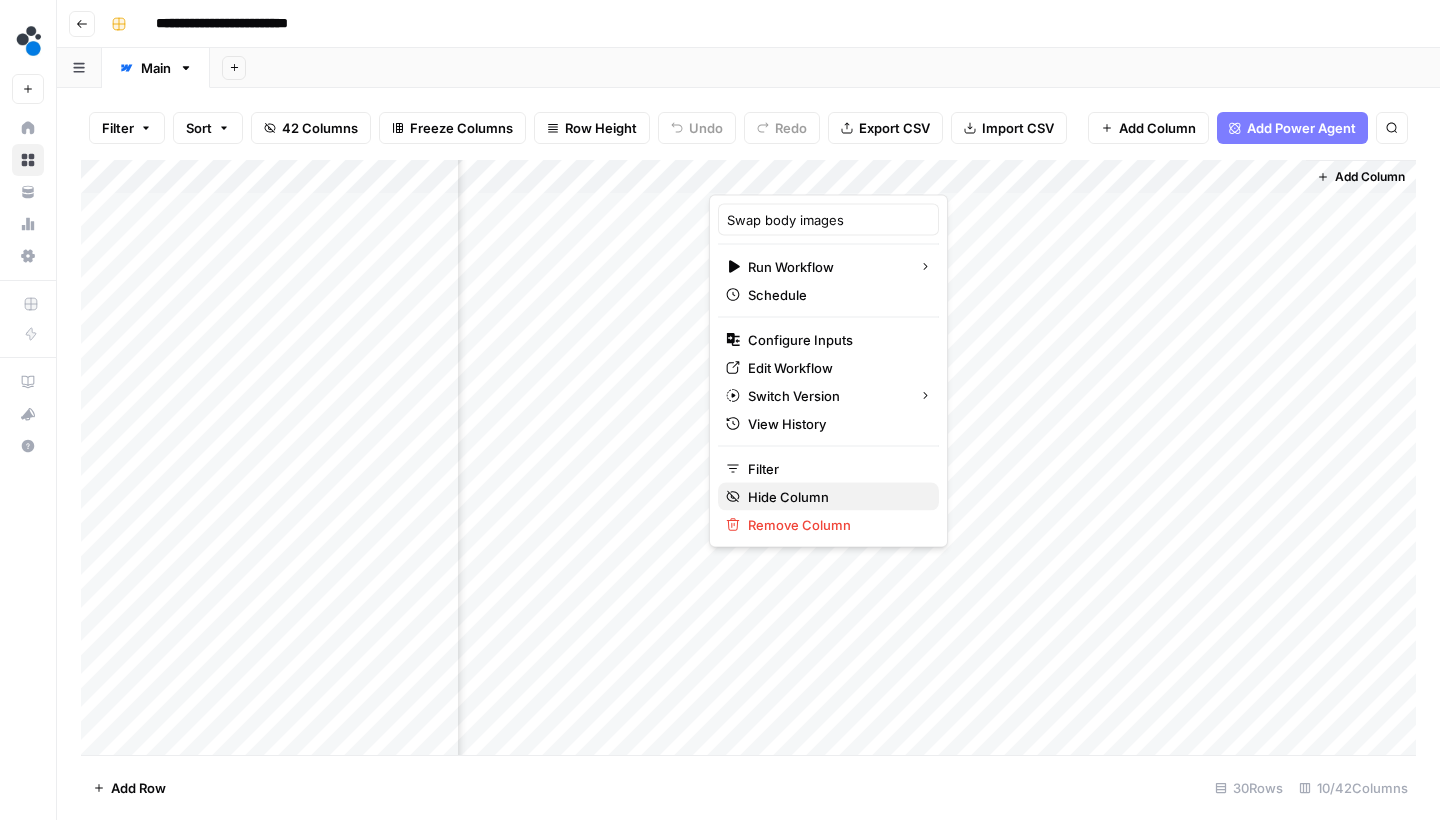 click on "Hide Column" at bounding box center [835, 497] 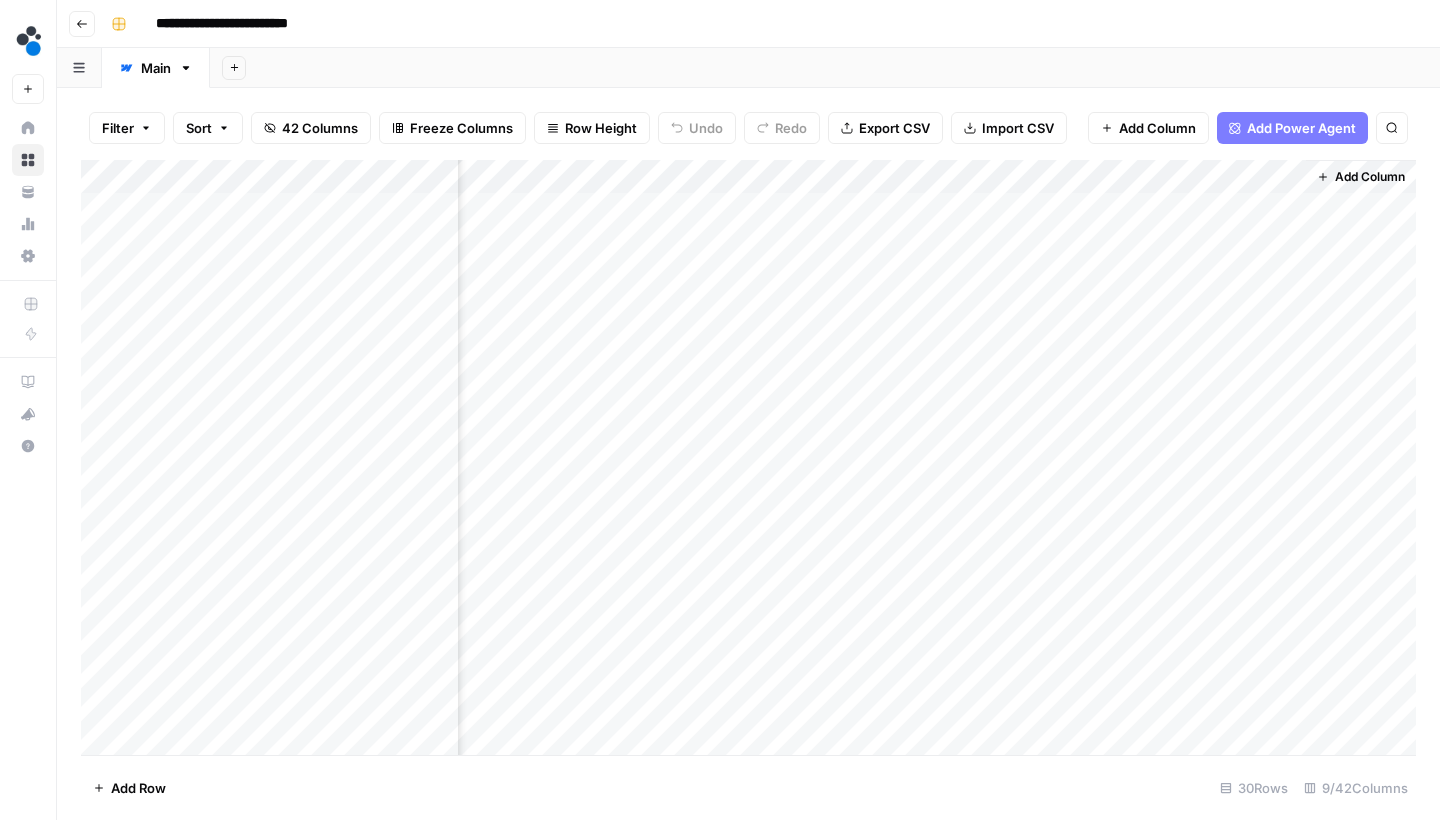 scroll, scrollTop: 0, scrollLeft: 431, axis: horizontal 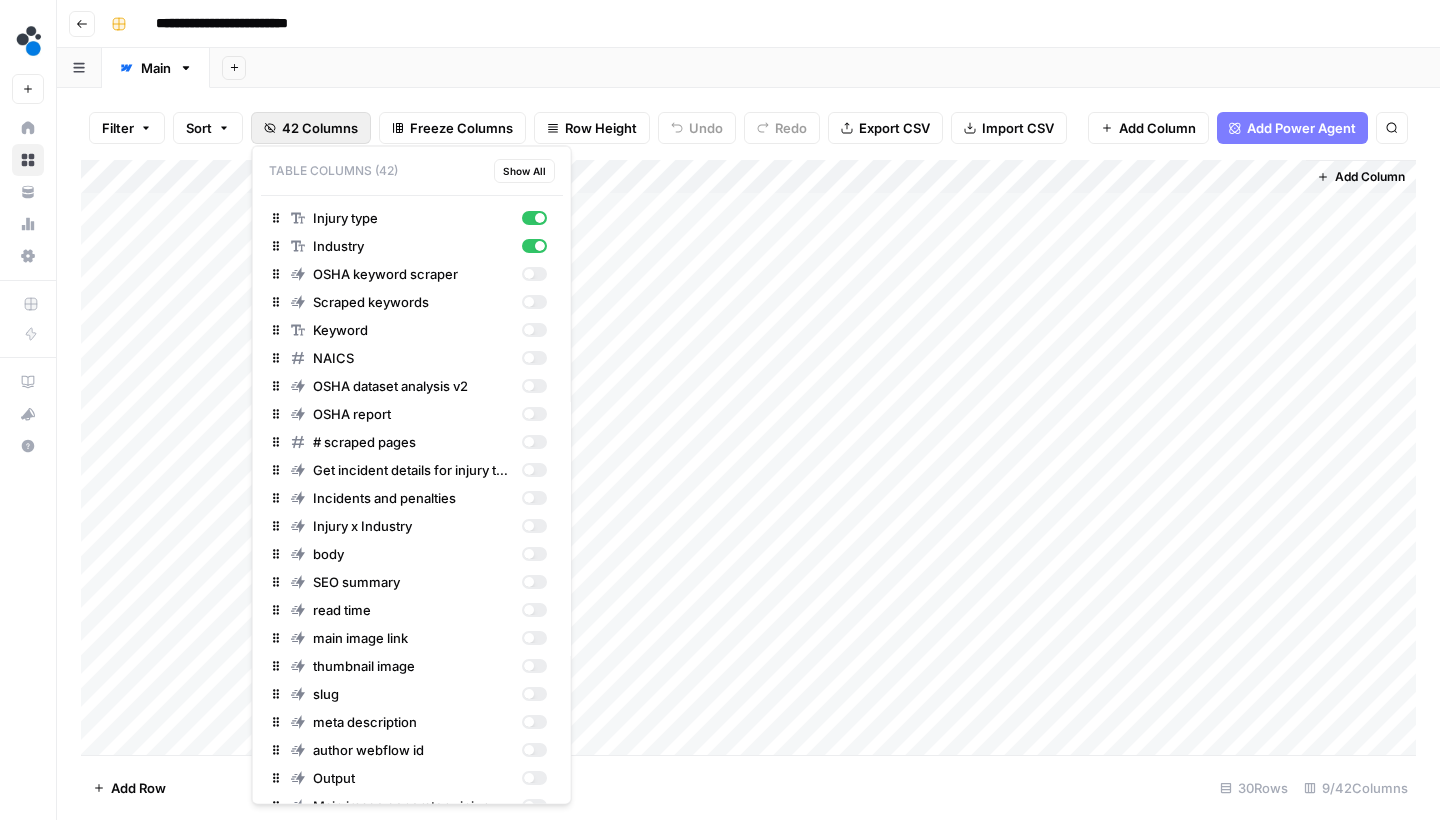click on "42 Columns" at bounding box center (320, 128) 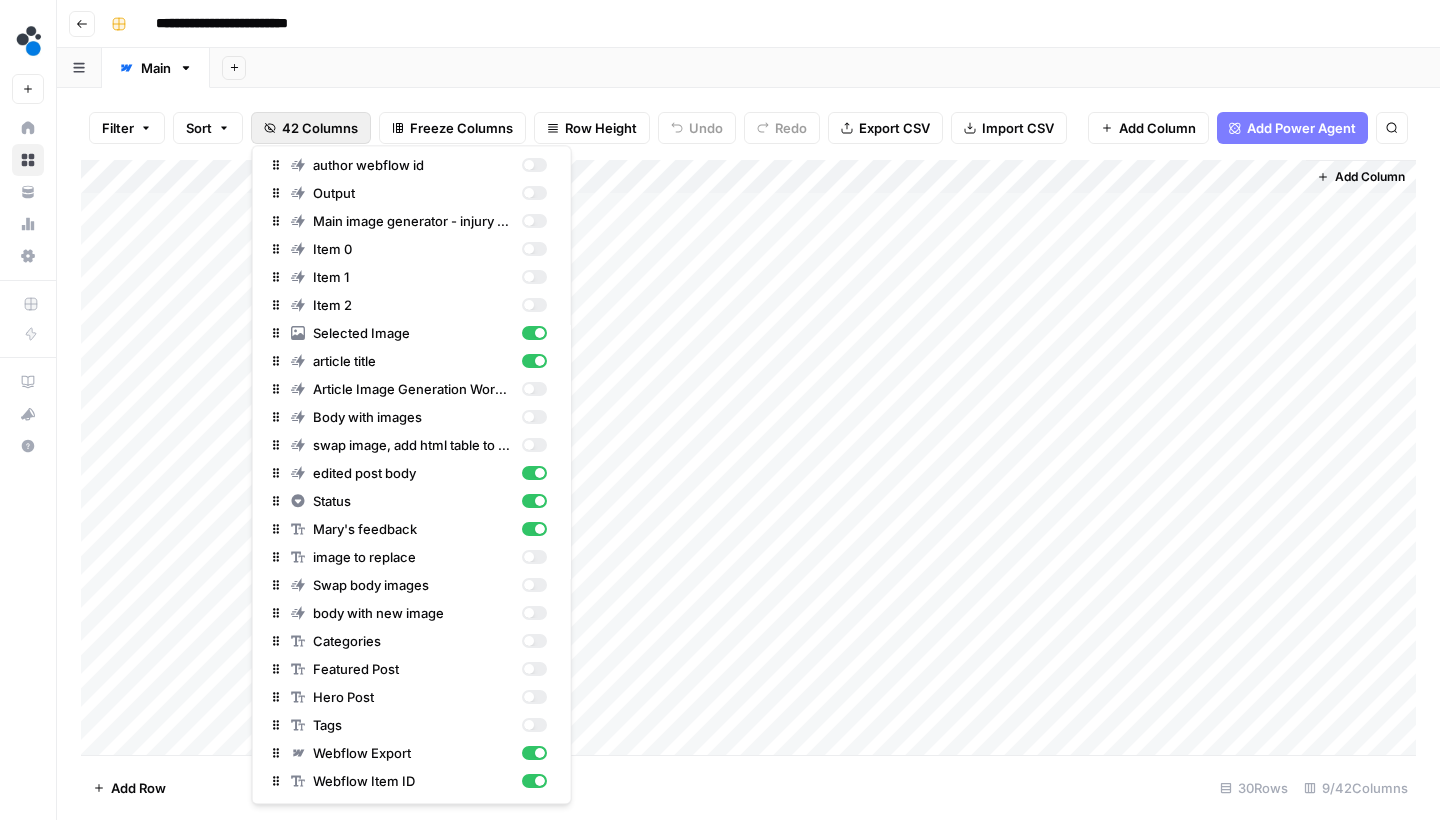 scroll, scrollTop: 584, scrollLeft: 0, axis: vertical 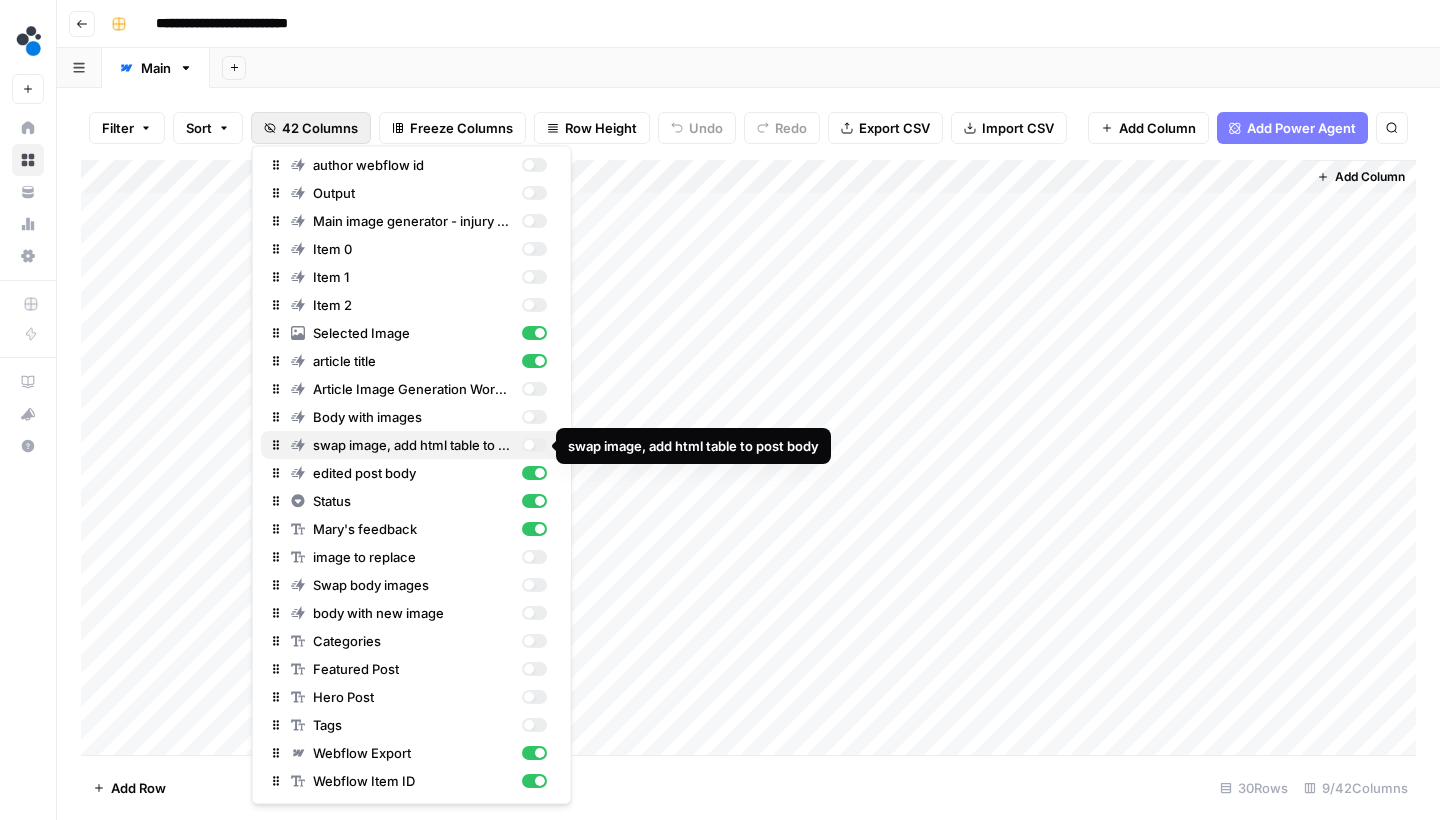 click at bounding box center [528, 446] 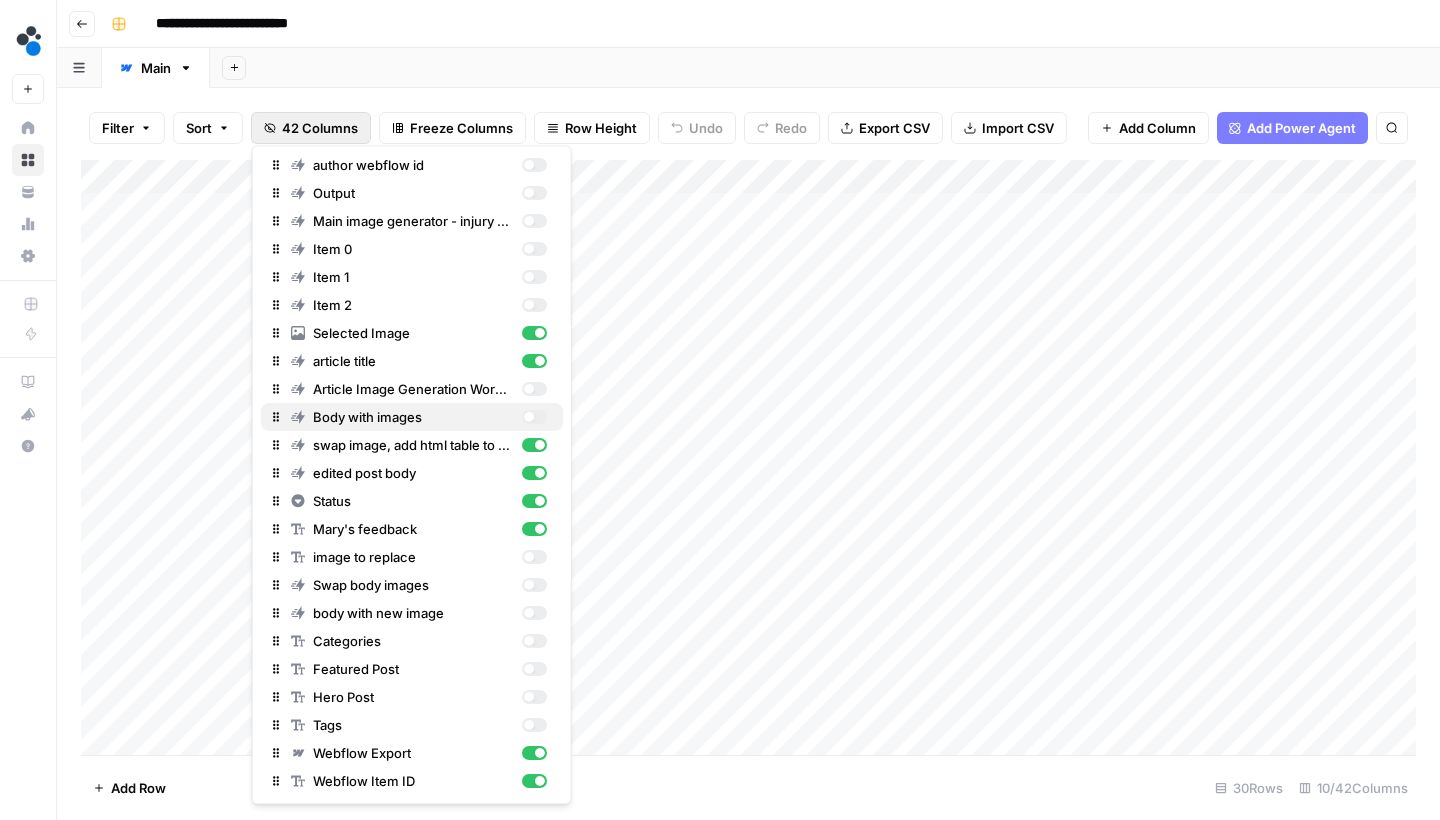 click at bounding box center (533, 418) 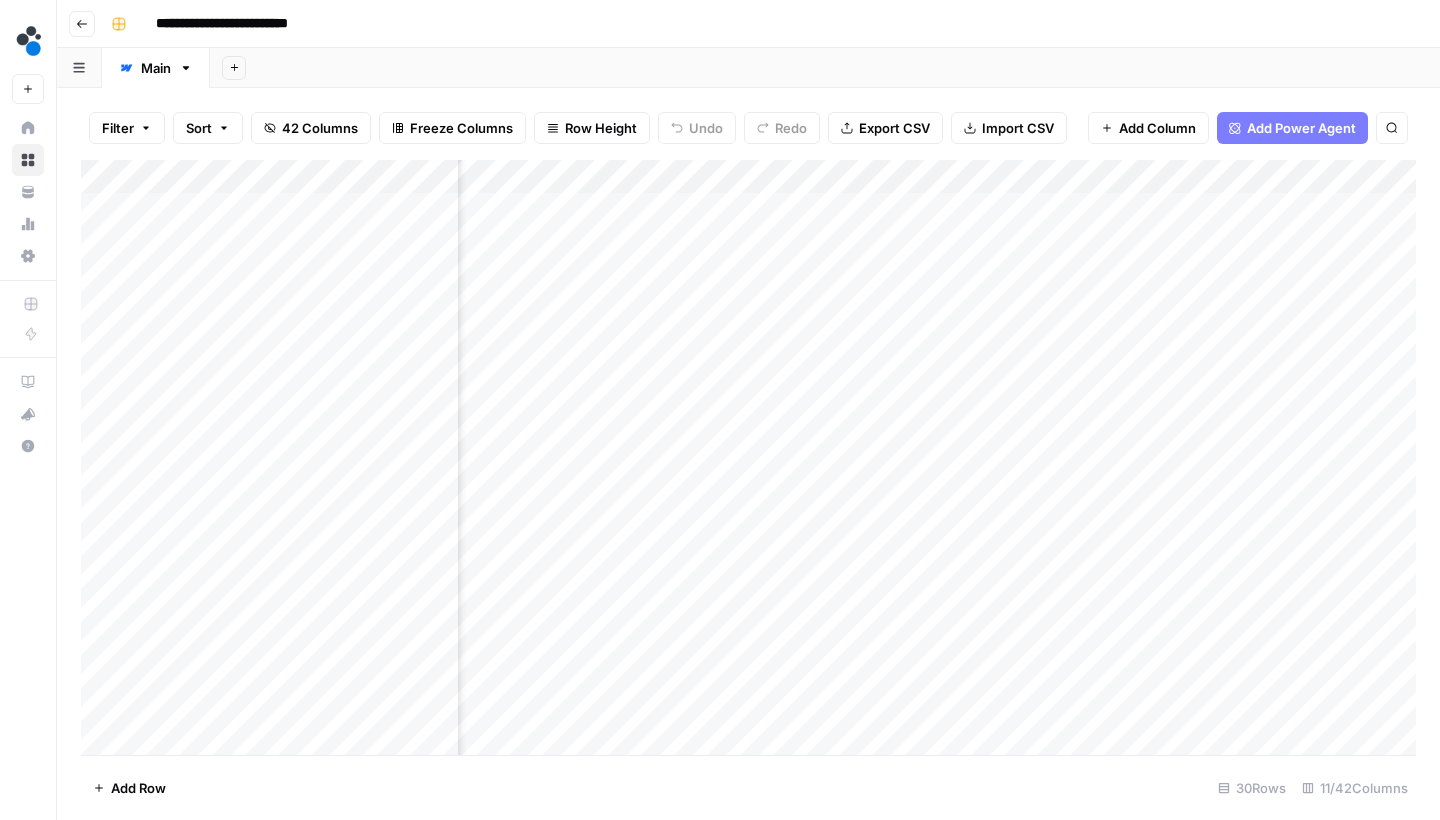 click on "**********" at bounding box center [748, 24] 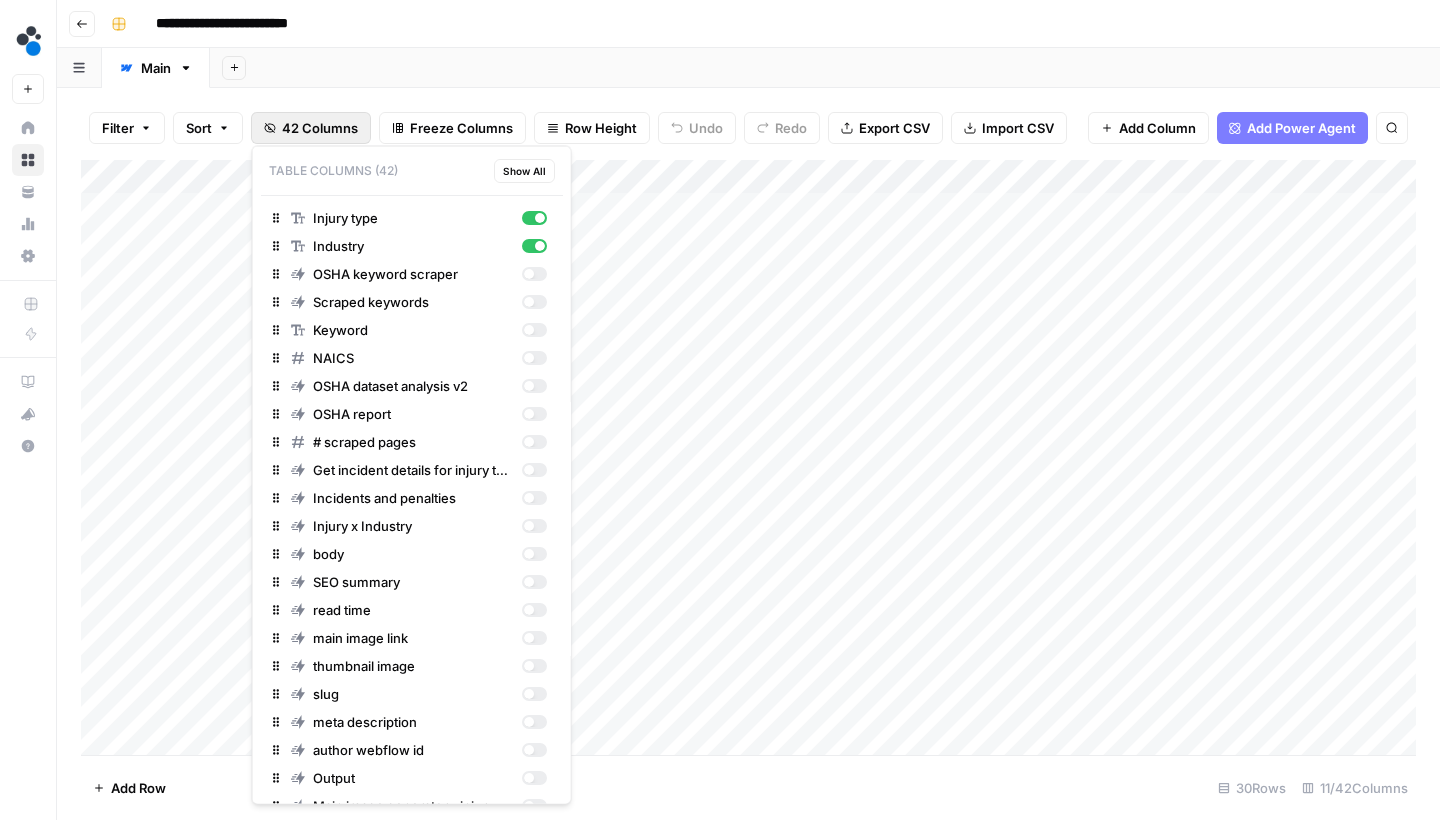 click on "42 Columns" at bounding box center (311, 128) 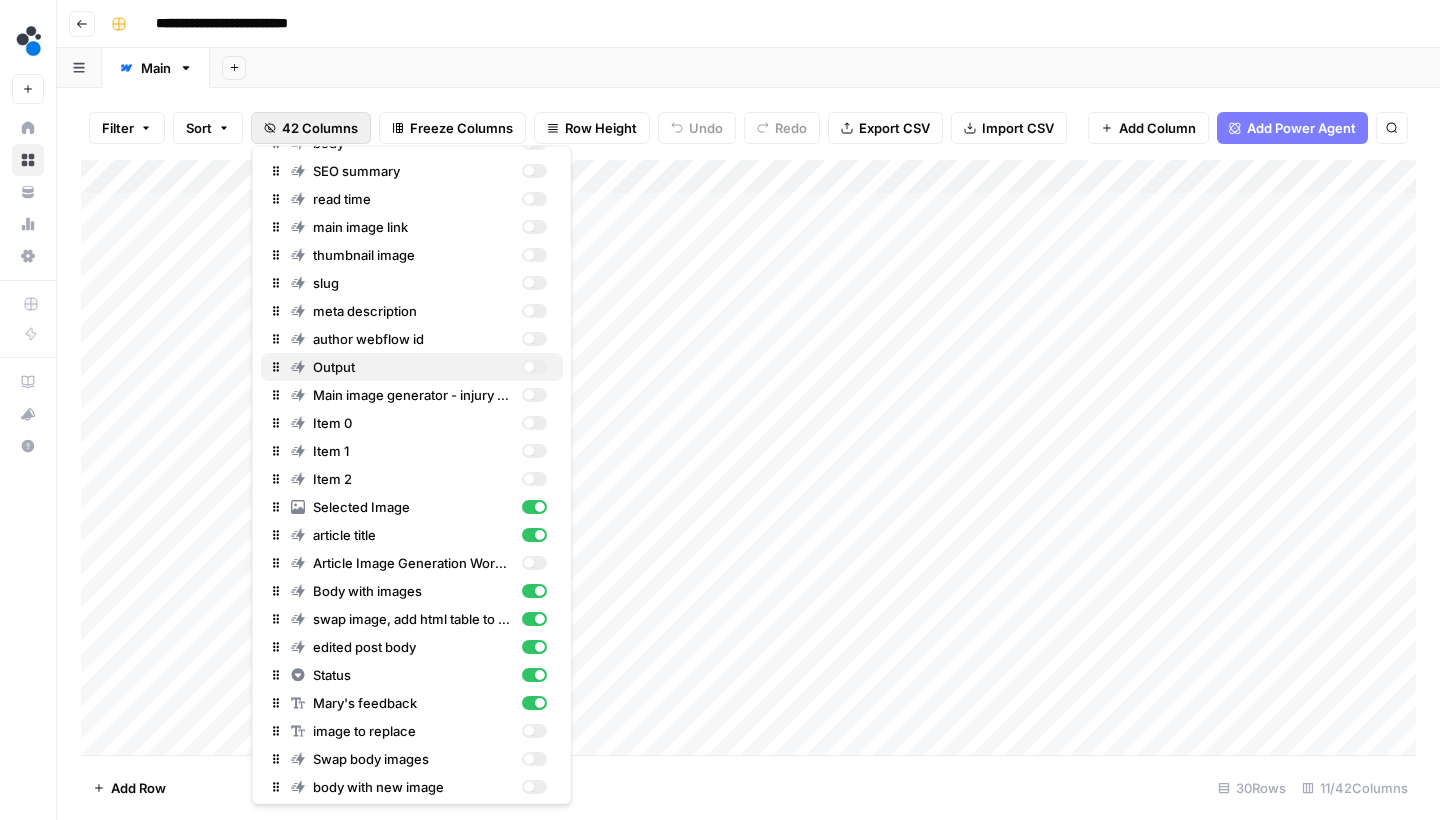 scroll, scrollTop: 451, scrollLeft: 0, axis: vertical 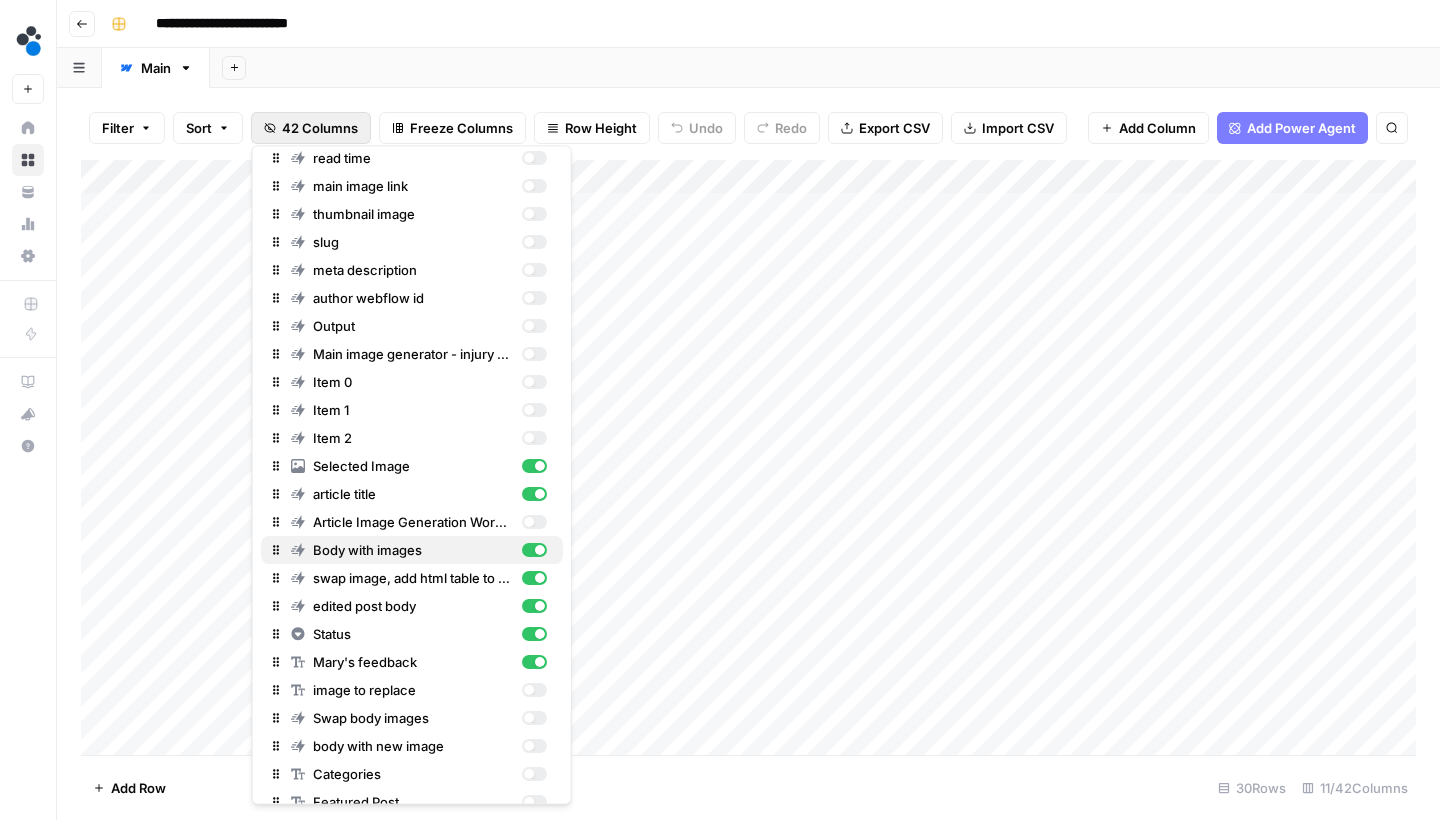 click at bounding box center [540, 551] 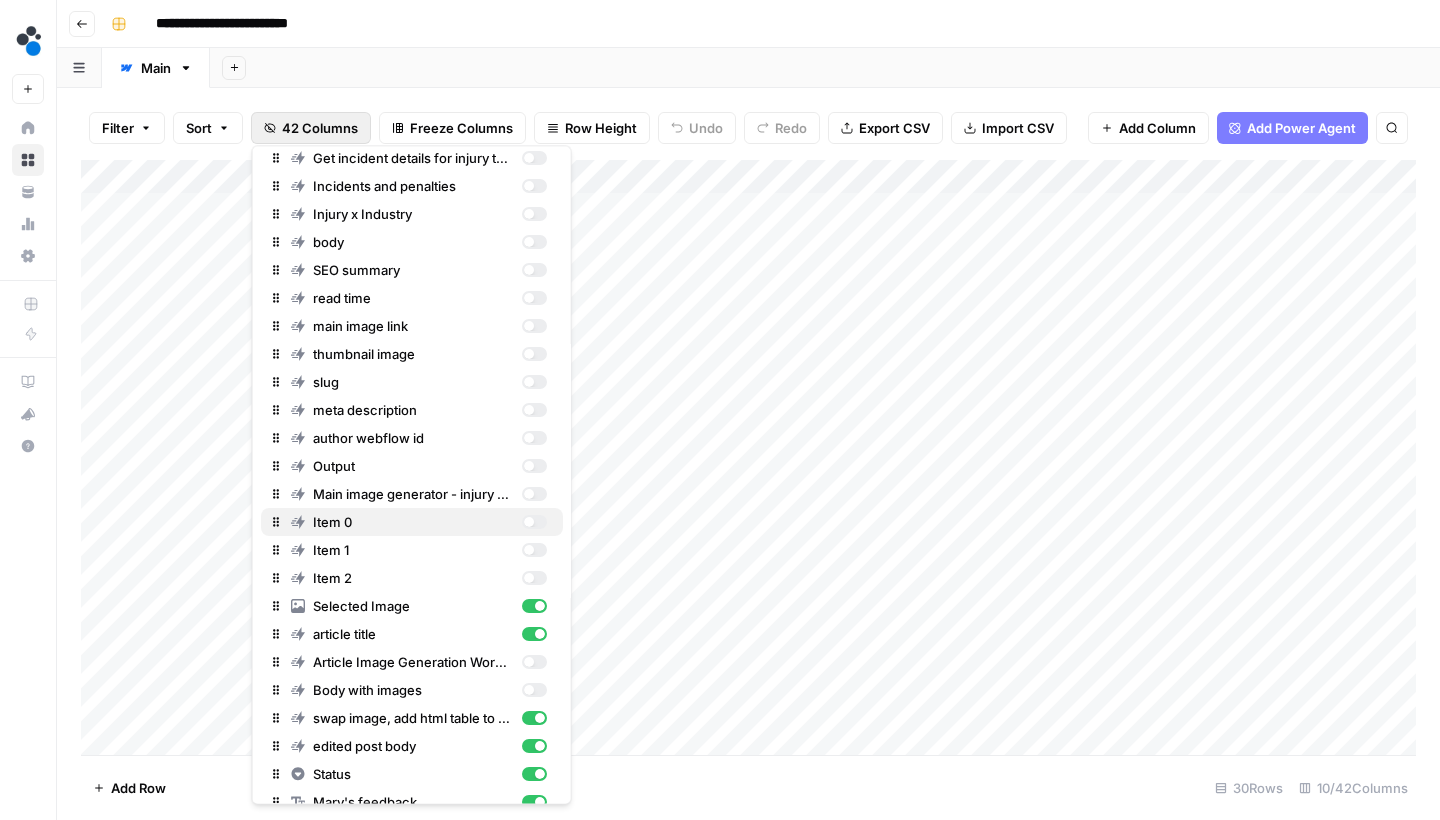 scroll, scrollTop: 315, scrollLeft: 0, axis: vertical 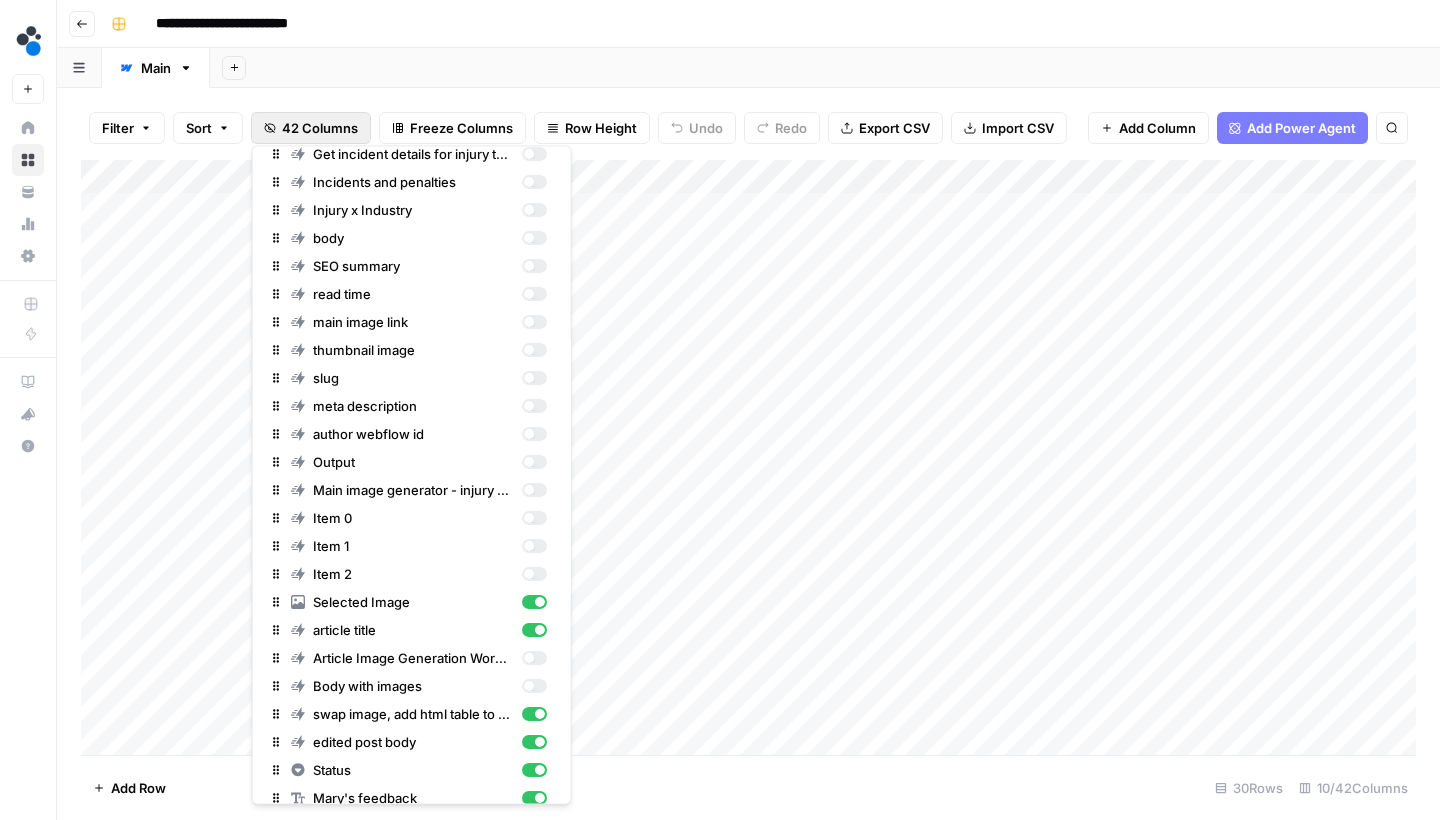 click on "**********" at bounding box center [761, 24] 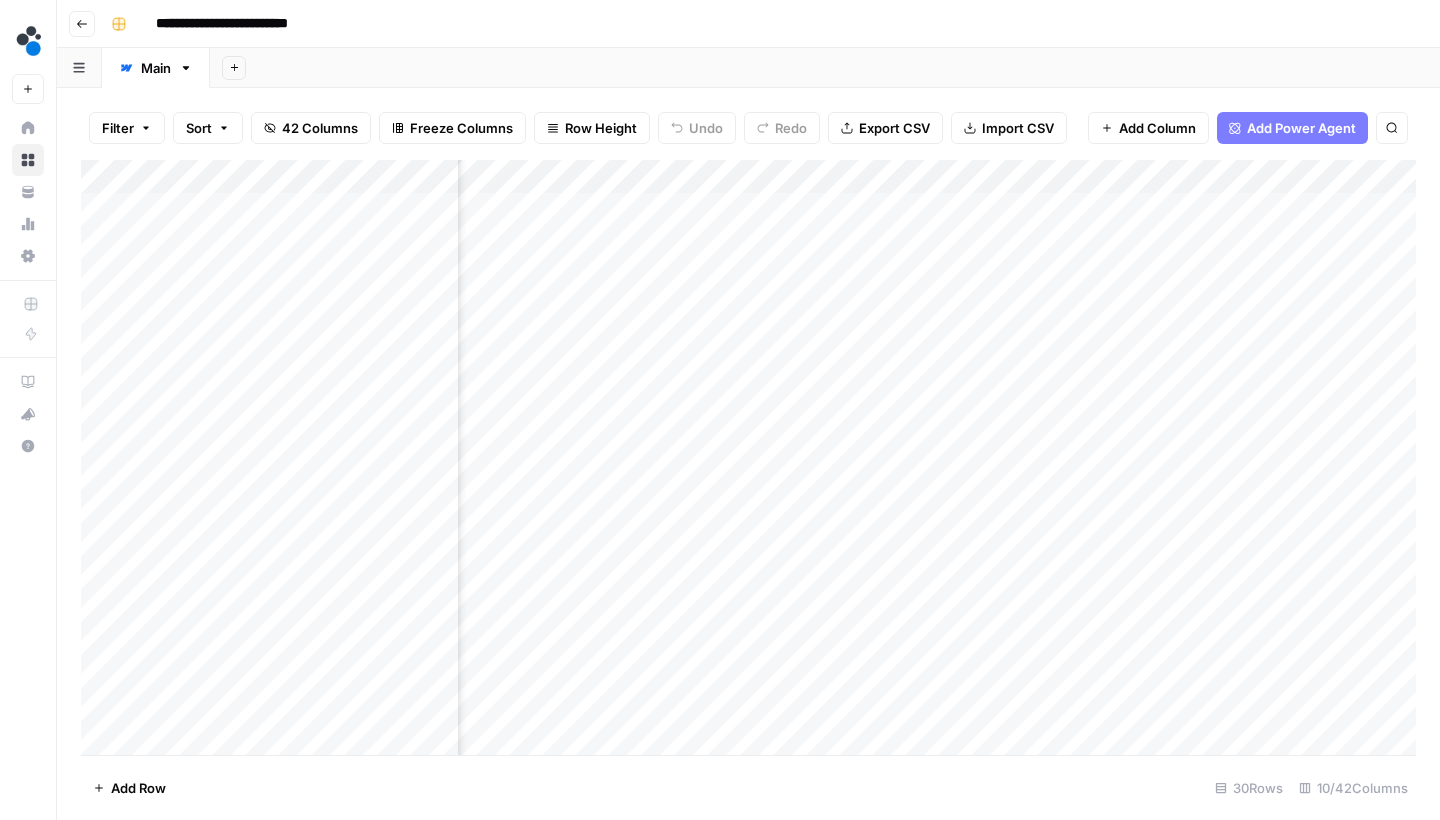scroll, scrollTop: 0, scrollLeft: 179, axis: horizontal 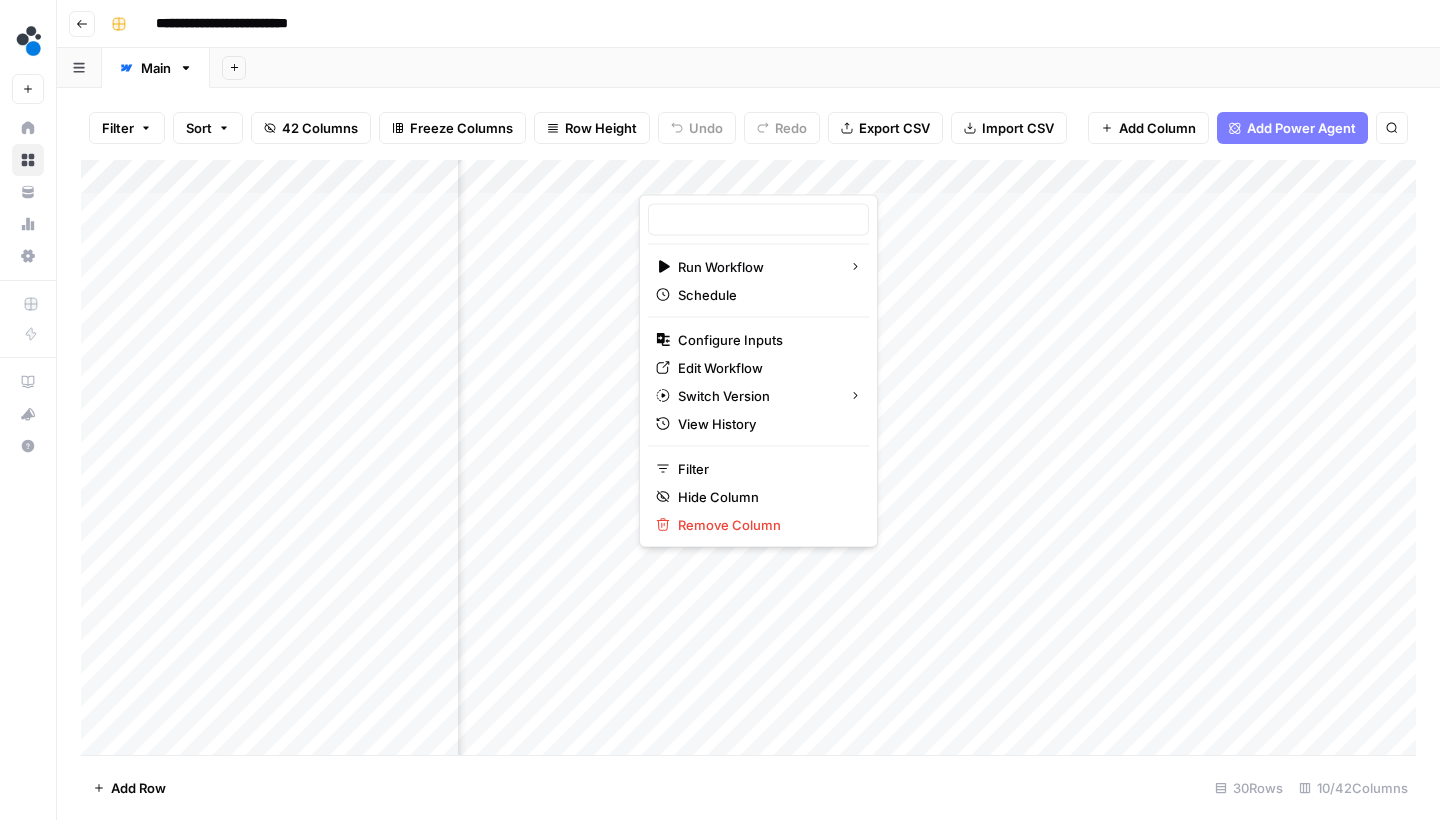 type on "swap image, add html table to post body" 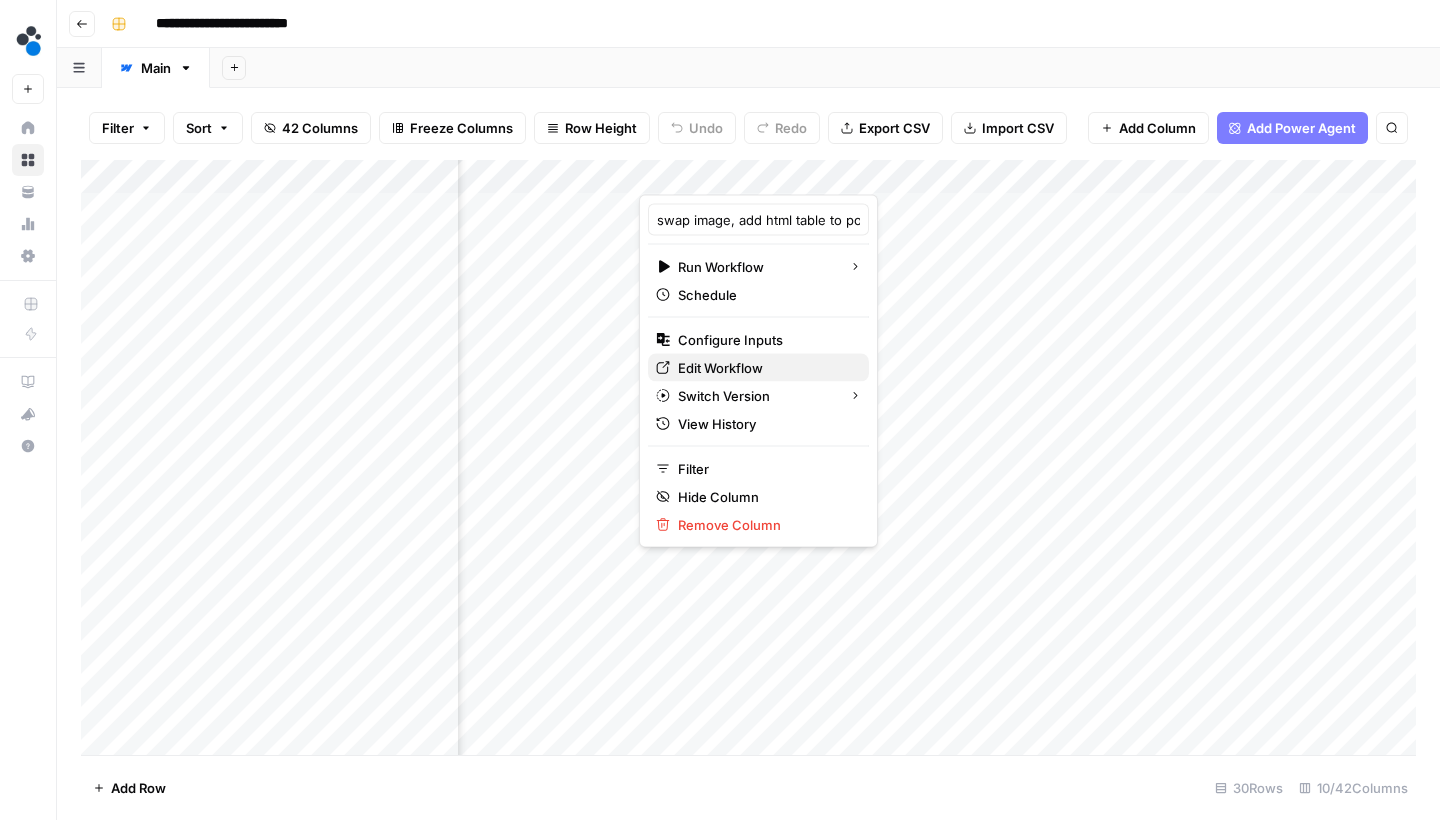 click on "Edit Workflow" at bounding box center (765, 368) 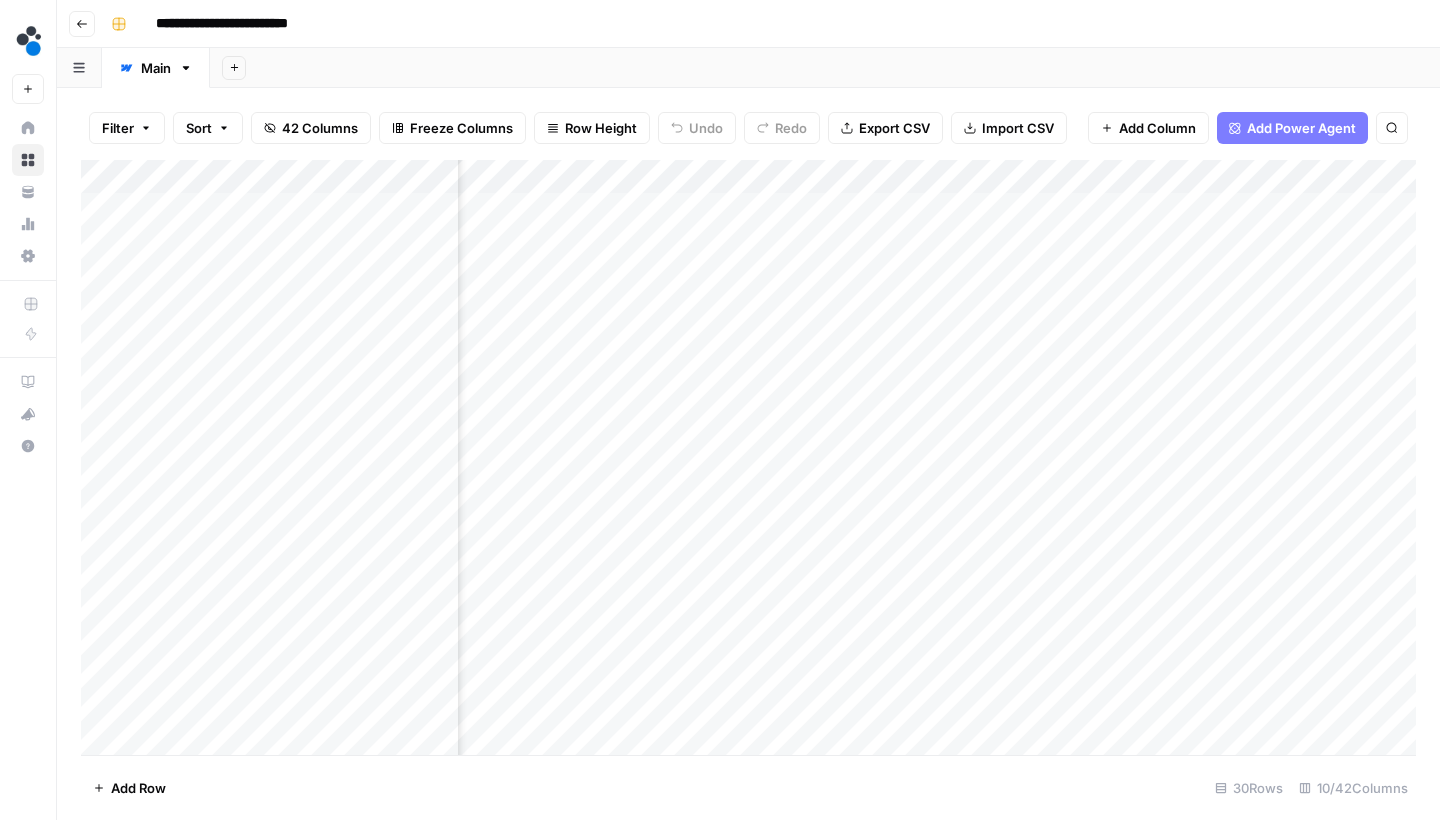 click on "Add Column" at bounding box center (748, 460) 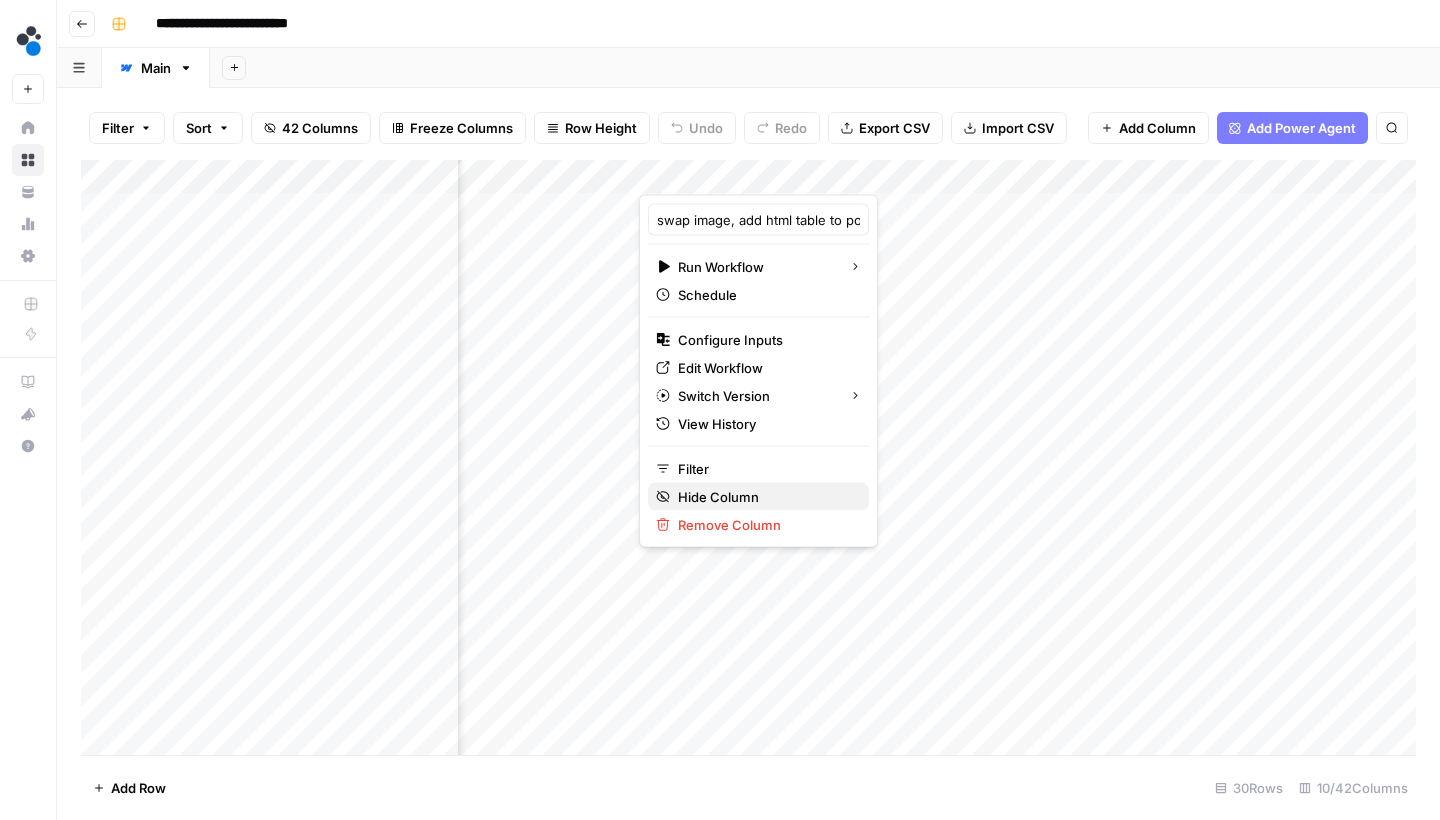 click on "Hide Column" at bounding box center [765, 497] 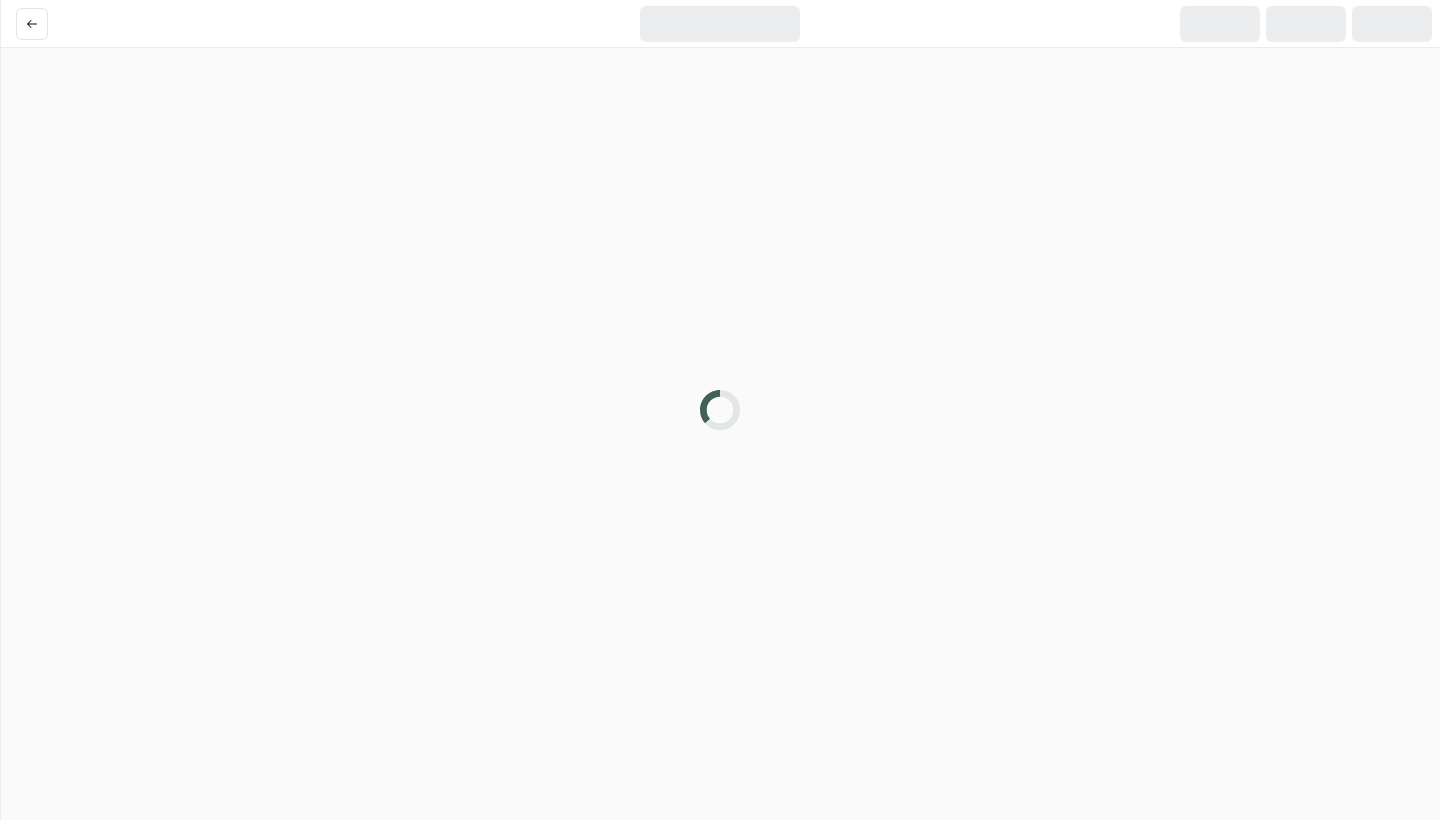 scroll, scrollTop: 0, scrollLeft: 0, axis: both 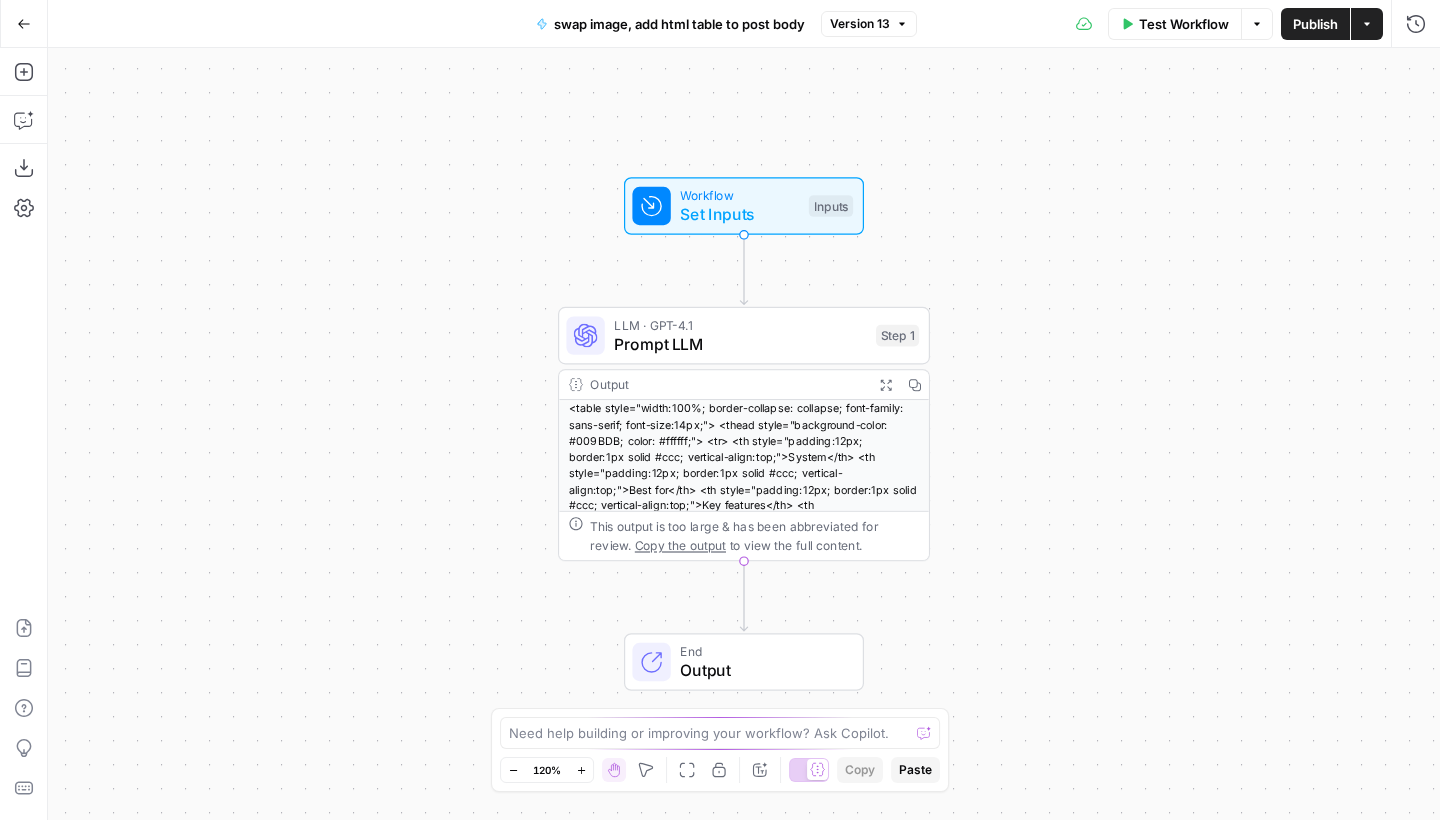 click on "Workflow Set Inputs Inputs LLM · GPT-4.1 Prompt LLM Step 1 Output Expand Output Copy This output is too large & has been abbreviated for review.   Copy the output   to view the full content. End Output" at bounding box center [744, 434] 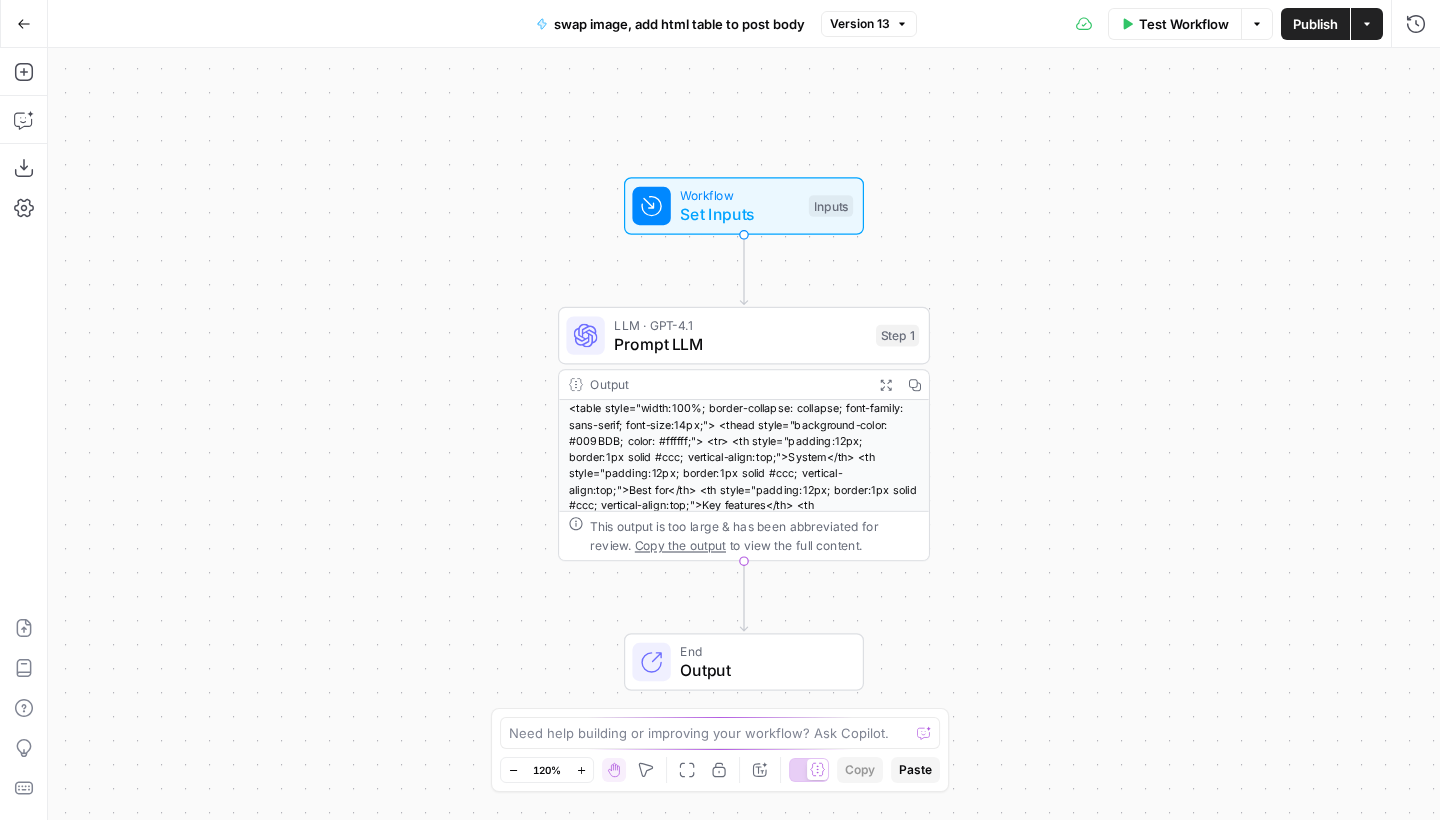 click on "LLM · GPT-4.1" at bounding box center [740, 324] 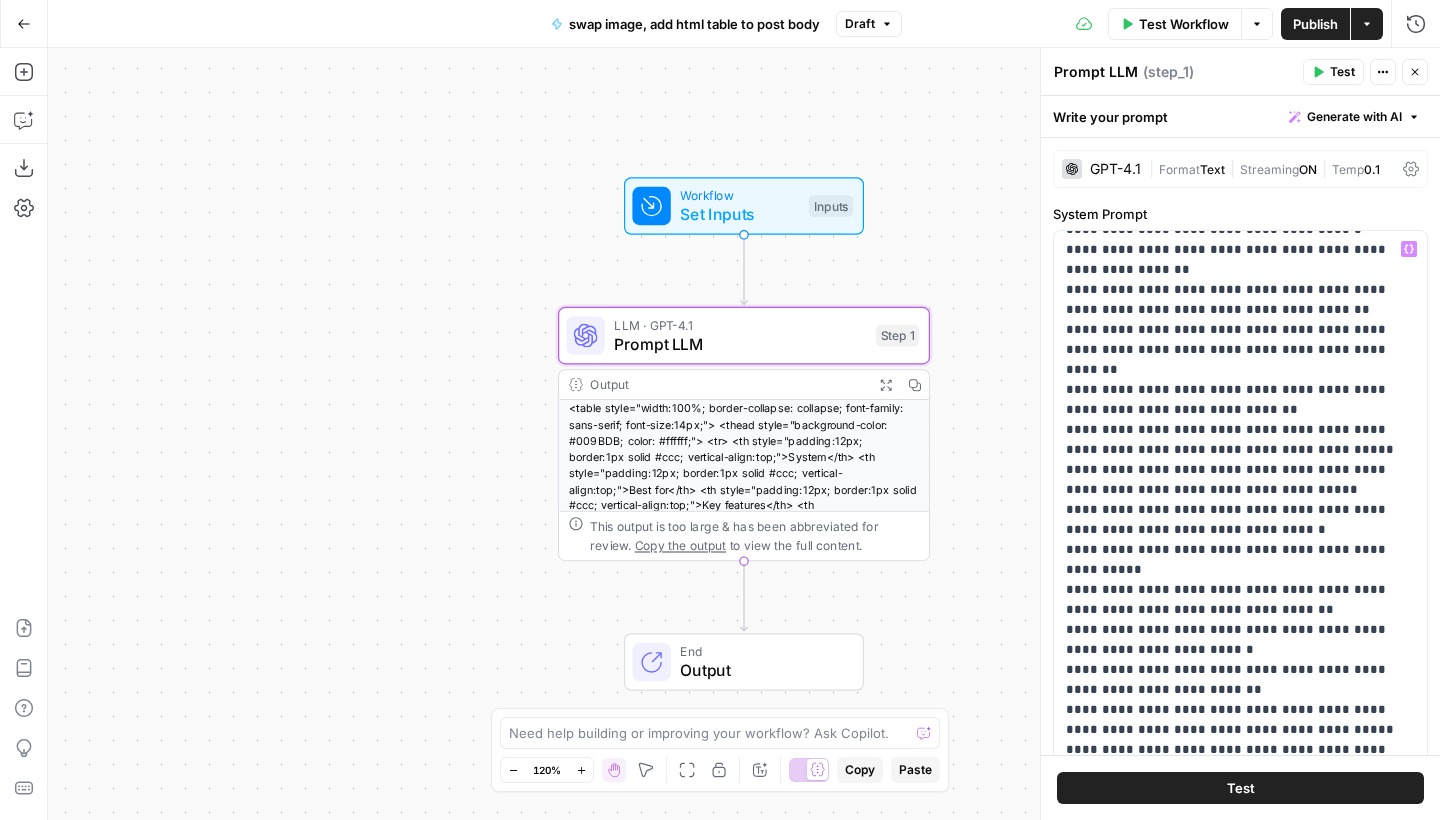 scroll, scrollTop: 141, scrollLeft: 0, axis: vertical 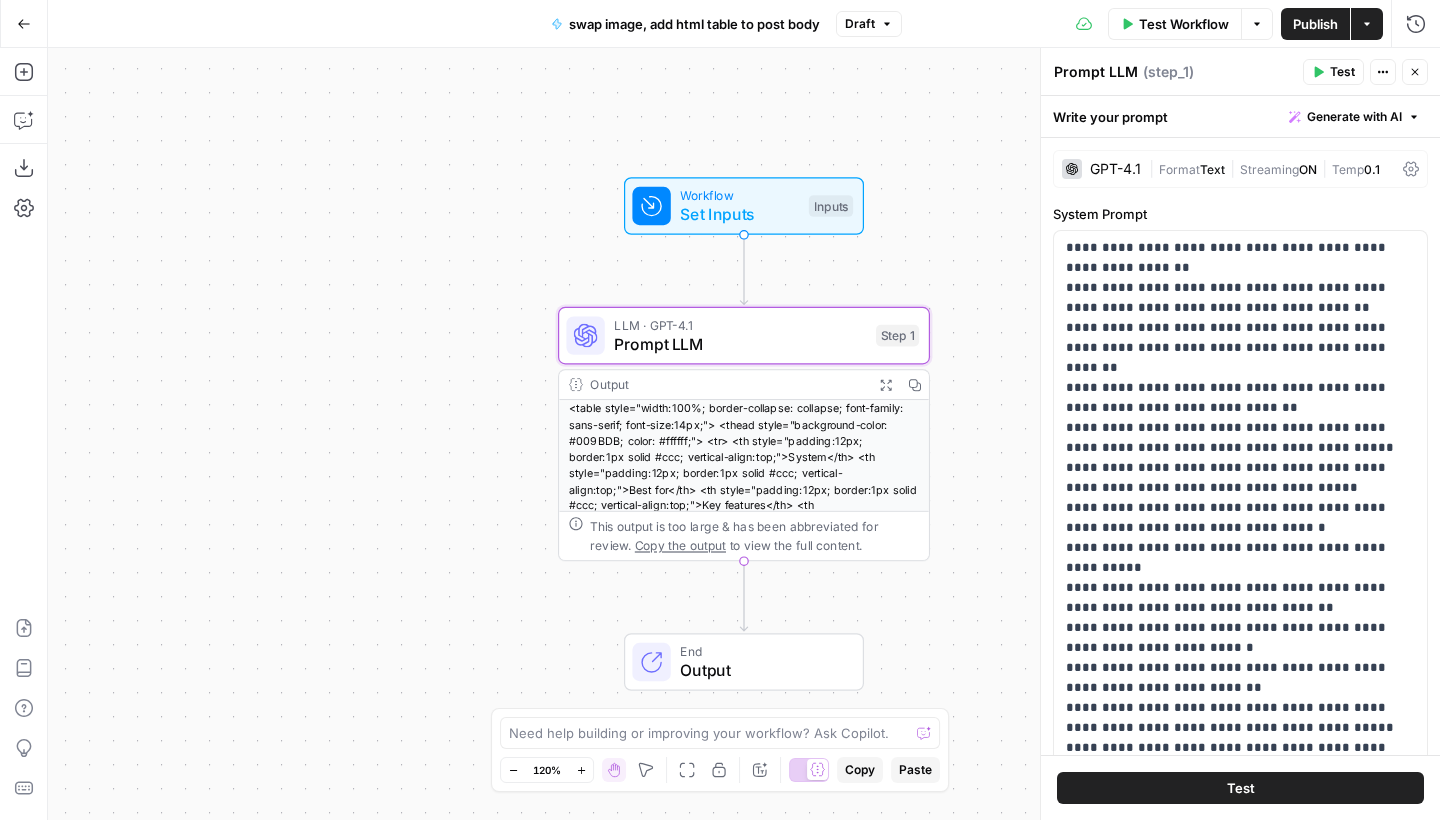 click on "Format" at bounding box center [1179, 169] 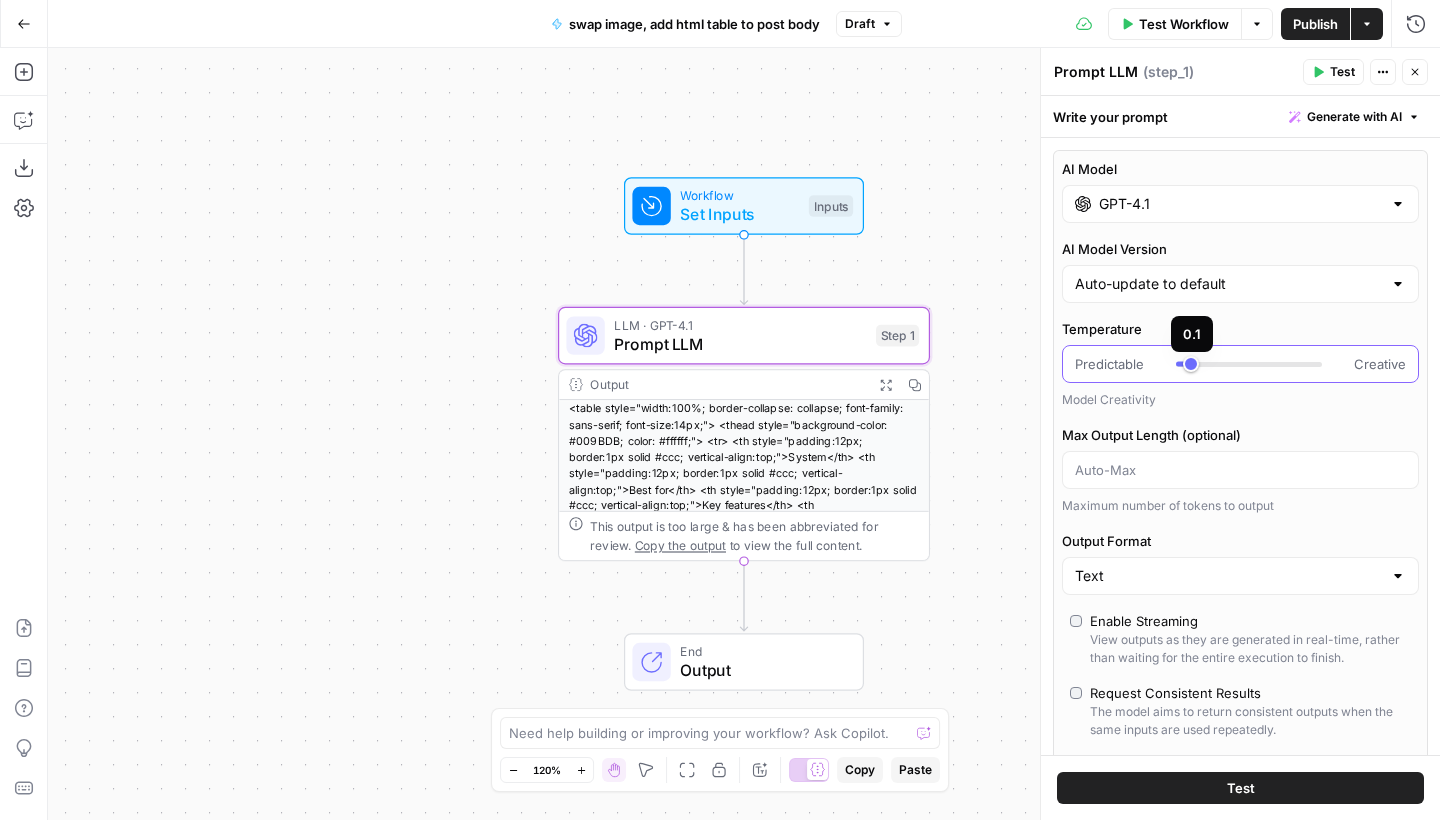 type on "*" 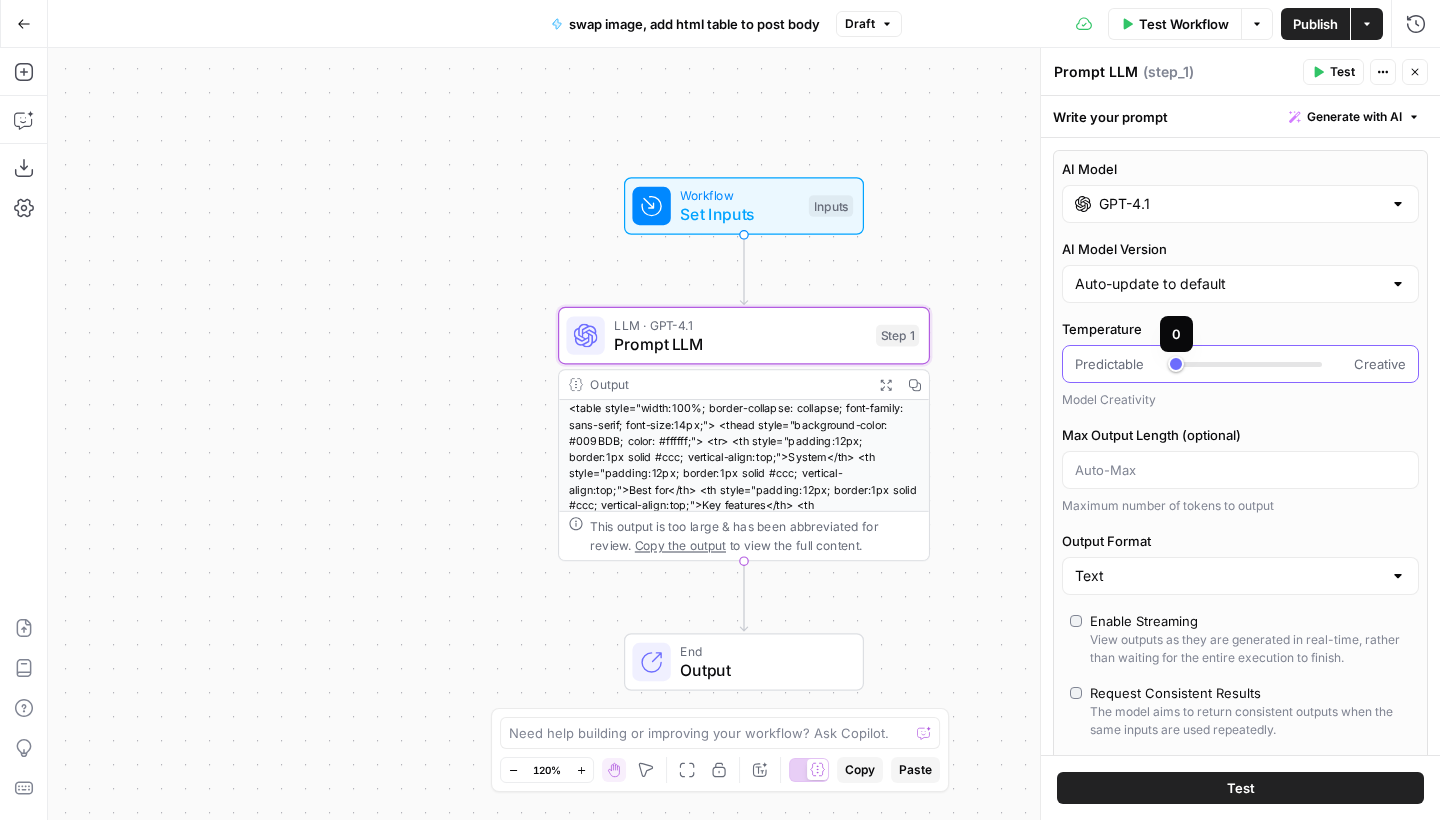 drag, startPoint x: 1190, startPoint y: 362, endPoint x: 1175, endPoint y: 362, distance: 15 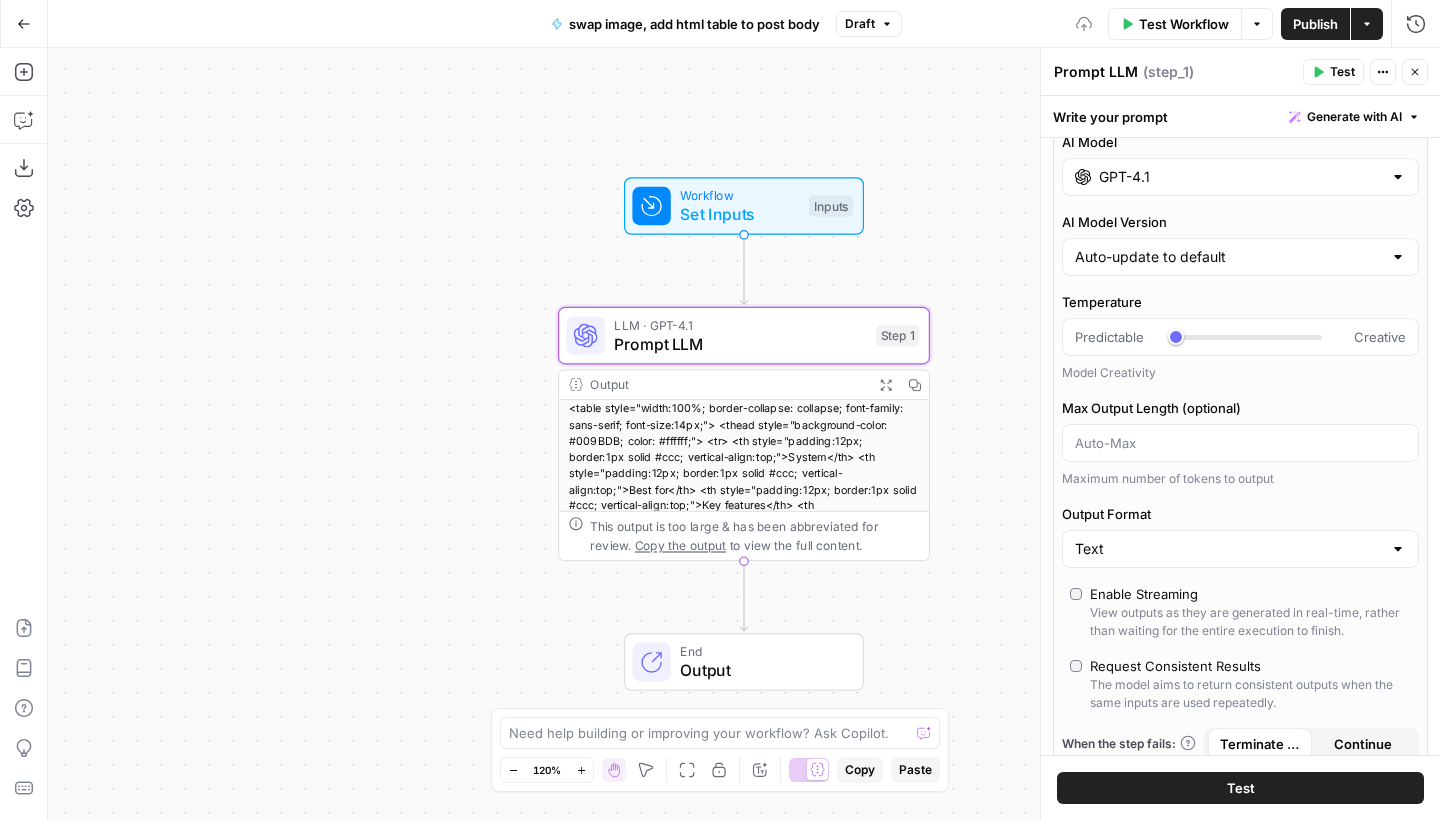 scroll, scrollTop: 31, scrollLeft: 0, axis: vertical 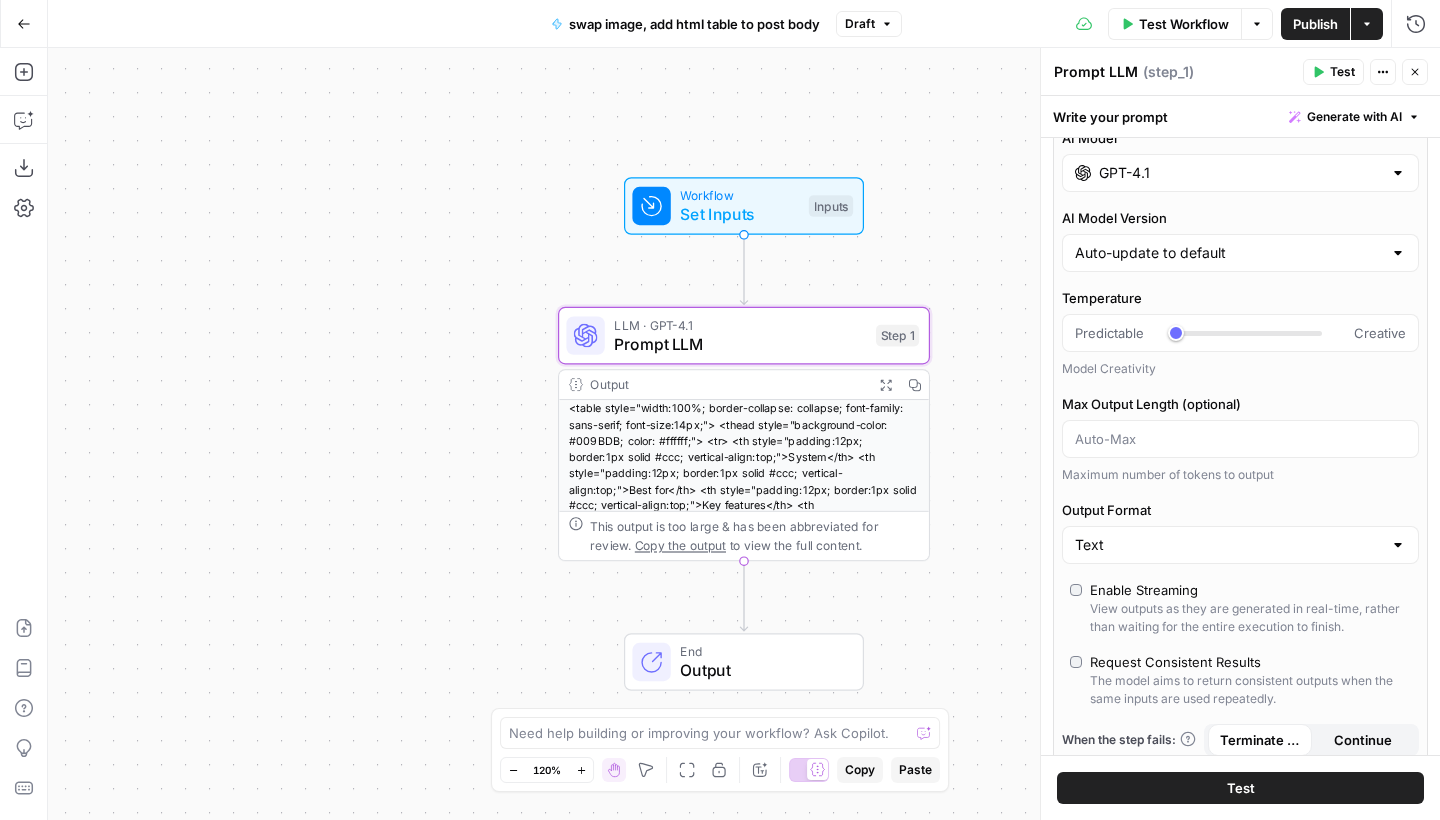 click on "Publish" at bounding box center [1315, 24] 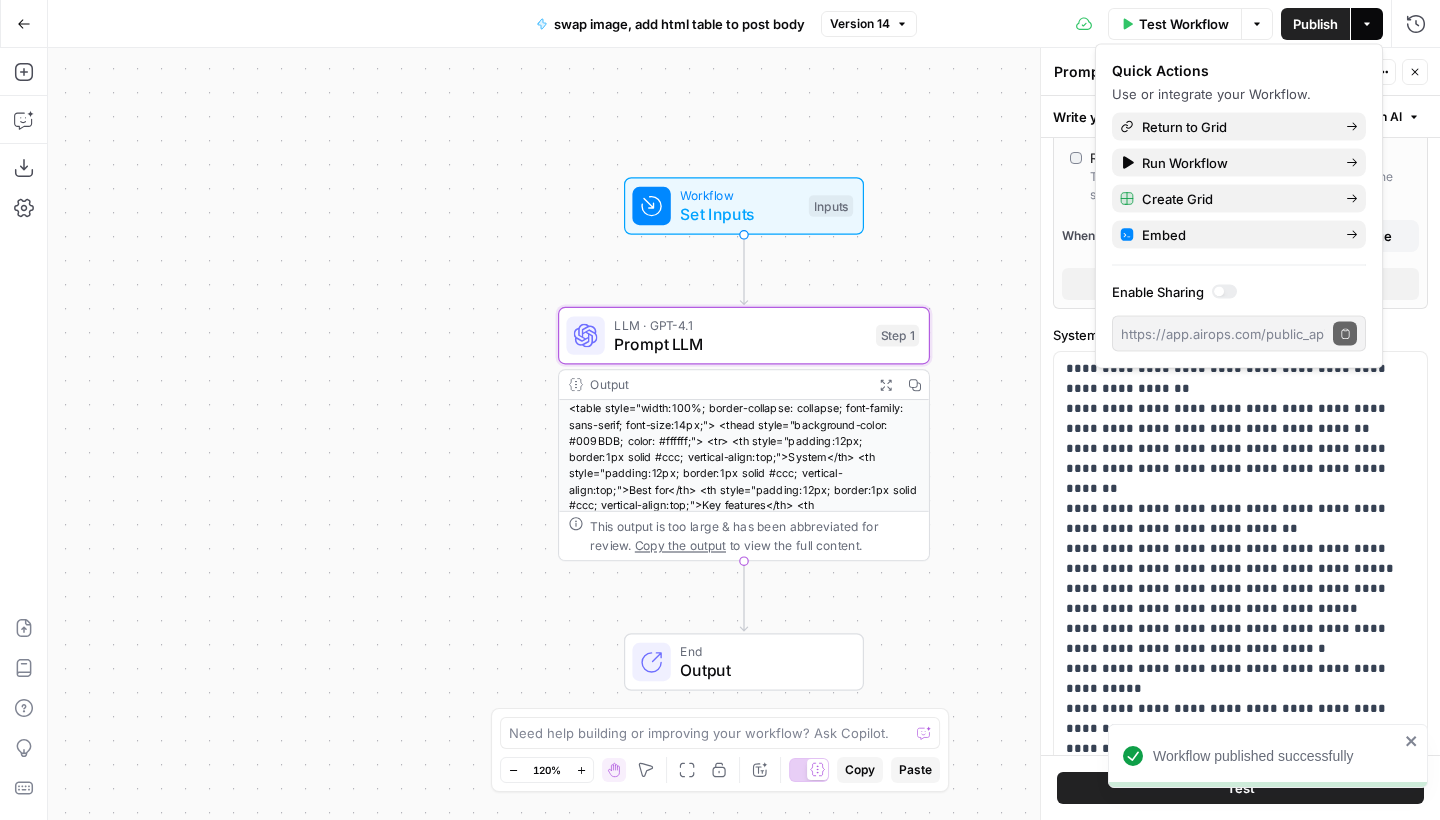 scroll, scrollTop: 630, scrollLeft: 0, axis: vertical 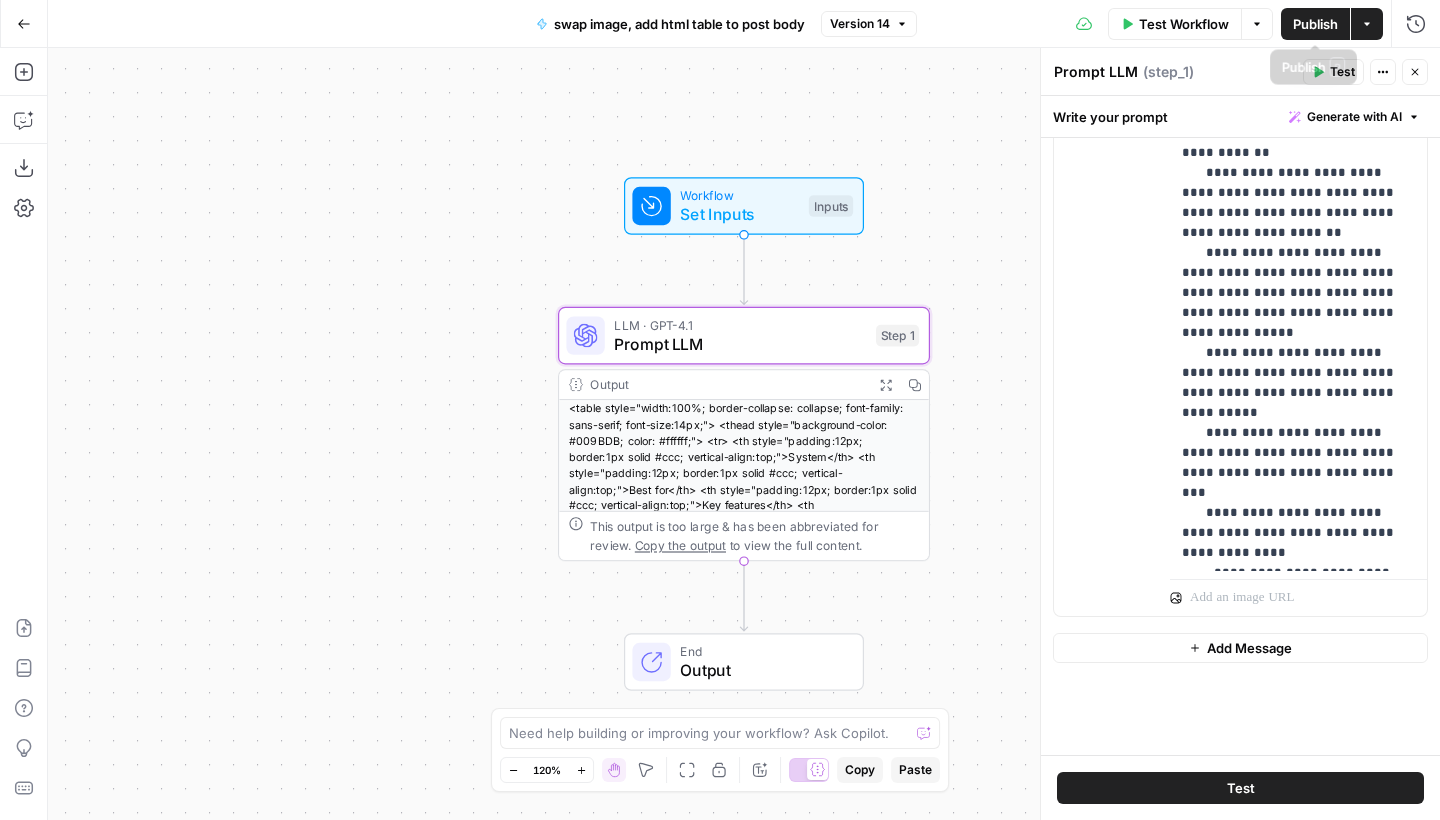 click on "Publish" at bounding box center (1315, 24) 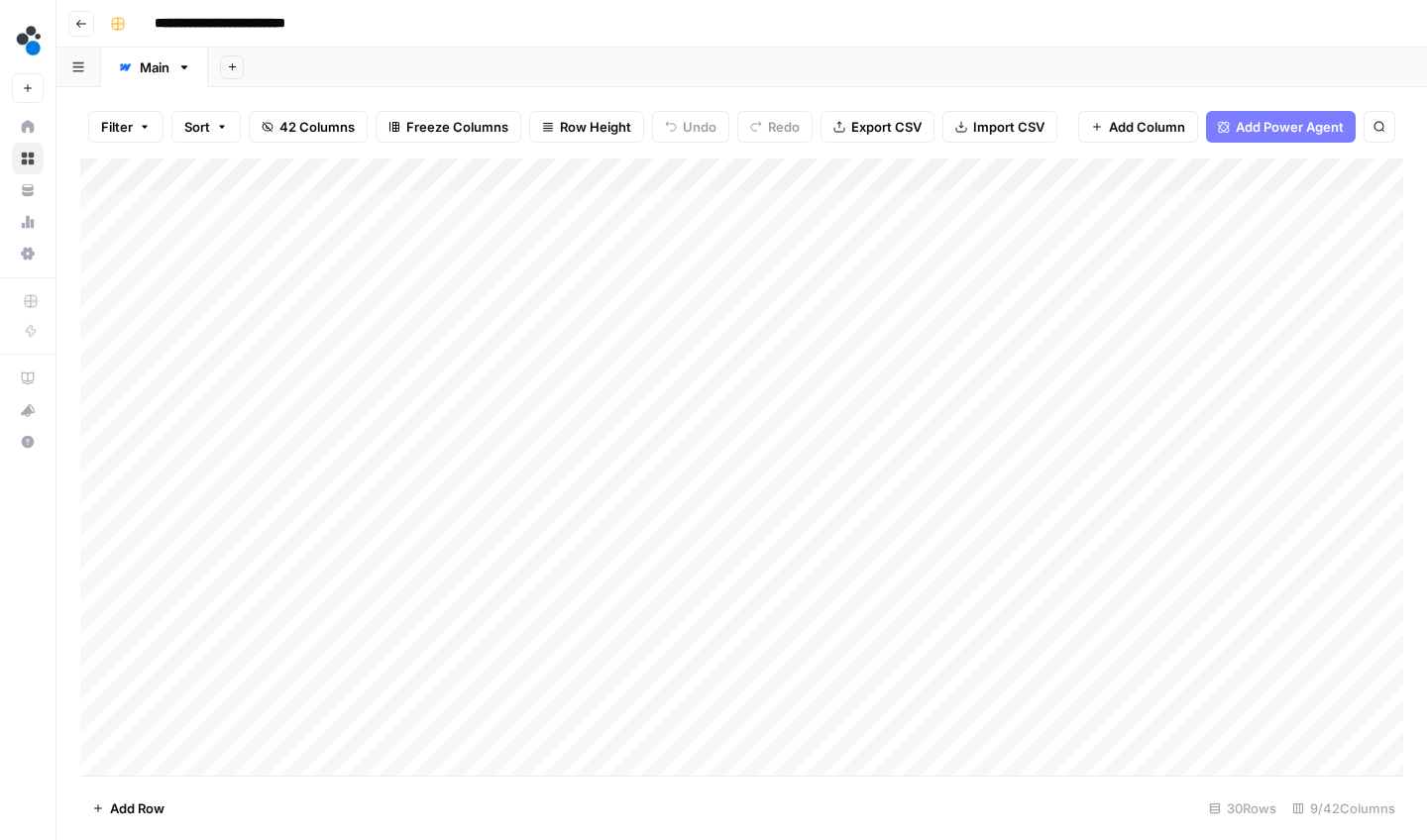 scroll, scrollTop: 0, scrollLeft: 0, axis: both 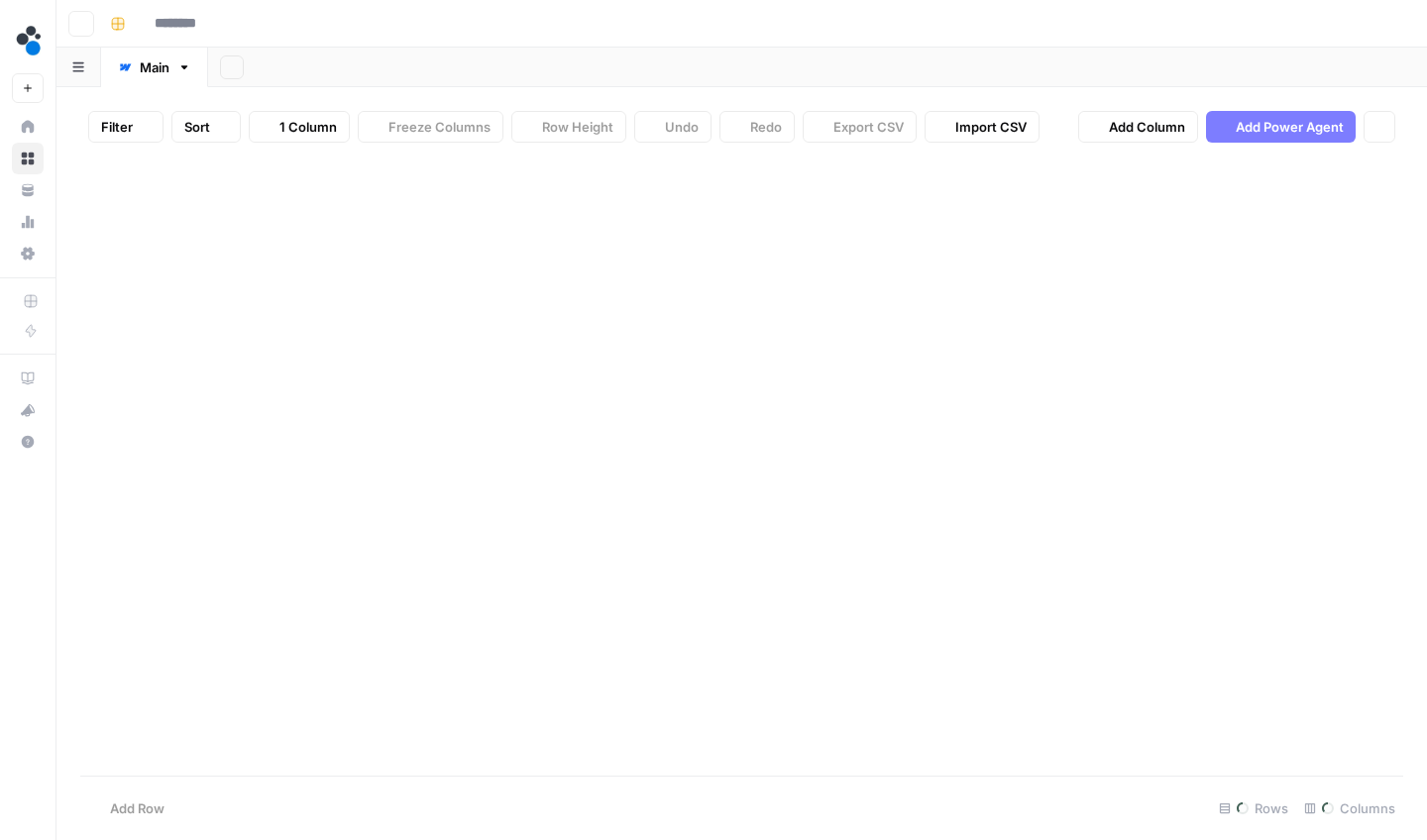 type on "**********" 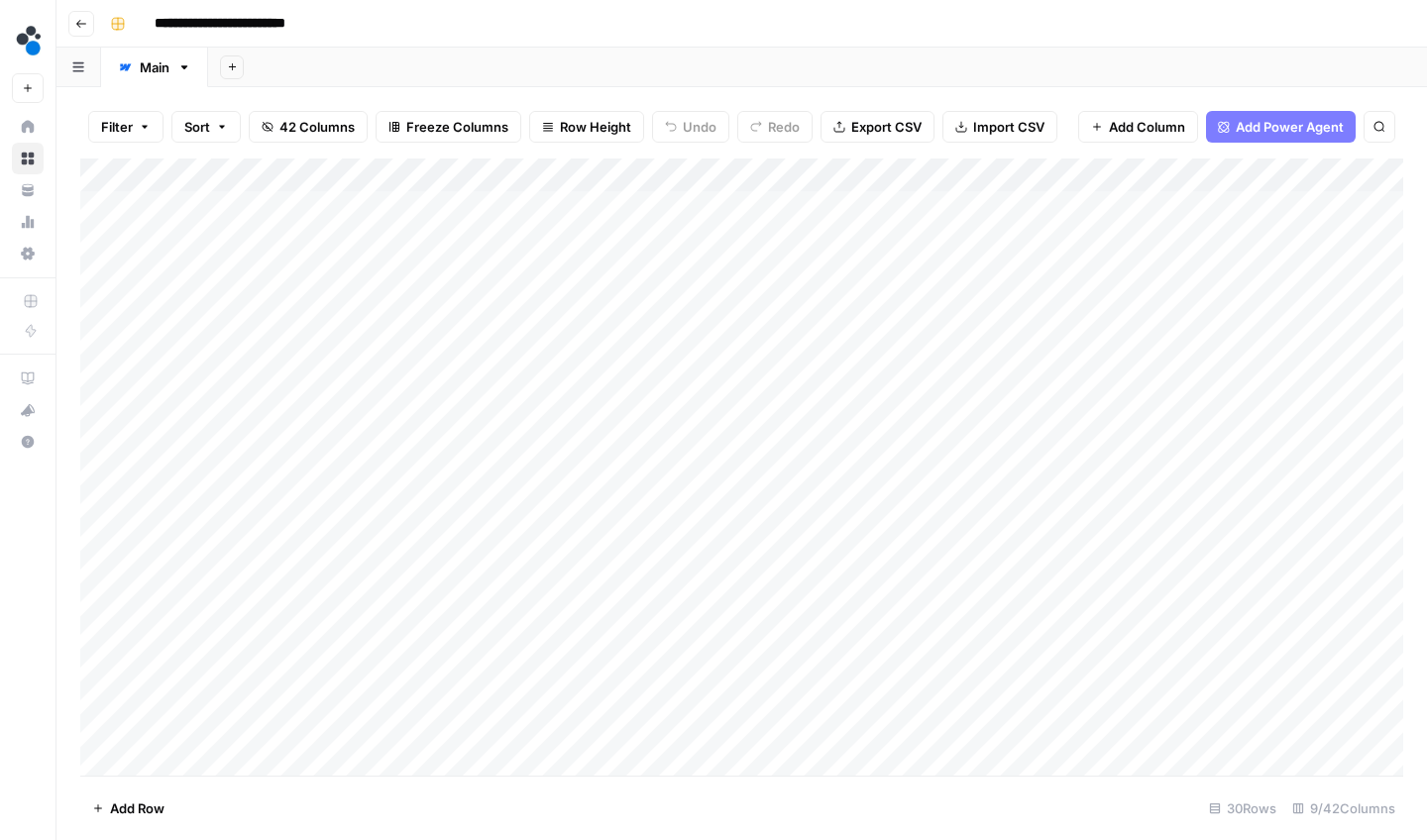 scroll, scrollTop: 2, scrollLeft: 0, axis: vertical 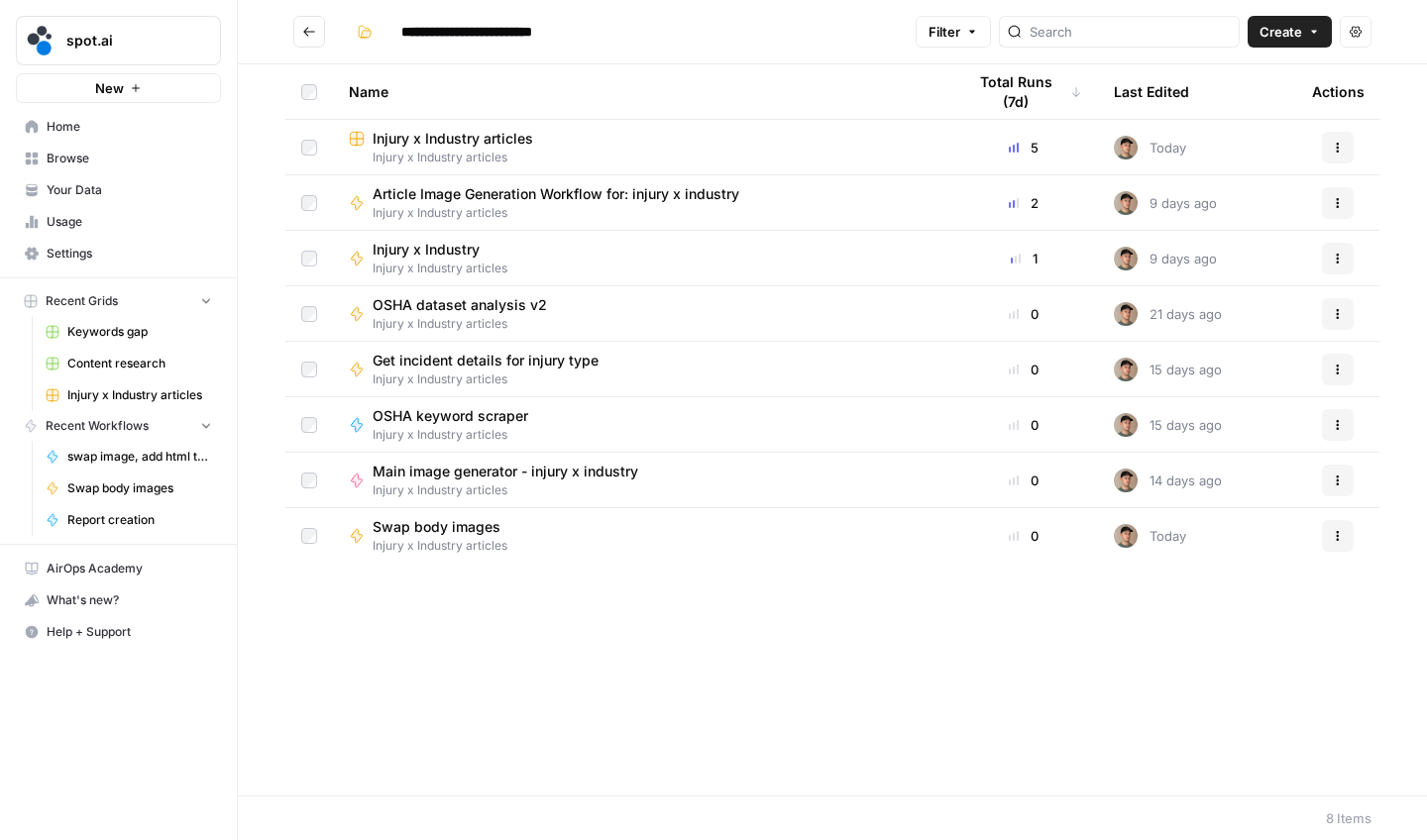 type on "**********" 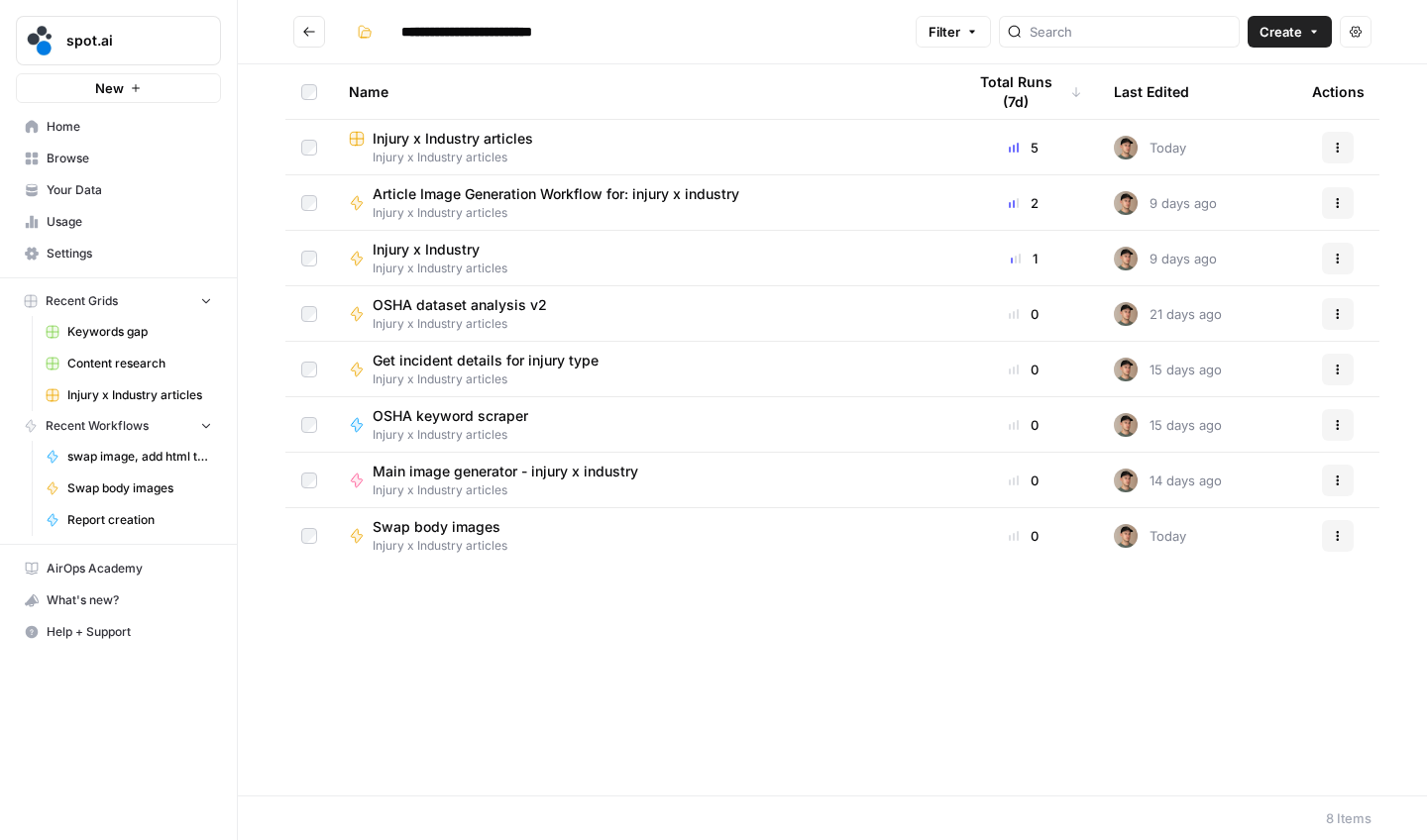 click on "**********" at bounding box center [832, 32] 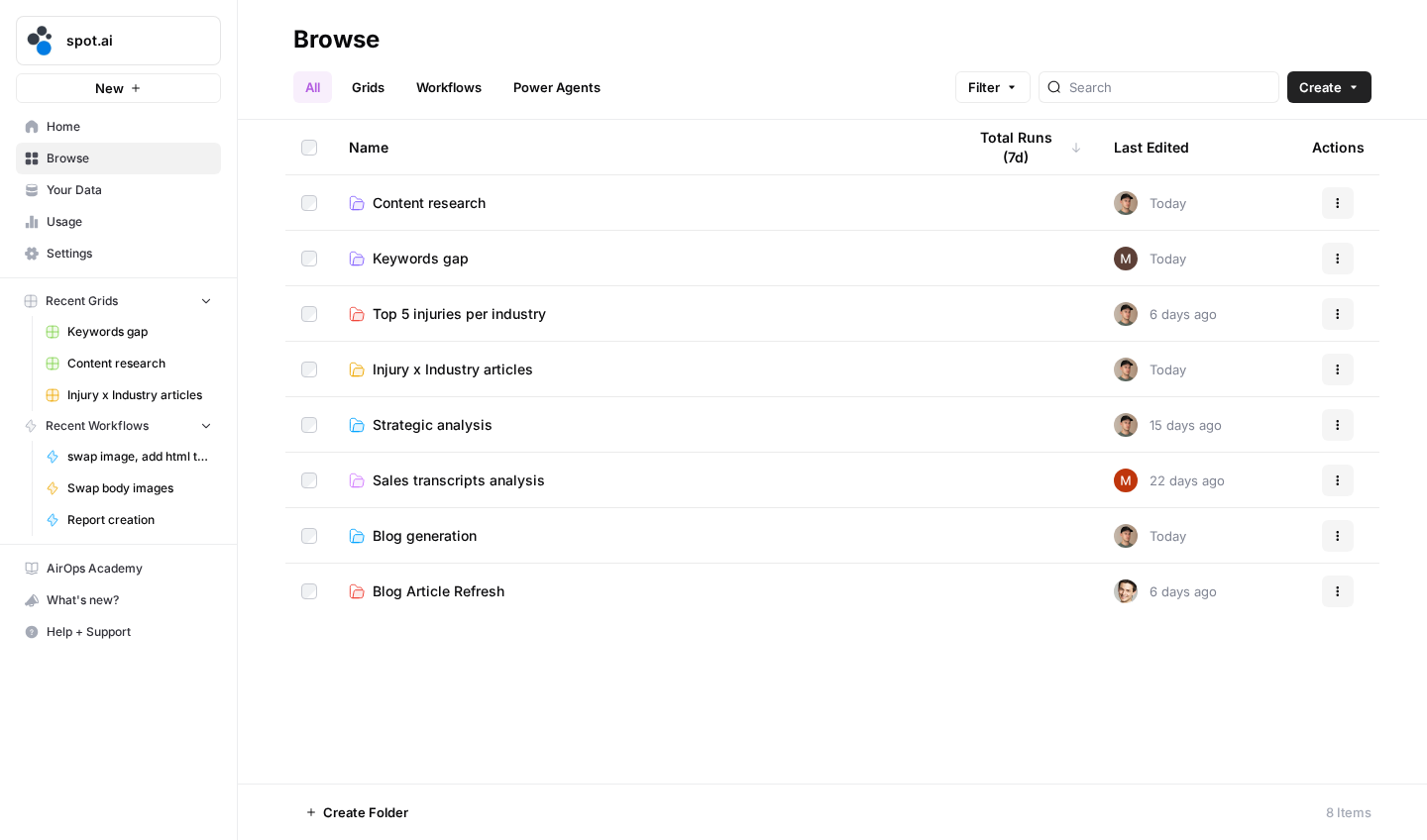 click on "Content research" at bounding box center [429, 203] 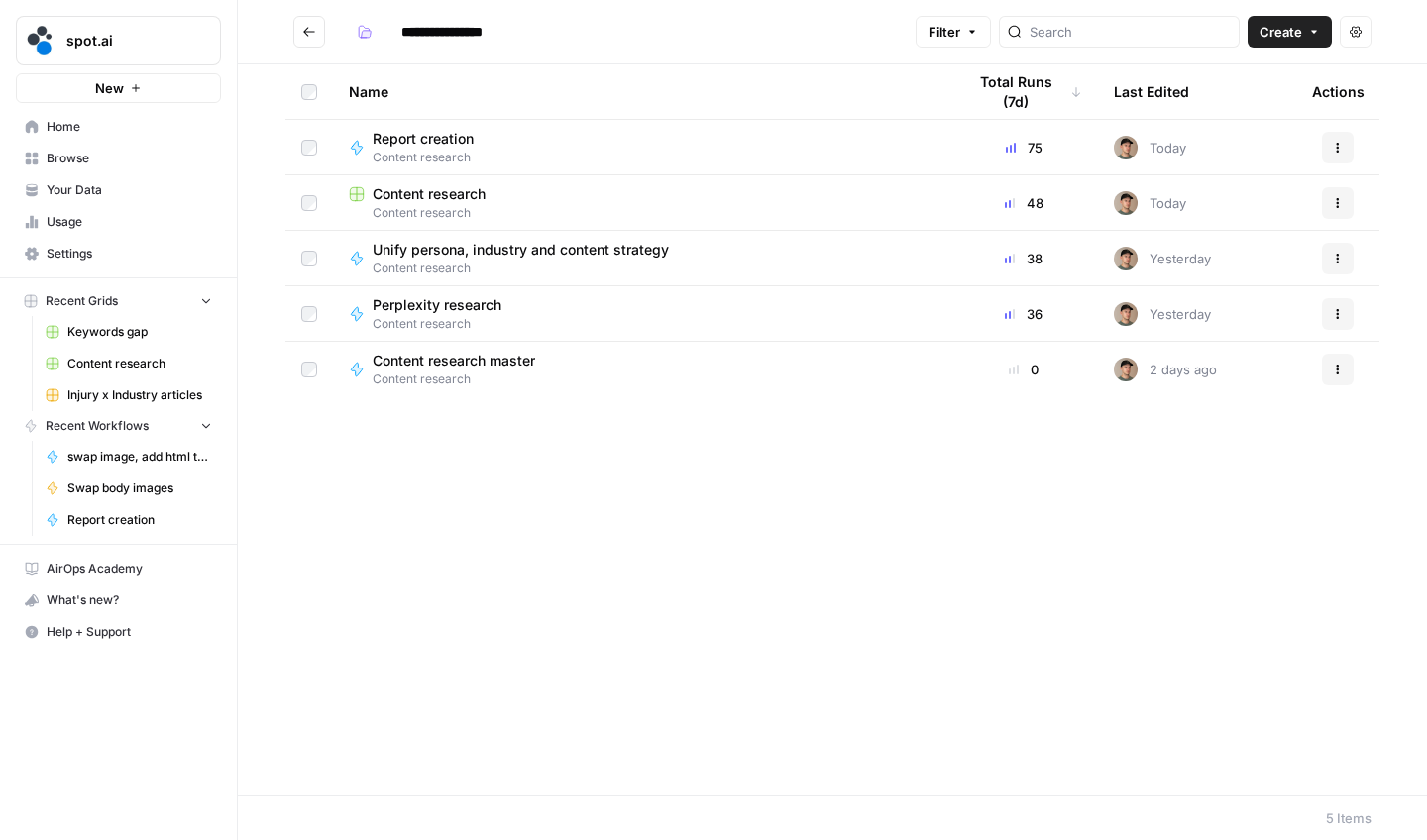click at bounding box center (309, 32) 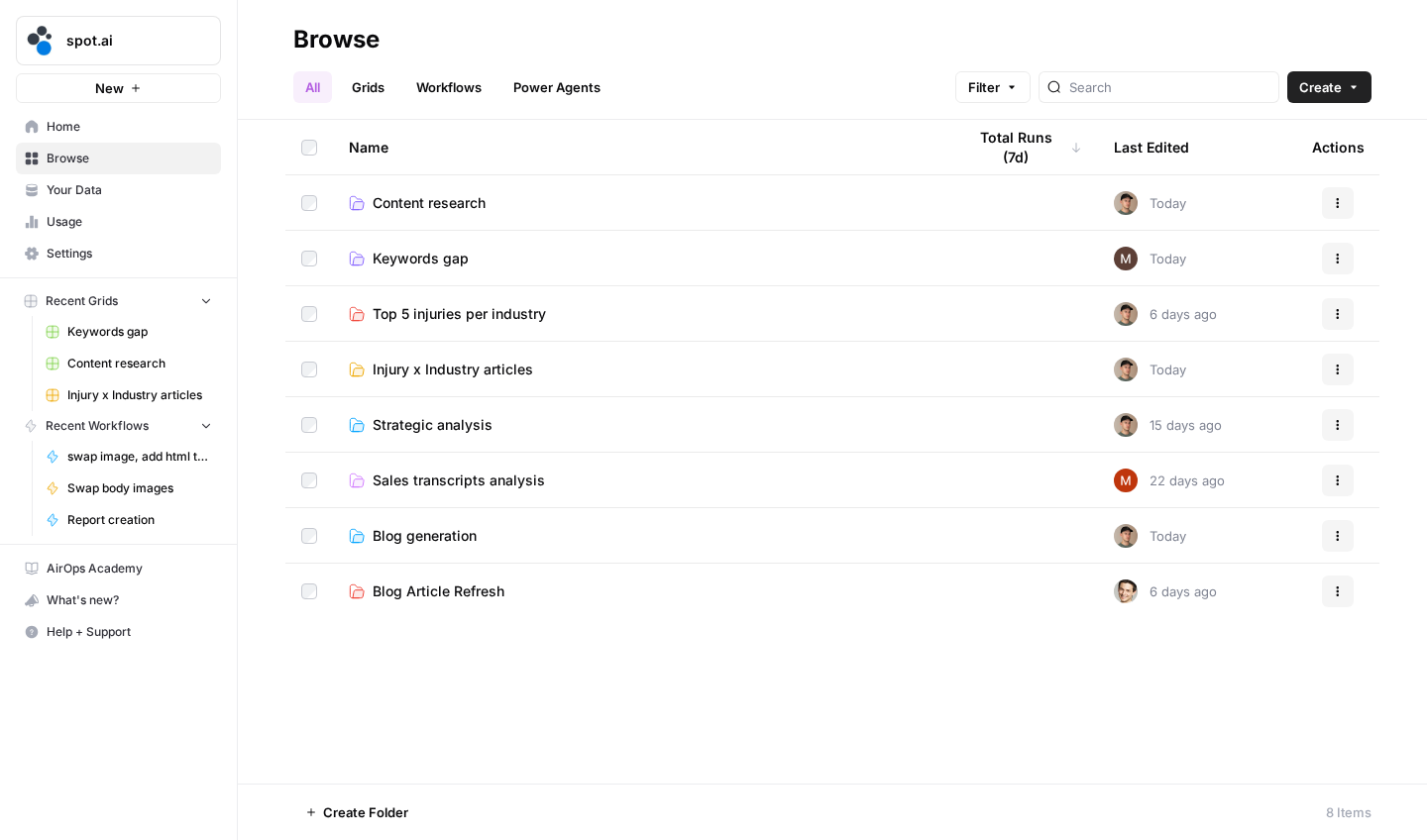 click on "Keywords gap" at bounding box center (420, 259) 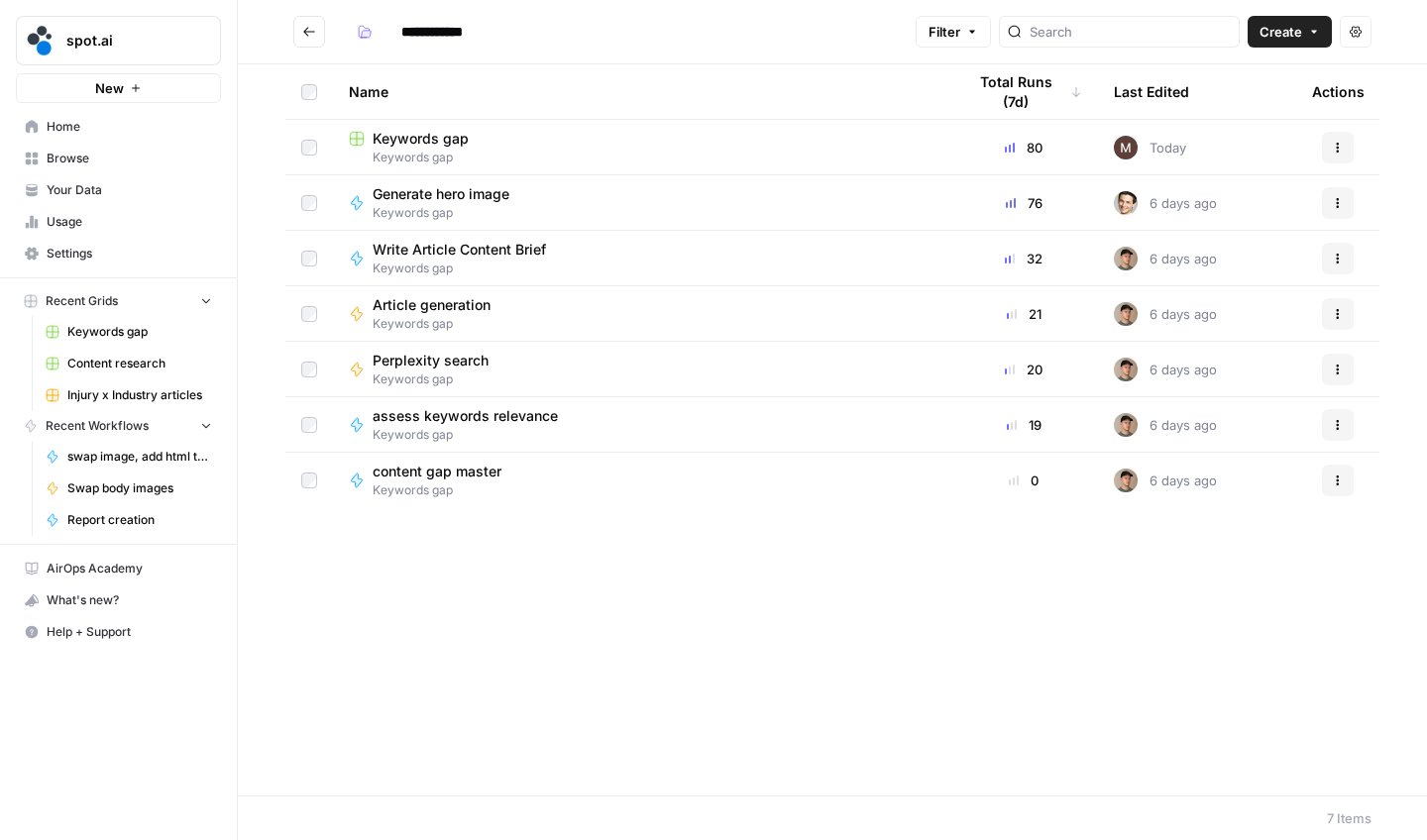 click on "Keywords gap" at bounding box center (420, 139) 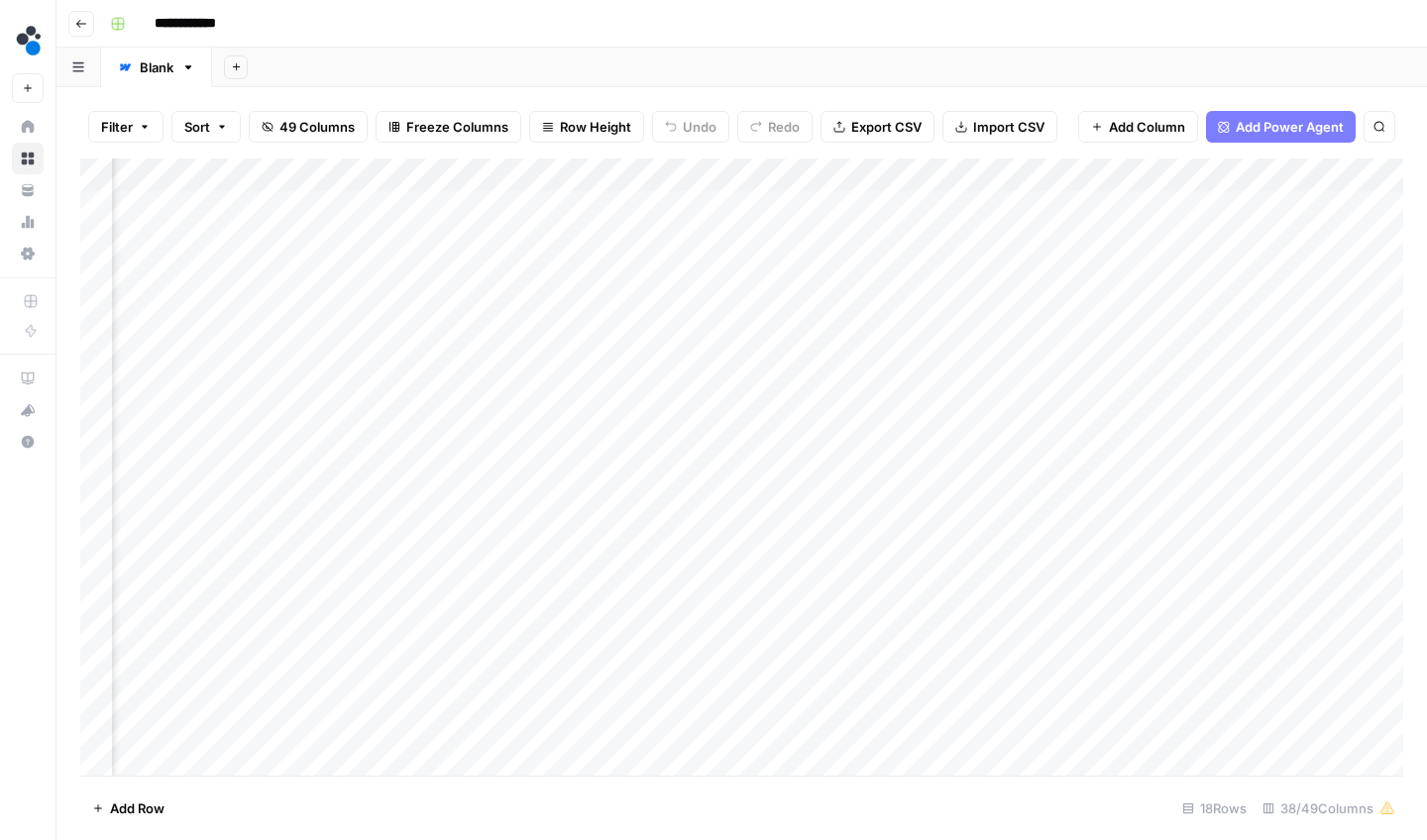 scroll, scrollTop: 0, scrollLeft: 6217, axis: horizontal 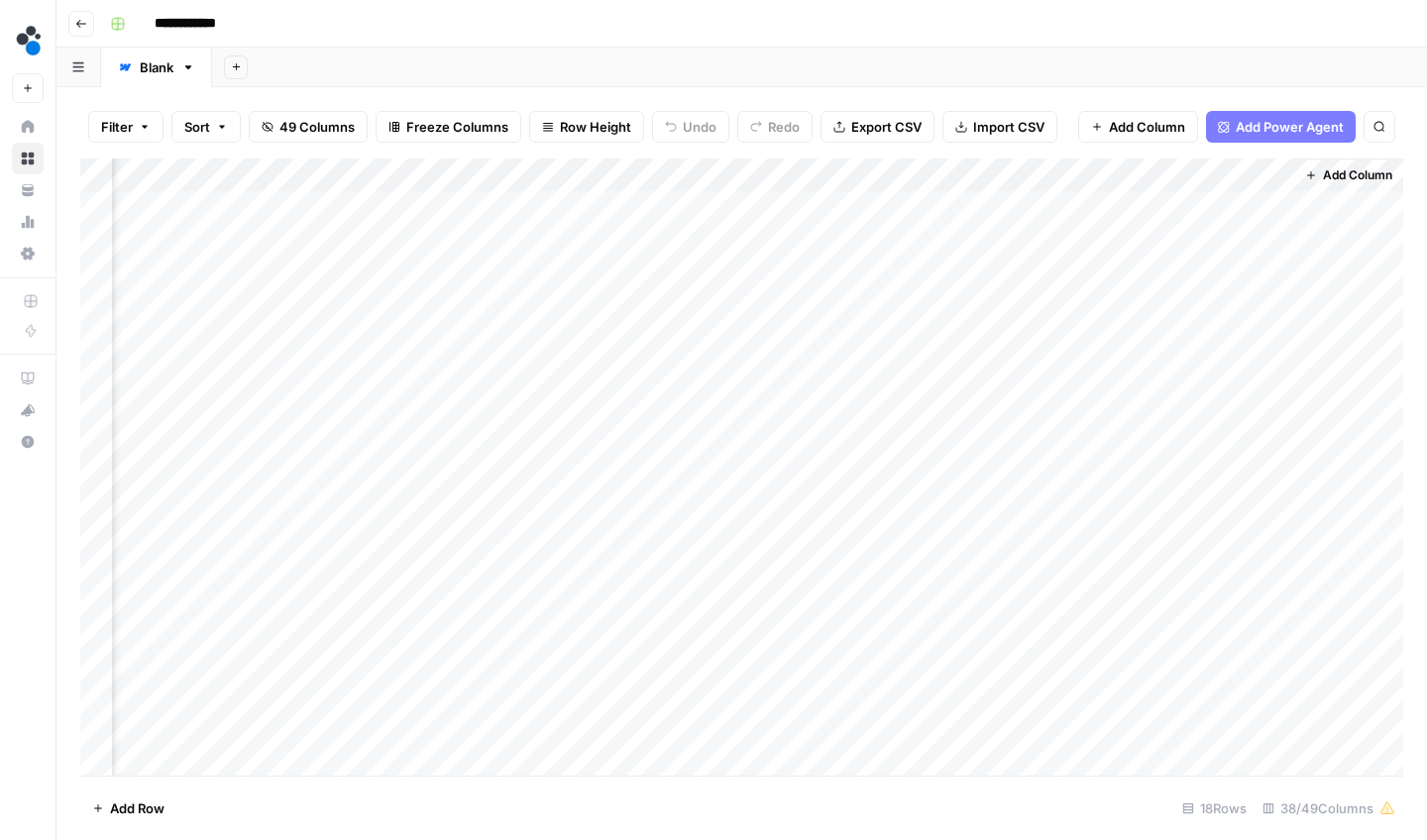 click on "Add Column" at bounding box center [1358, 175] 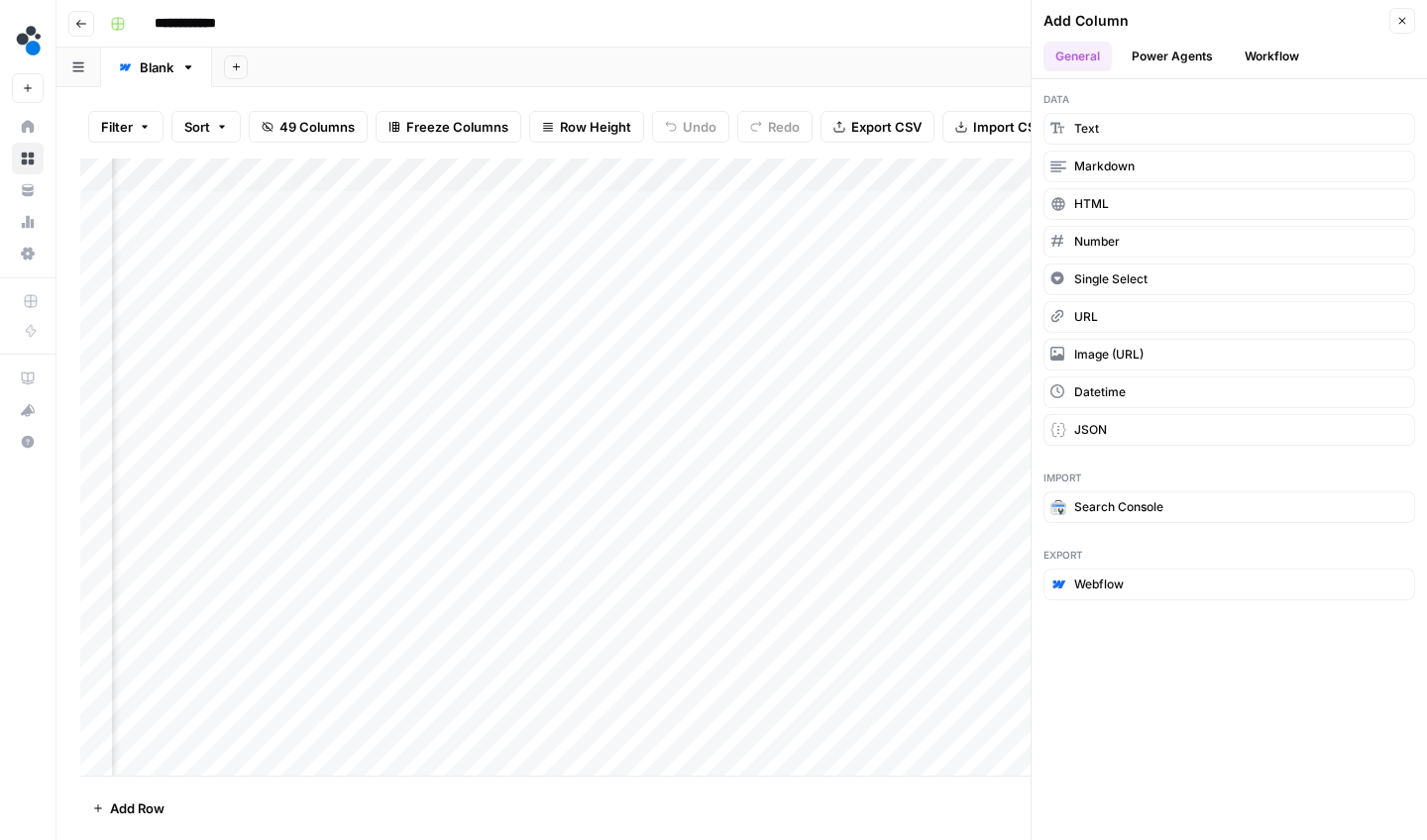 click on "Workflow" at bounding box center [1271, 56] 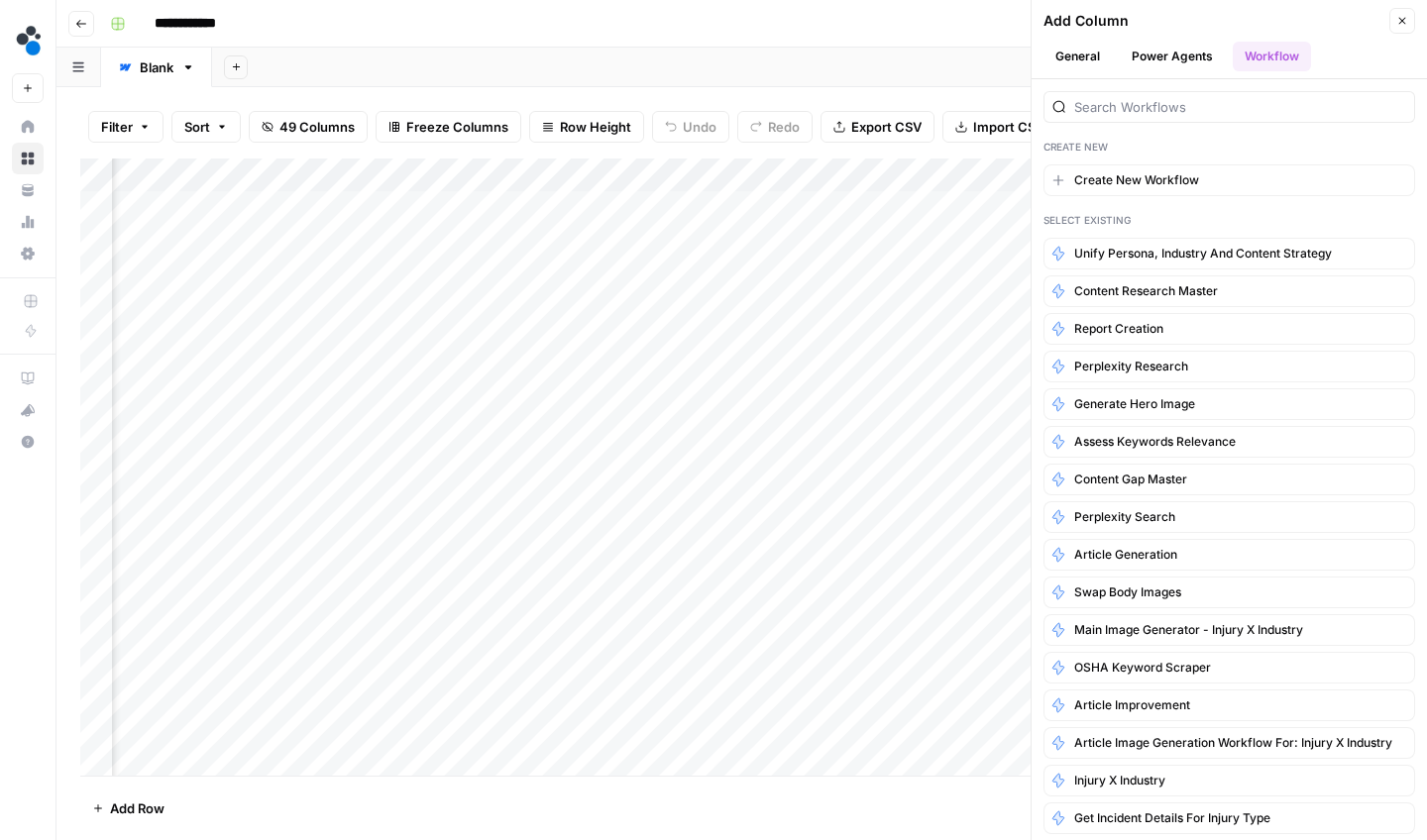 scroll, scrollTop: 0, scrollLeft: 0, axis: both 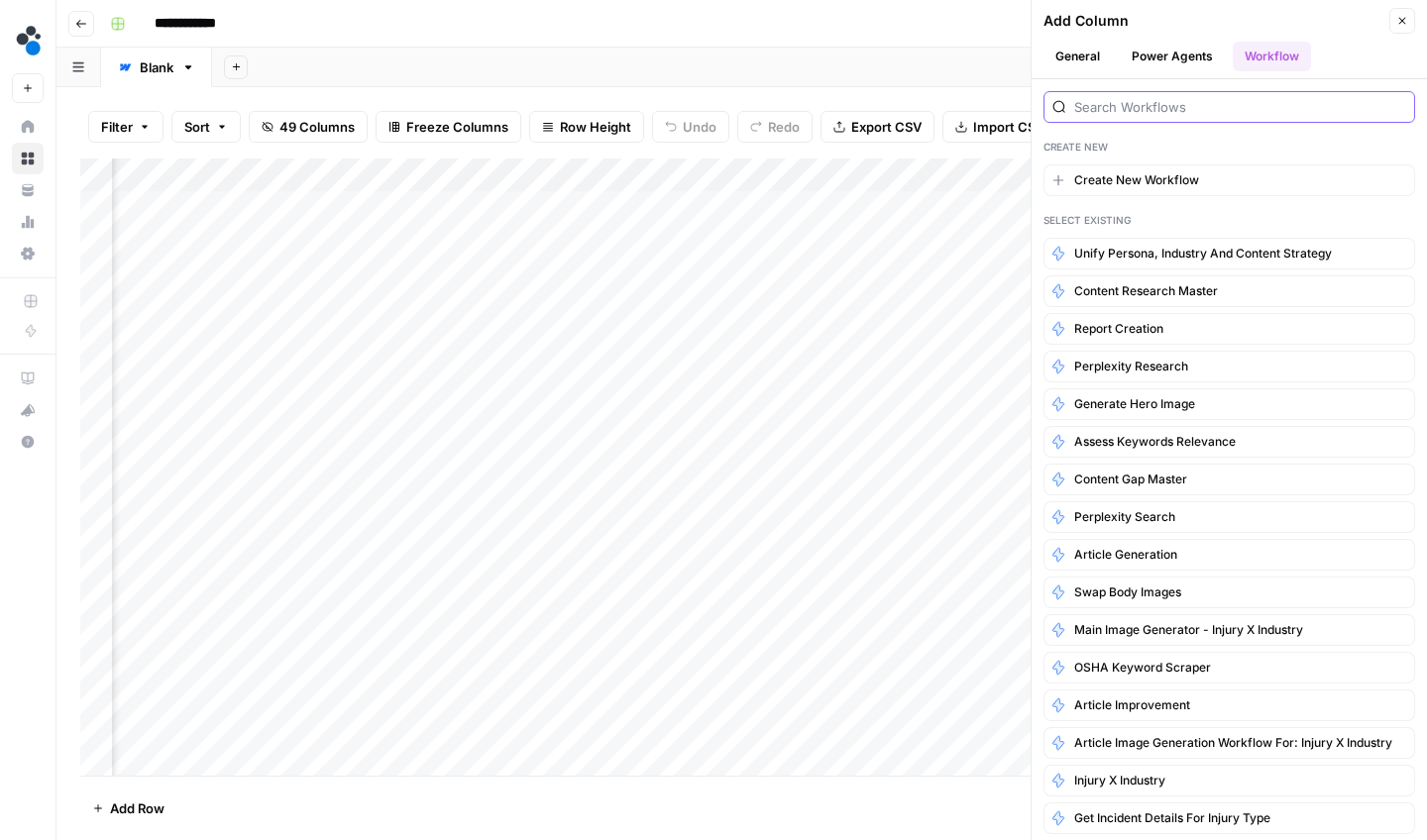 click at bounding box center (1240, 107) 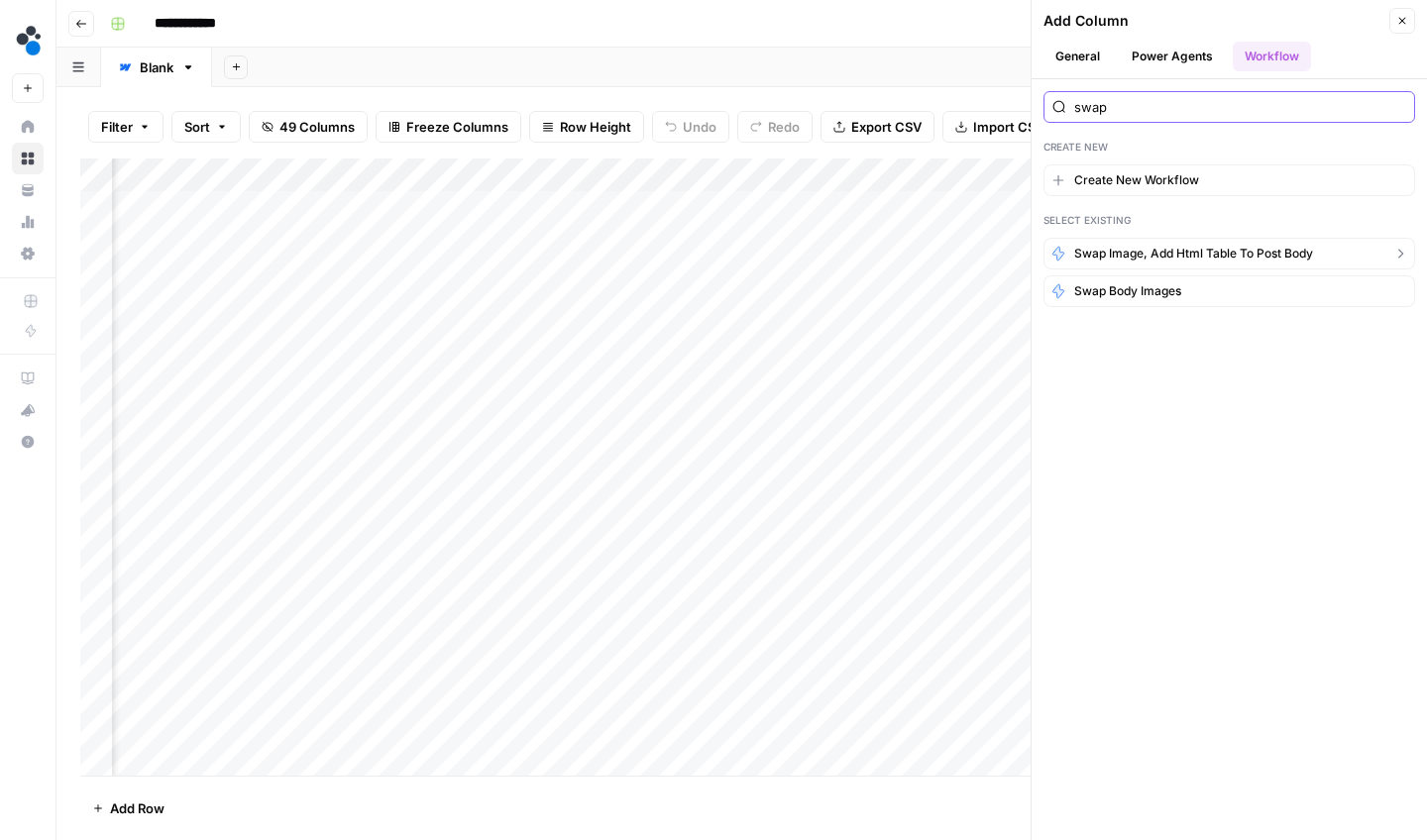 type on "swap" 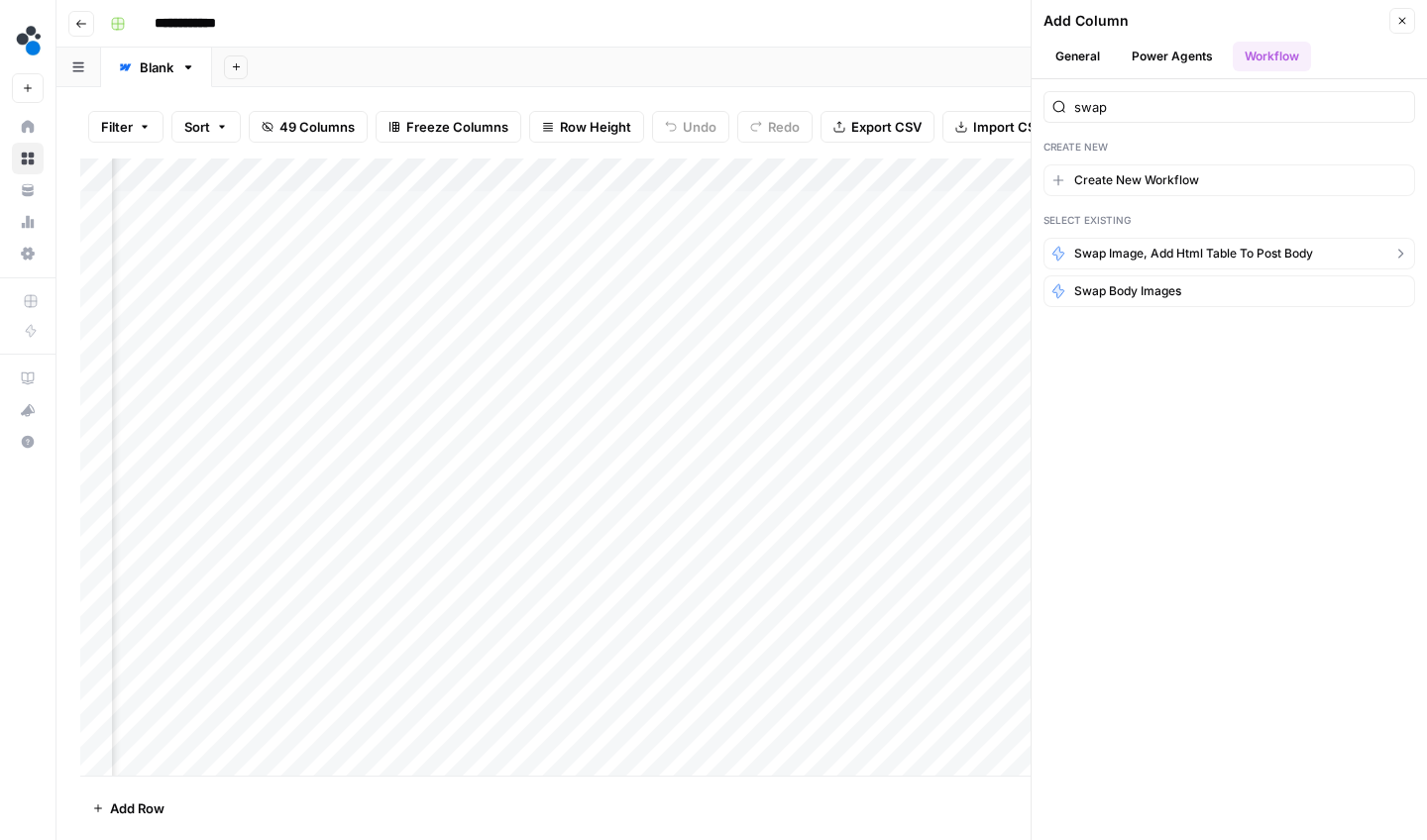click on "swap image, add html table to post body" at bounding box center [1193, 254] 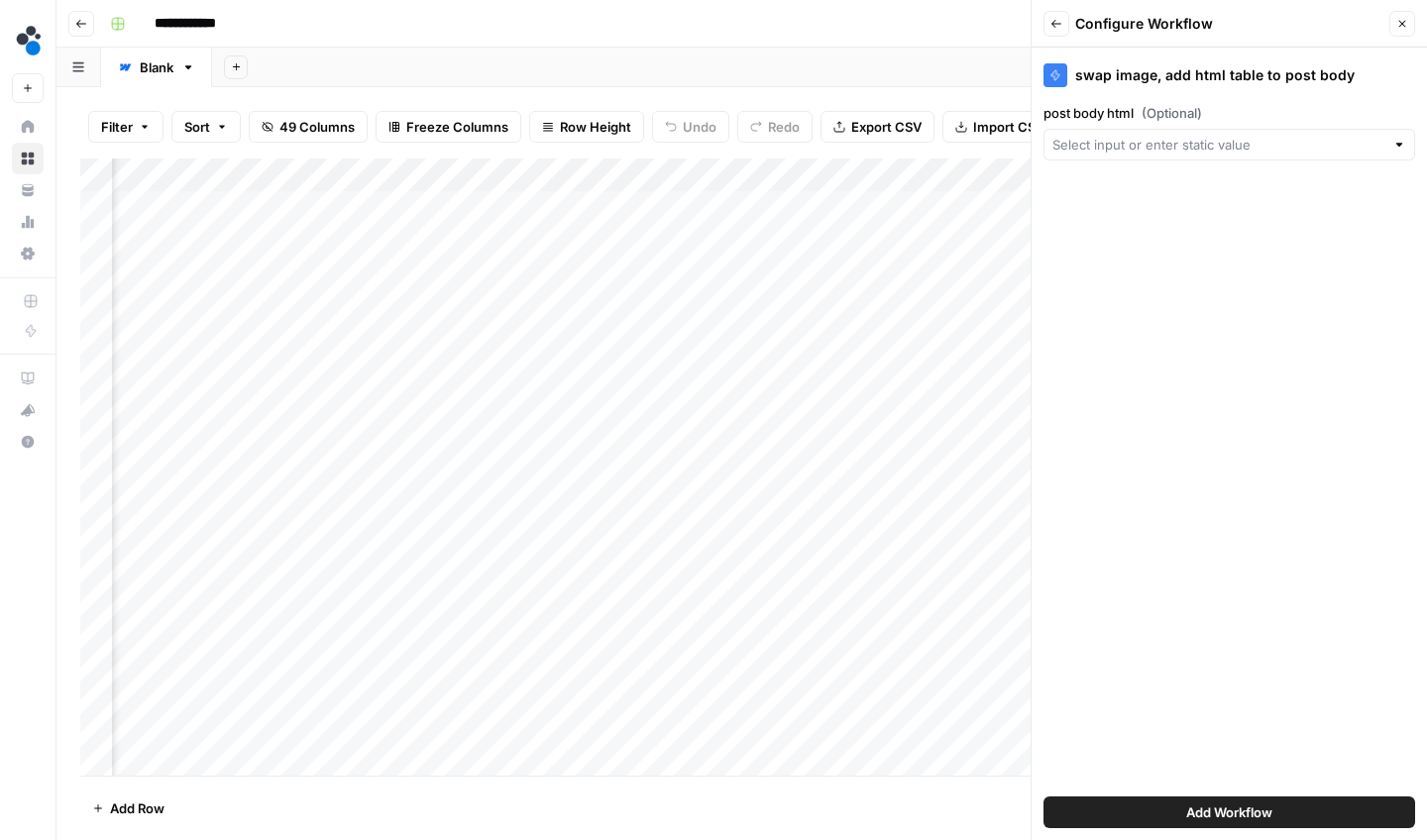 click at bounding box center [1399, 145] 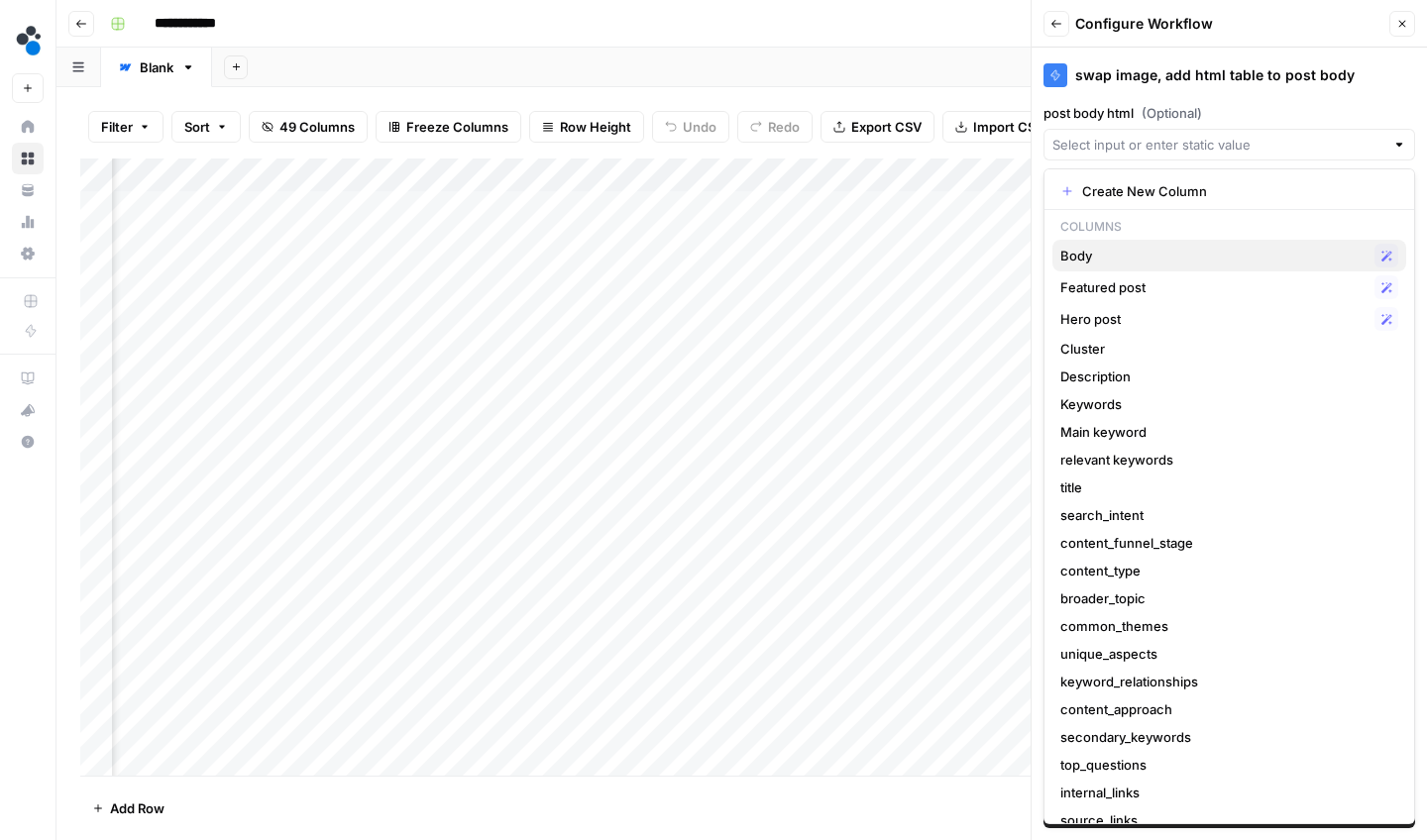 click on "Body" at bounding box center [1213, 256] 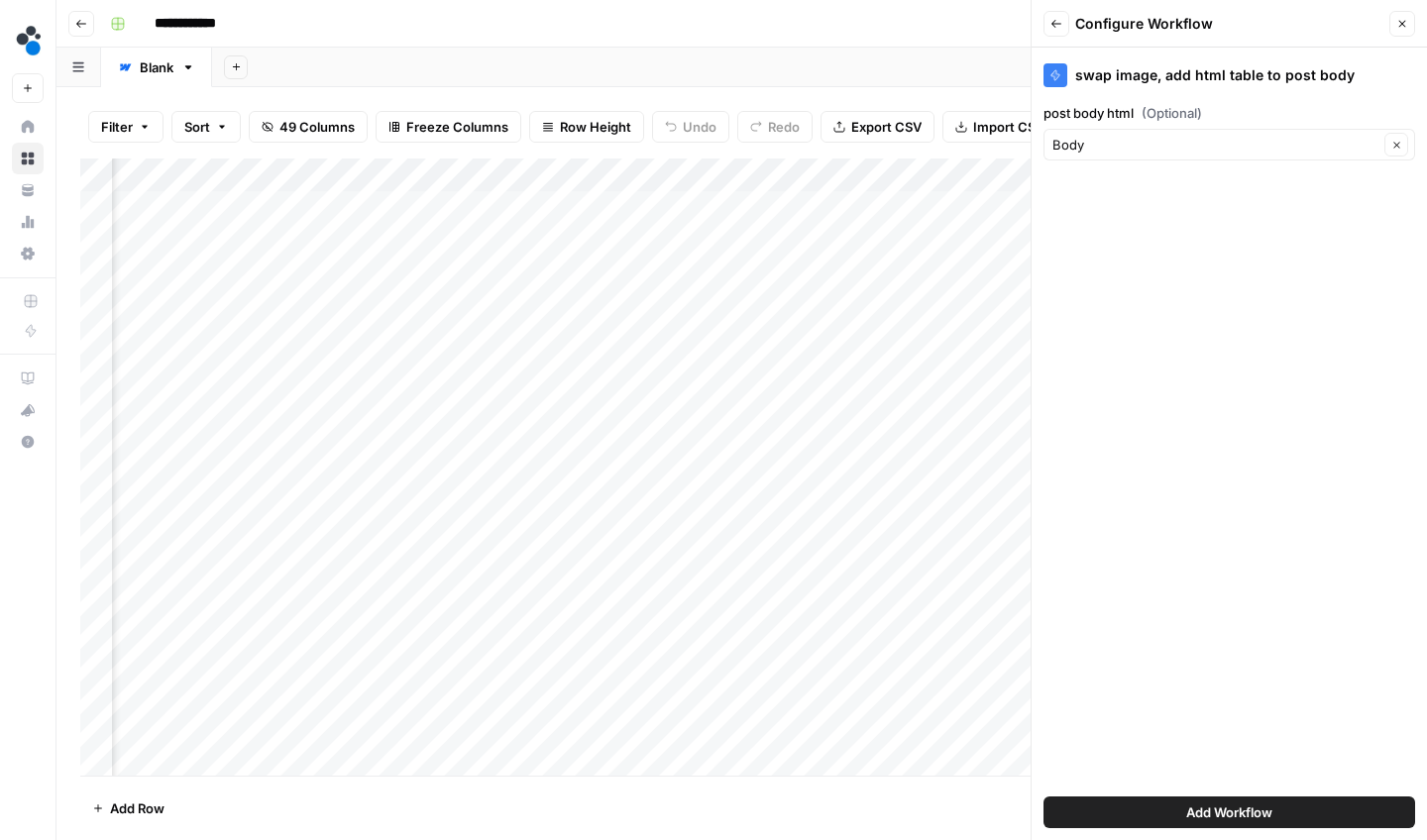 click on "Add Workflow" at bounding box center (1229, 812) 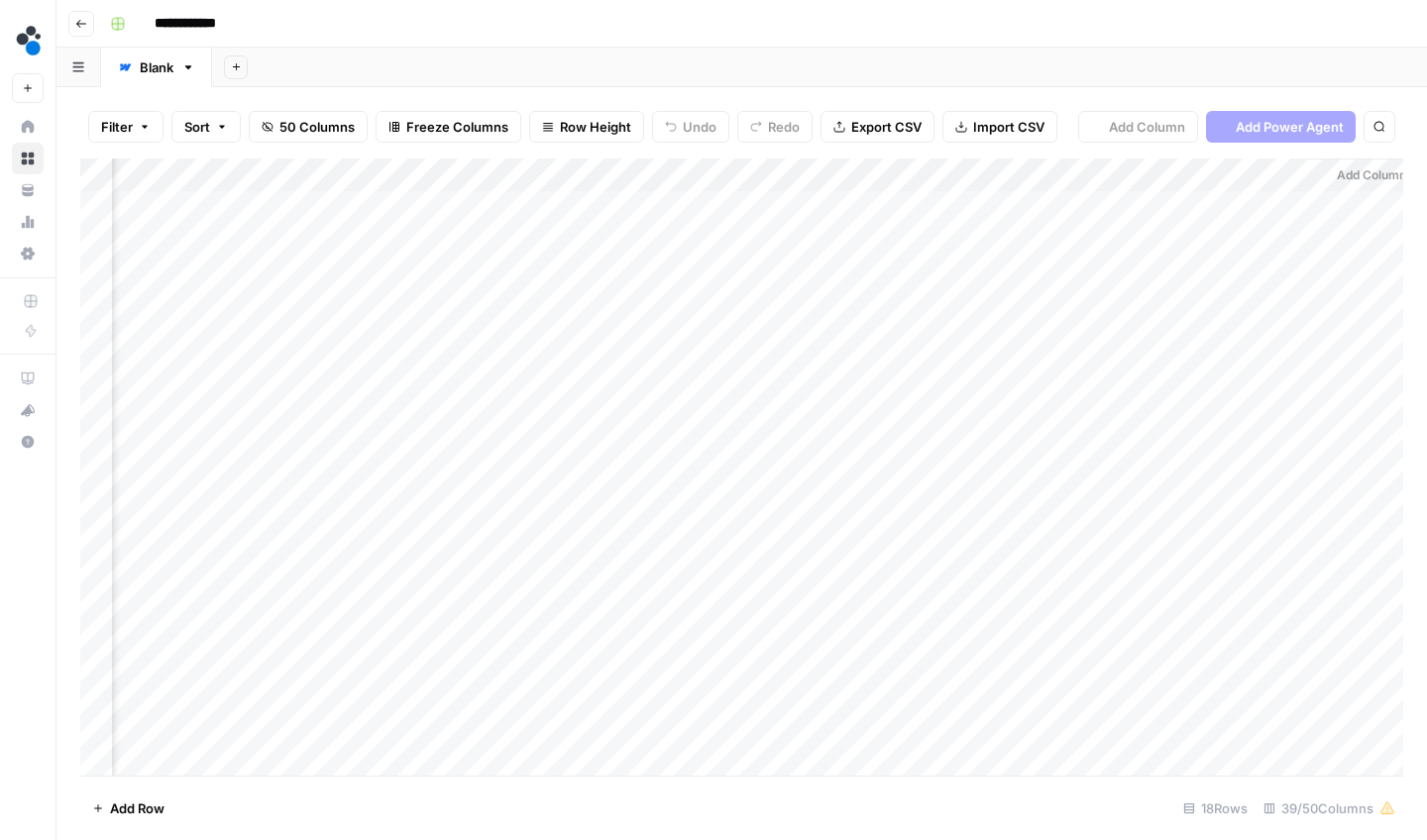 scroll, scrollTop: 0, scrollLeft: 6396, axis: horizontal 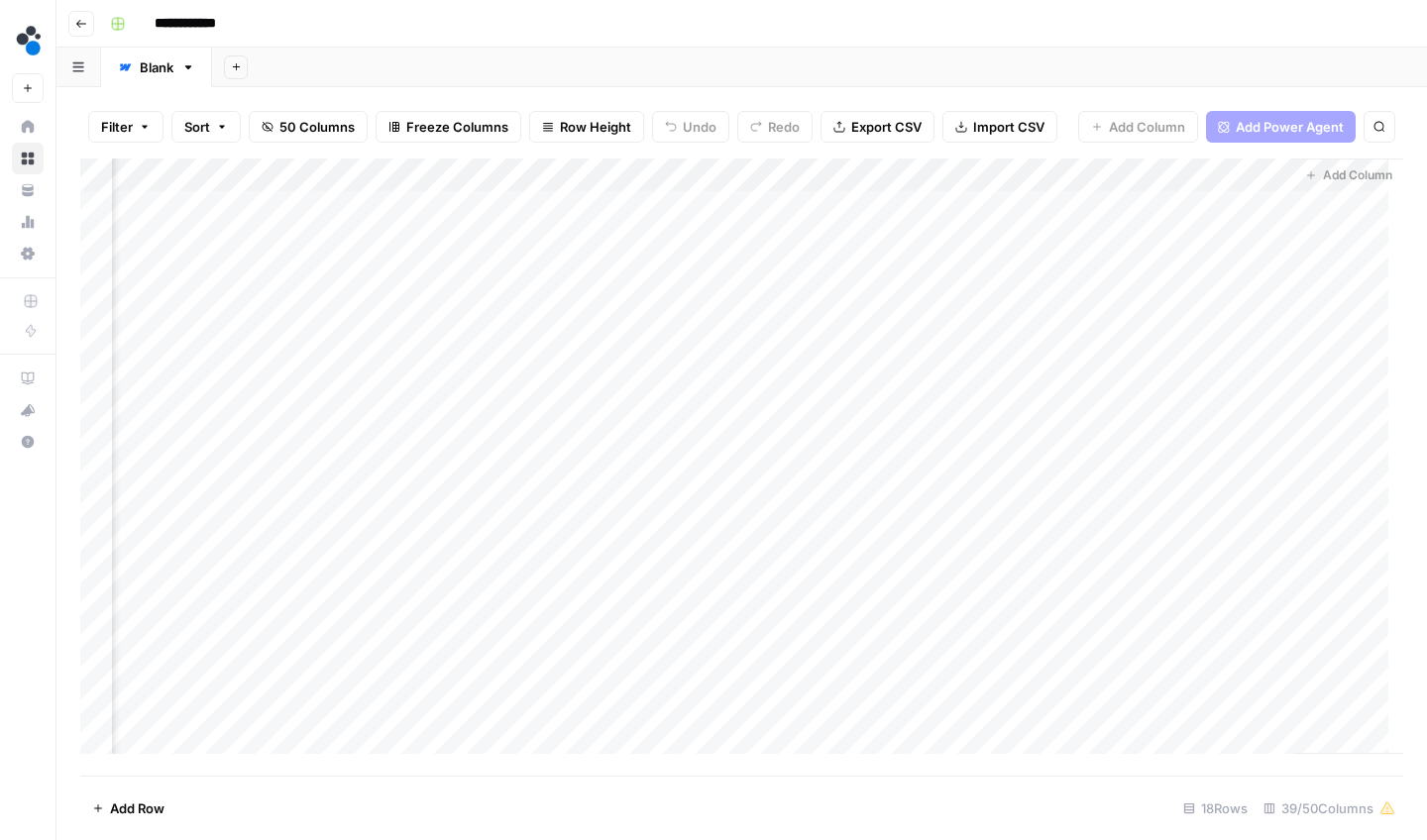 drag, startPoint x: 1186, startPoint y: 186, endPoint x: 428, endPoint y: 190, distance: 758.01055 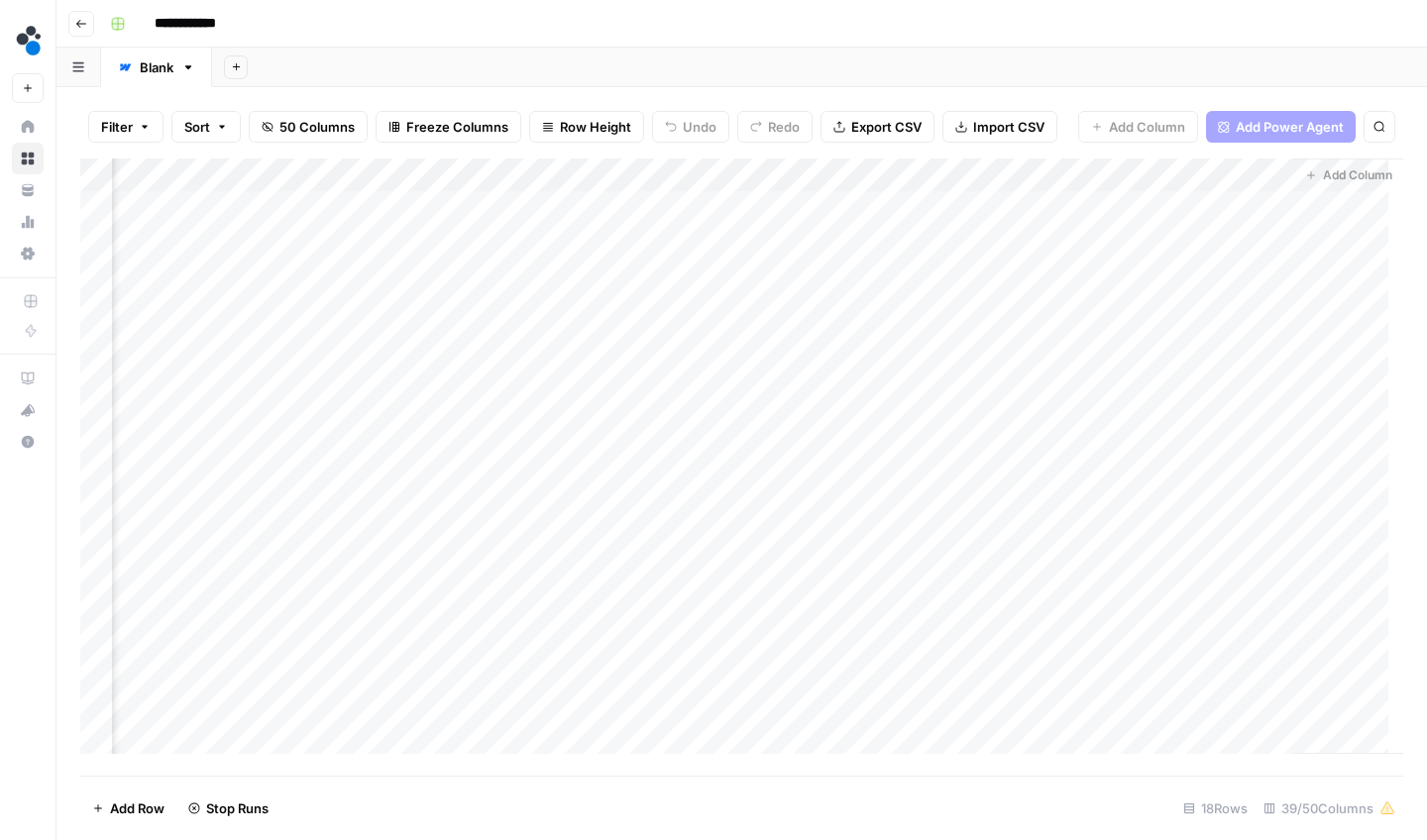 click on "Add Column" at bounding box center (741, 464) 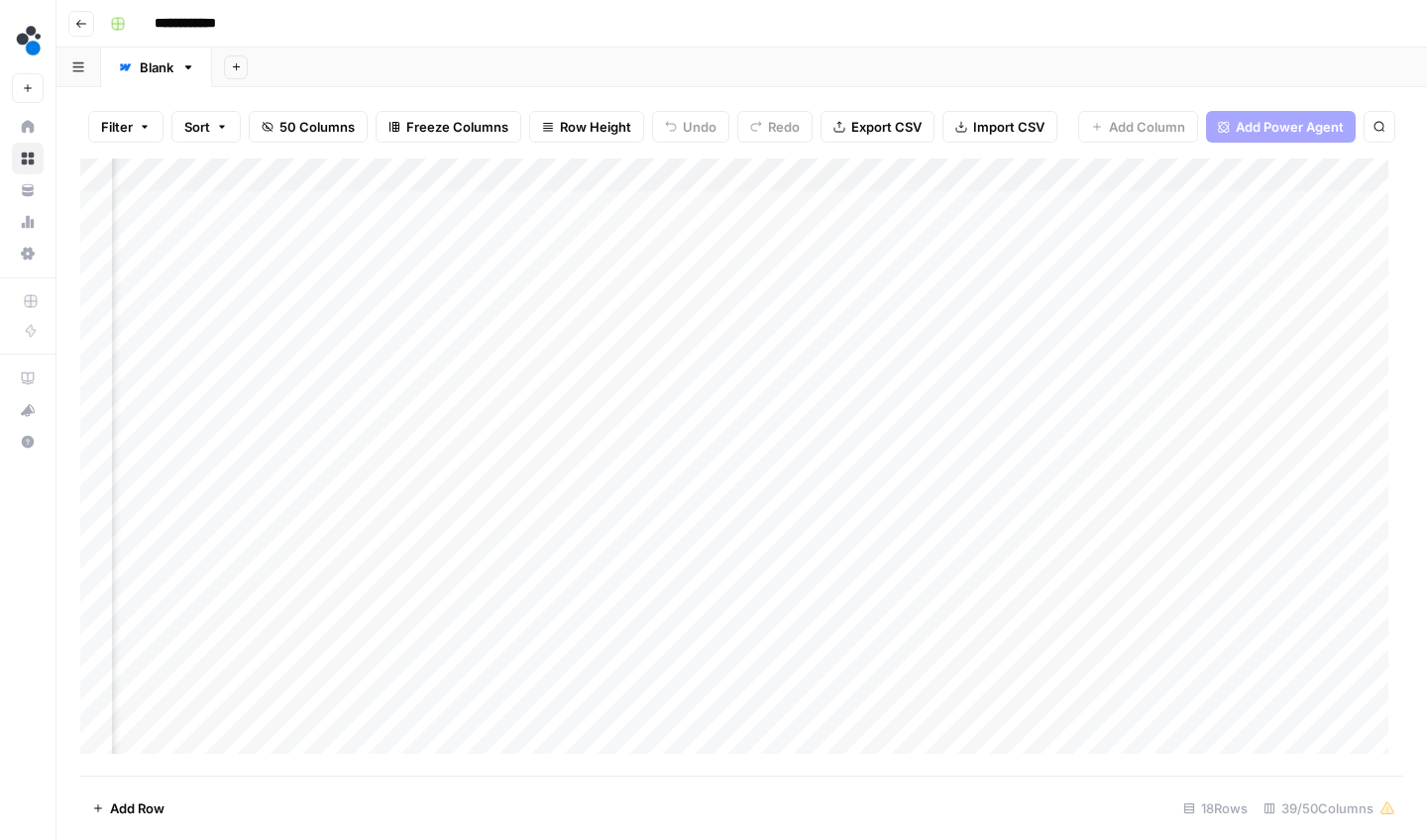 scroll, scrollTop: 0, scrollLeft: 0, axis: both 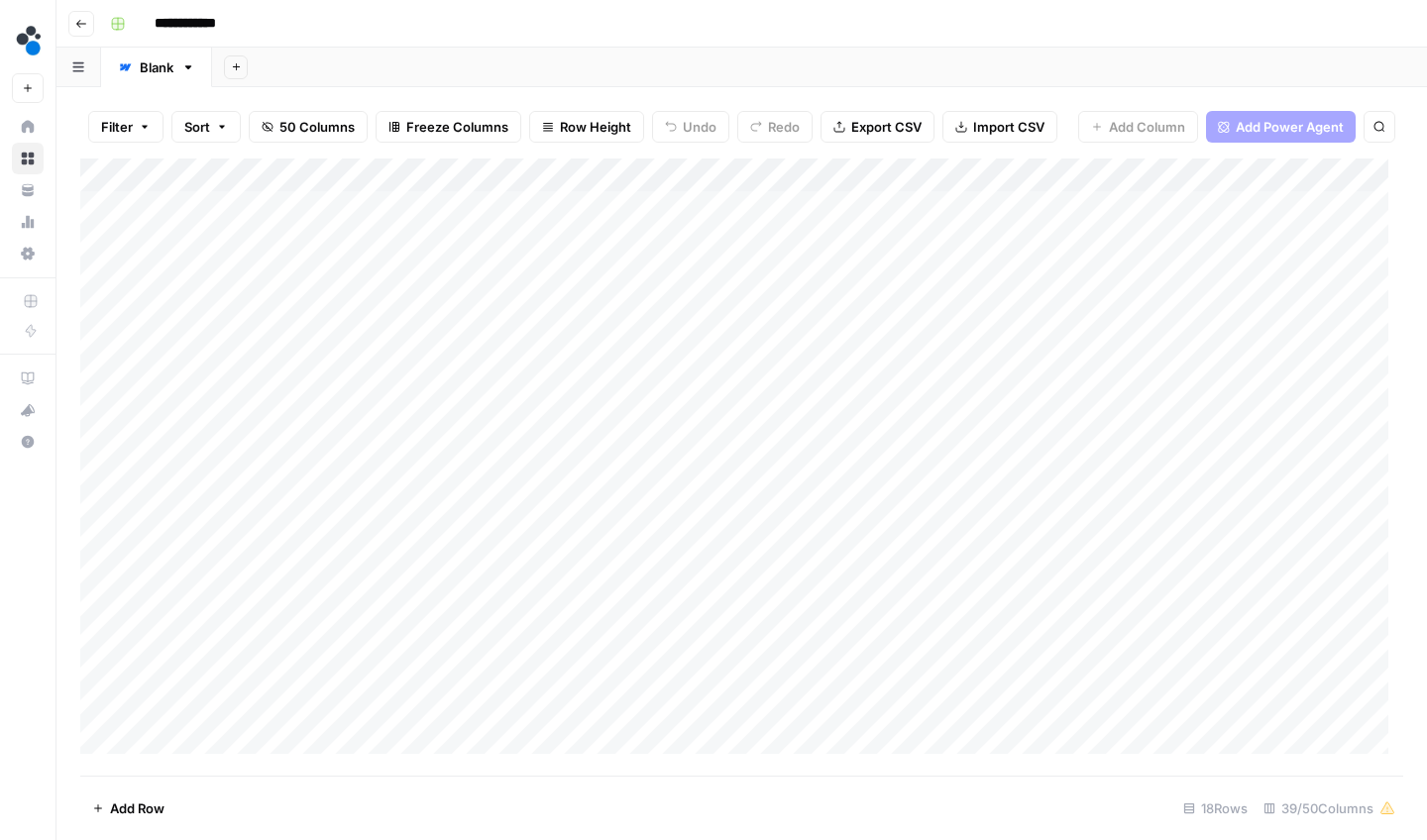 click on "Add Column" at bounding box center (741, 464) 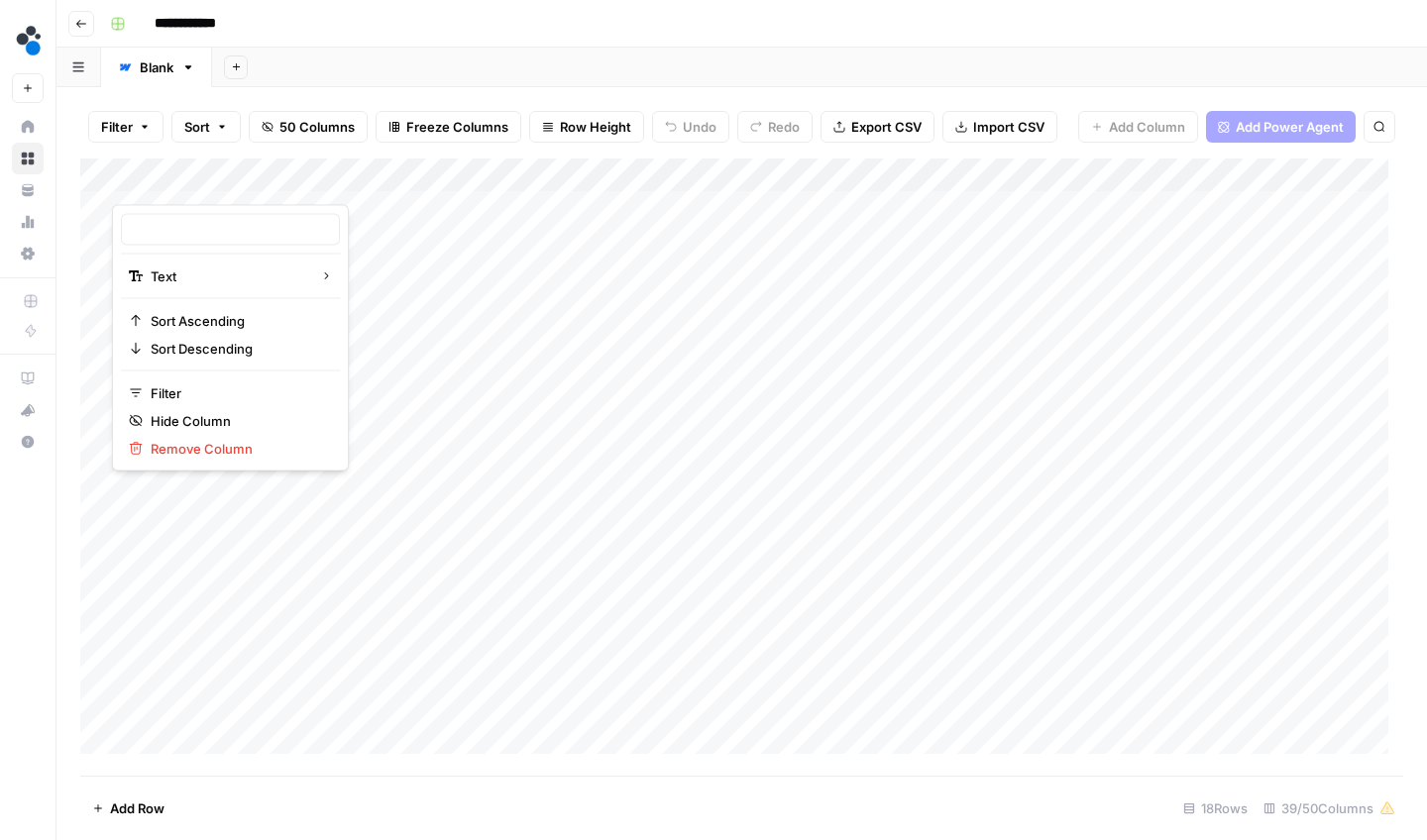 type on "Cluster" 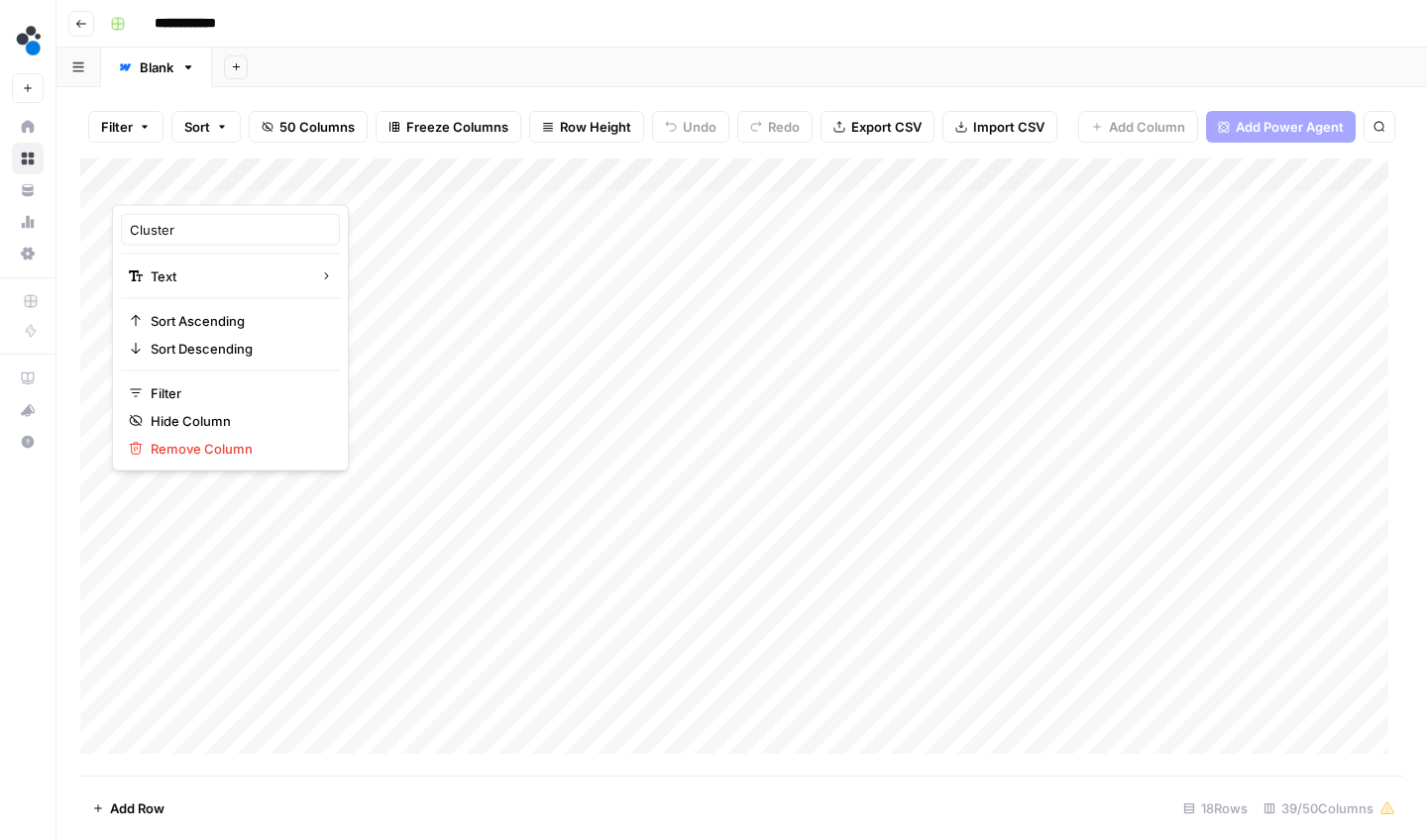 click on "Add Column" at bounding box center [741, 464] 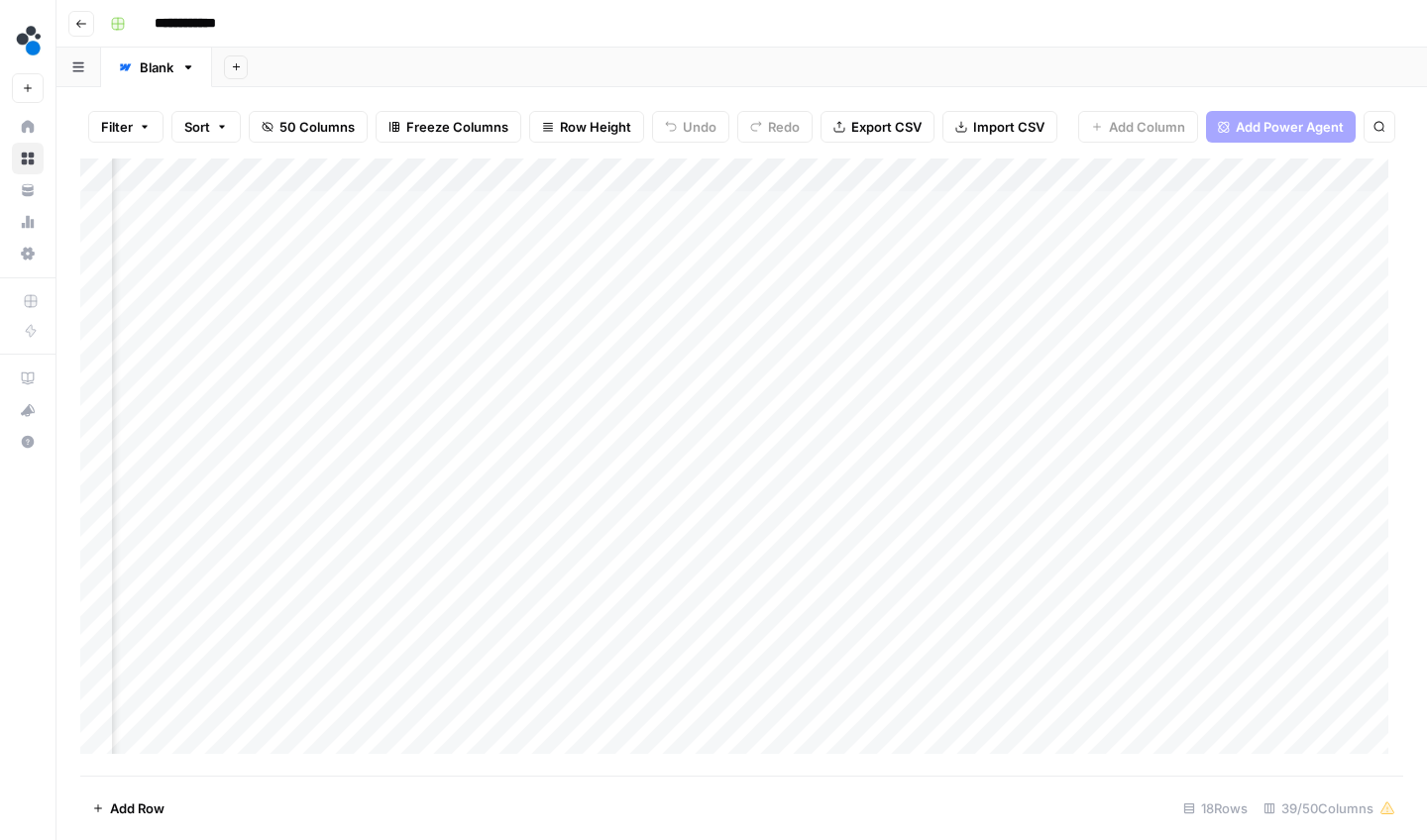 scroll, scrollTop: 0, scrollLeft: 1268, axis: horizontal 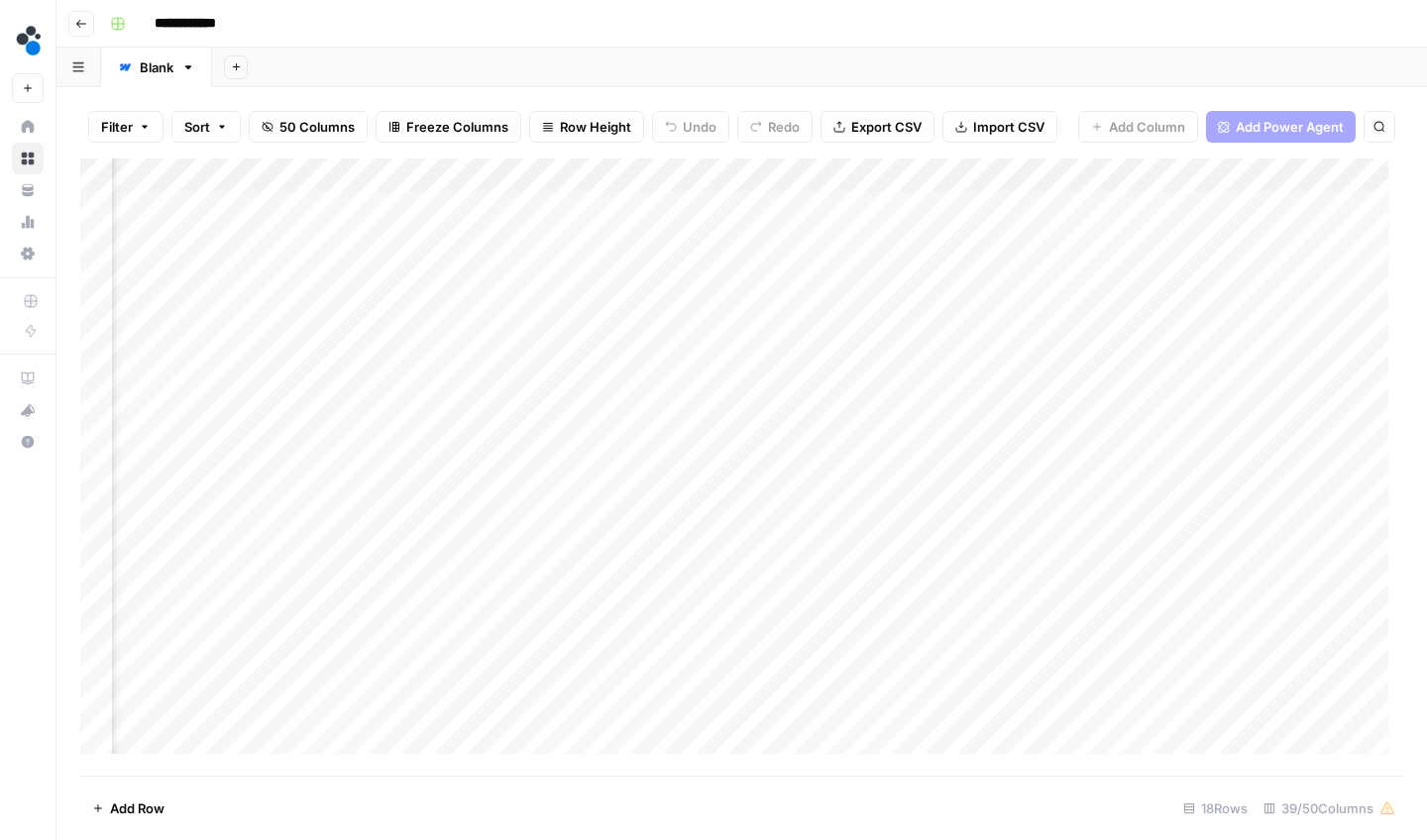 drag, startPoint x: 436, startPoint y: 760, endPoint x: 342, endPoint y: 766, distance: 94.191295 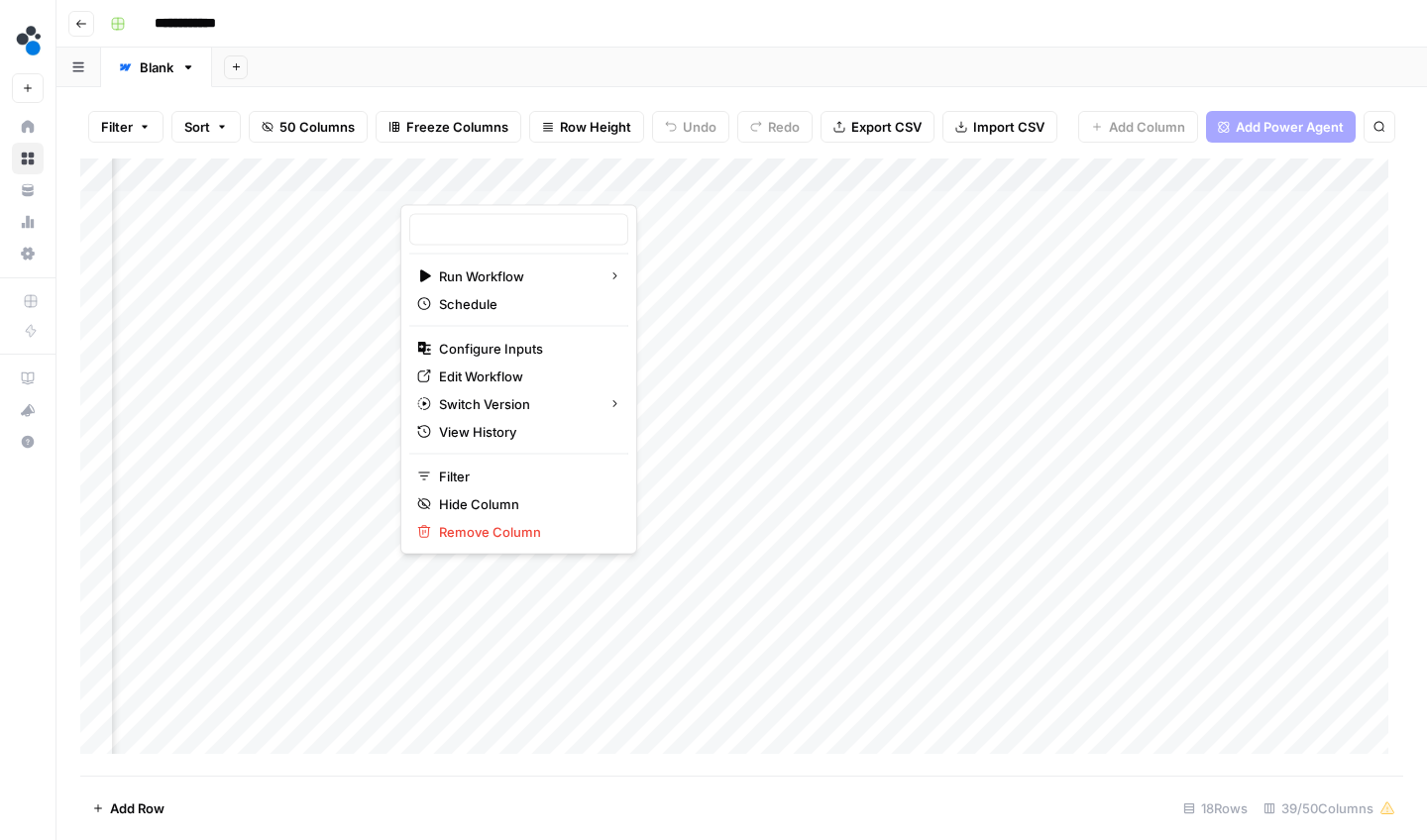 type on "Write Article Content Brief" 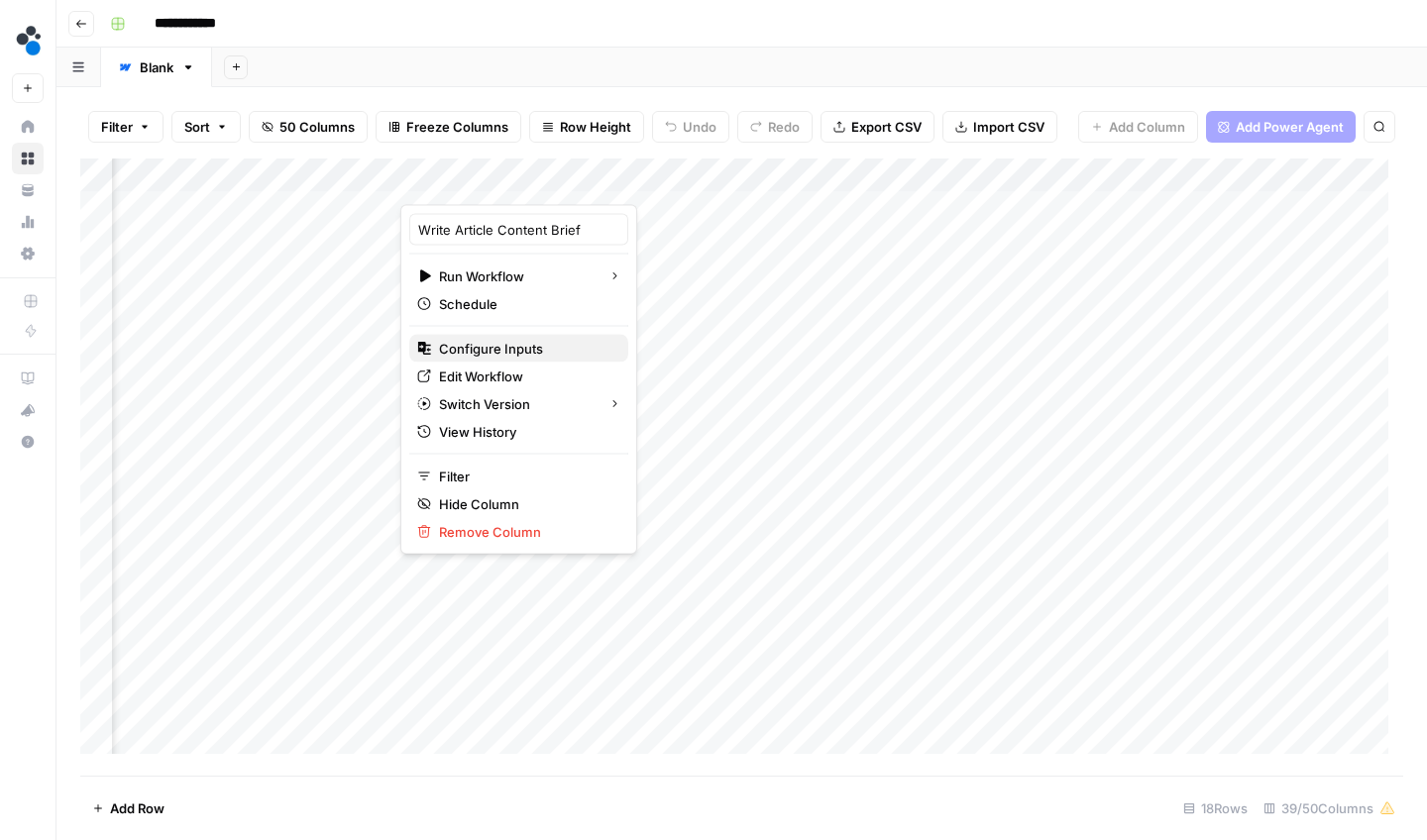 click on "Configure Inputs" at bounding box center (525, 349) 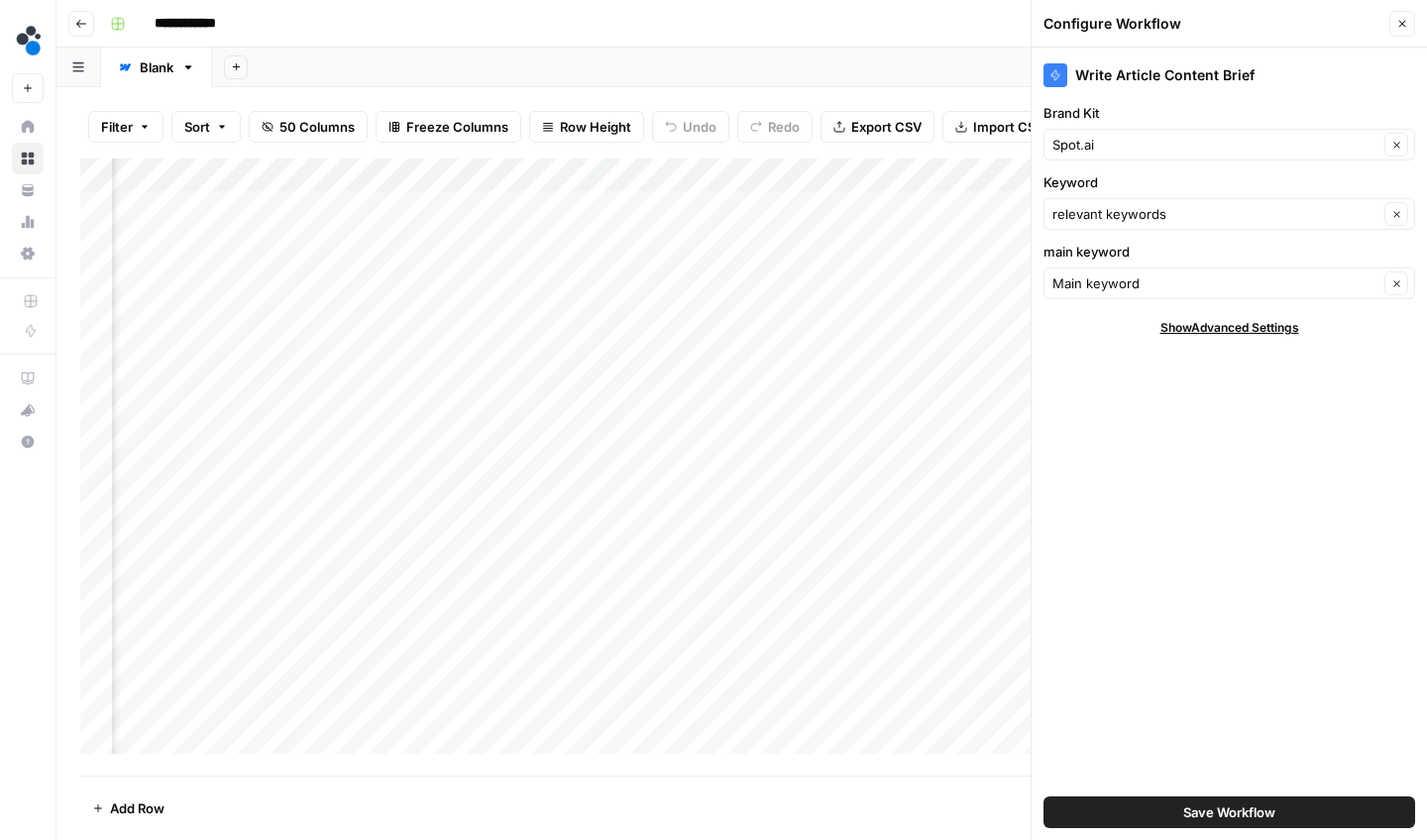 click 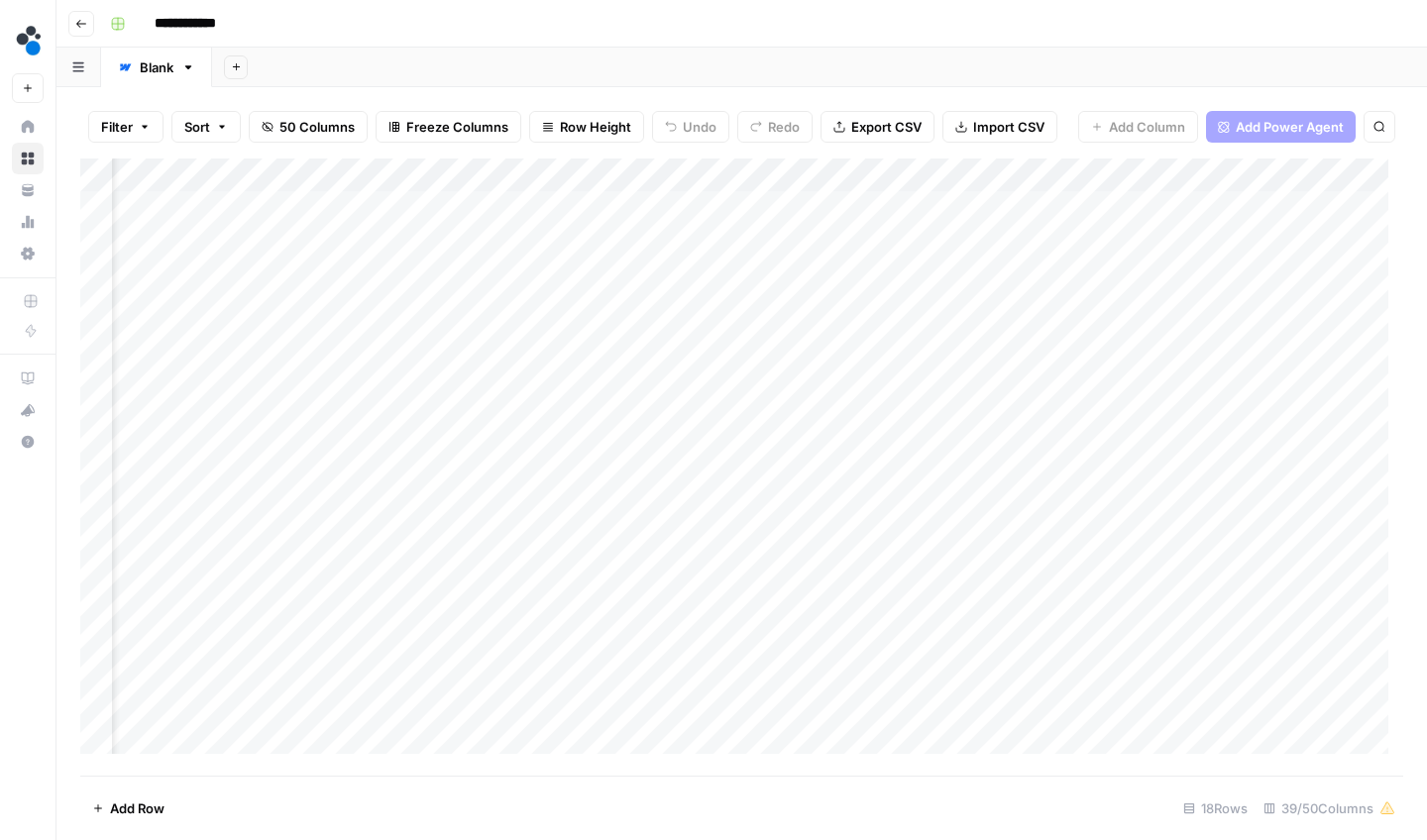 scroll, scrollTop: 0, scrollLeft: 0, axis: both 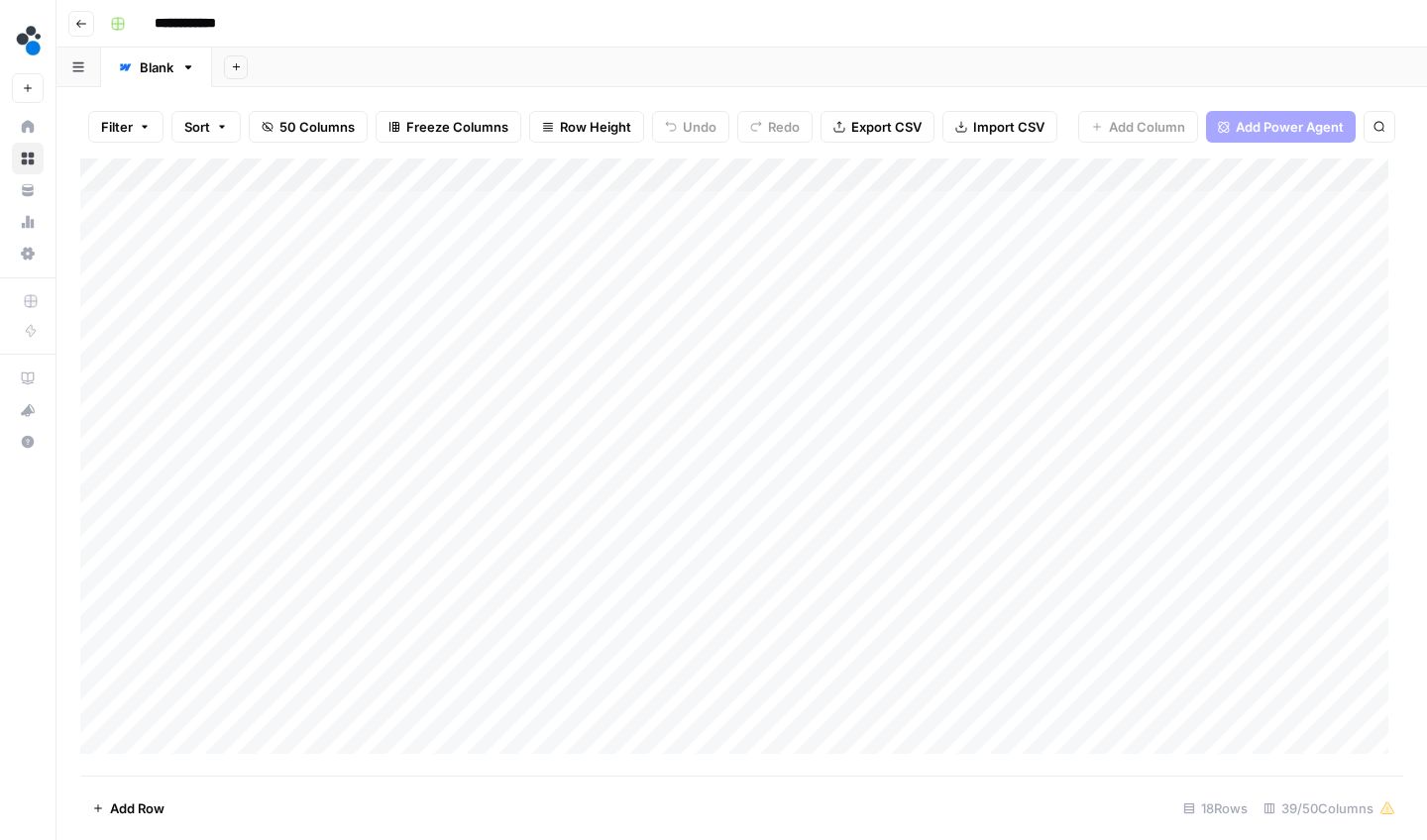 click on "Add Column" at bounding box center [741, 464] 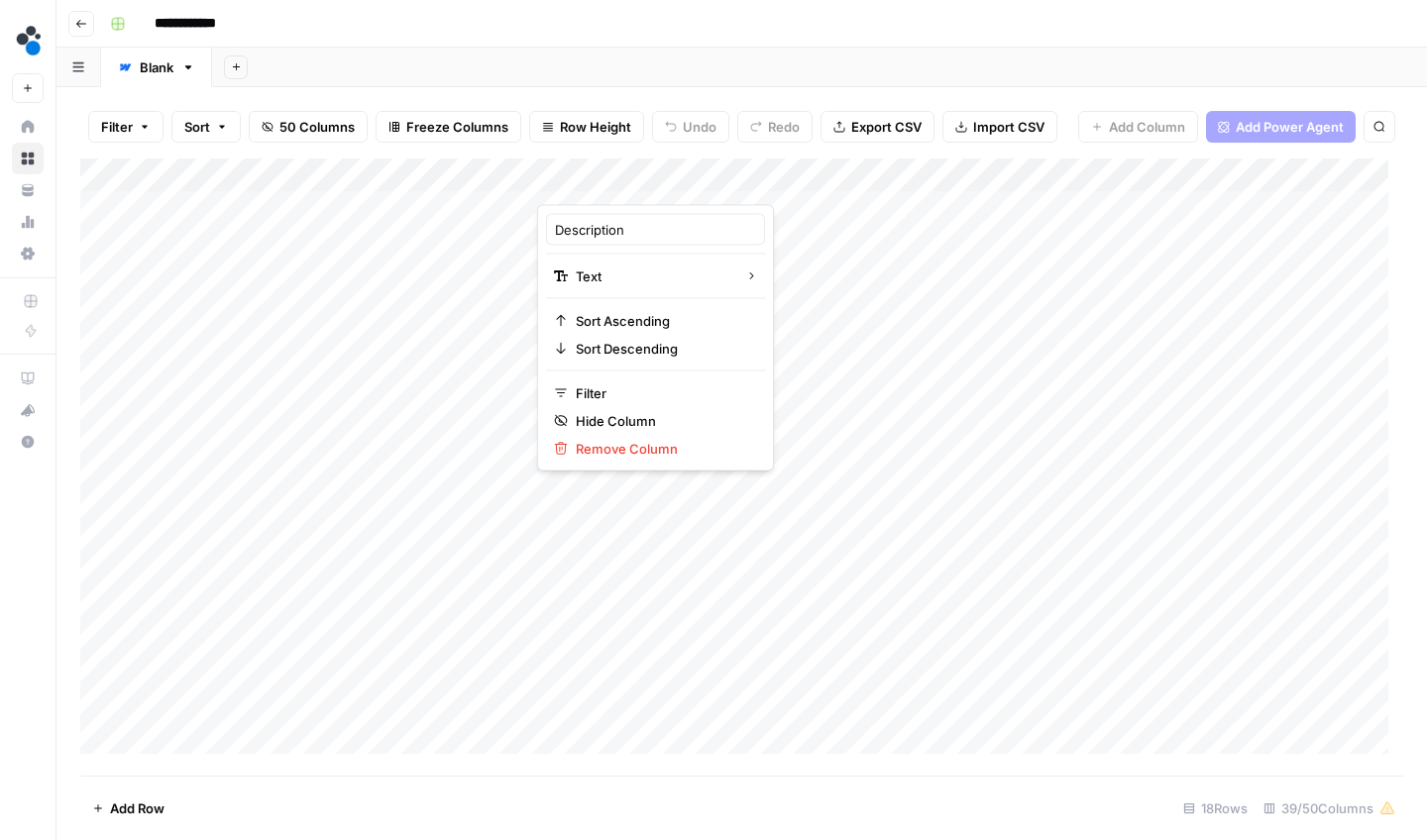 click at bounding box center (626, 185) 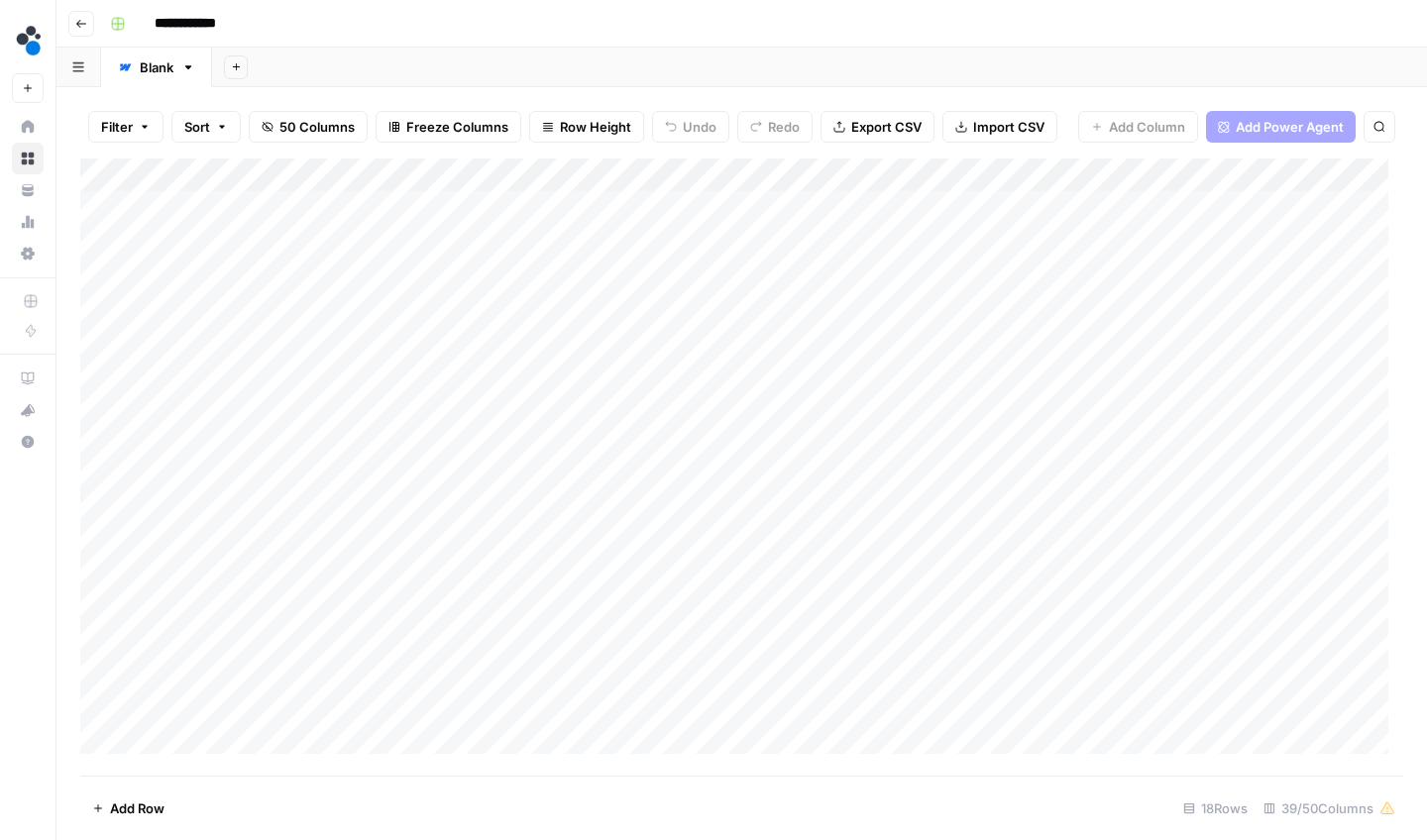 click on "Add Sheet" at bounding box center [820, 67] 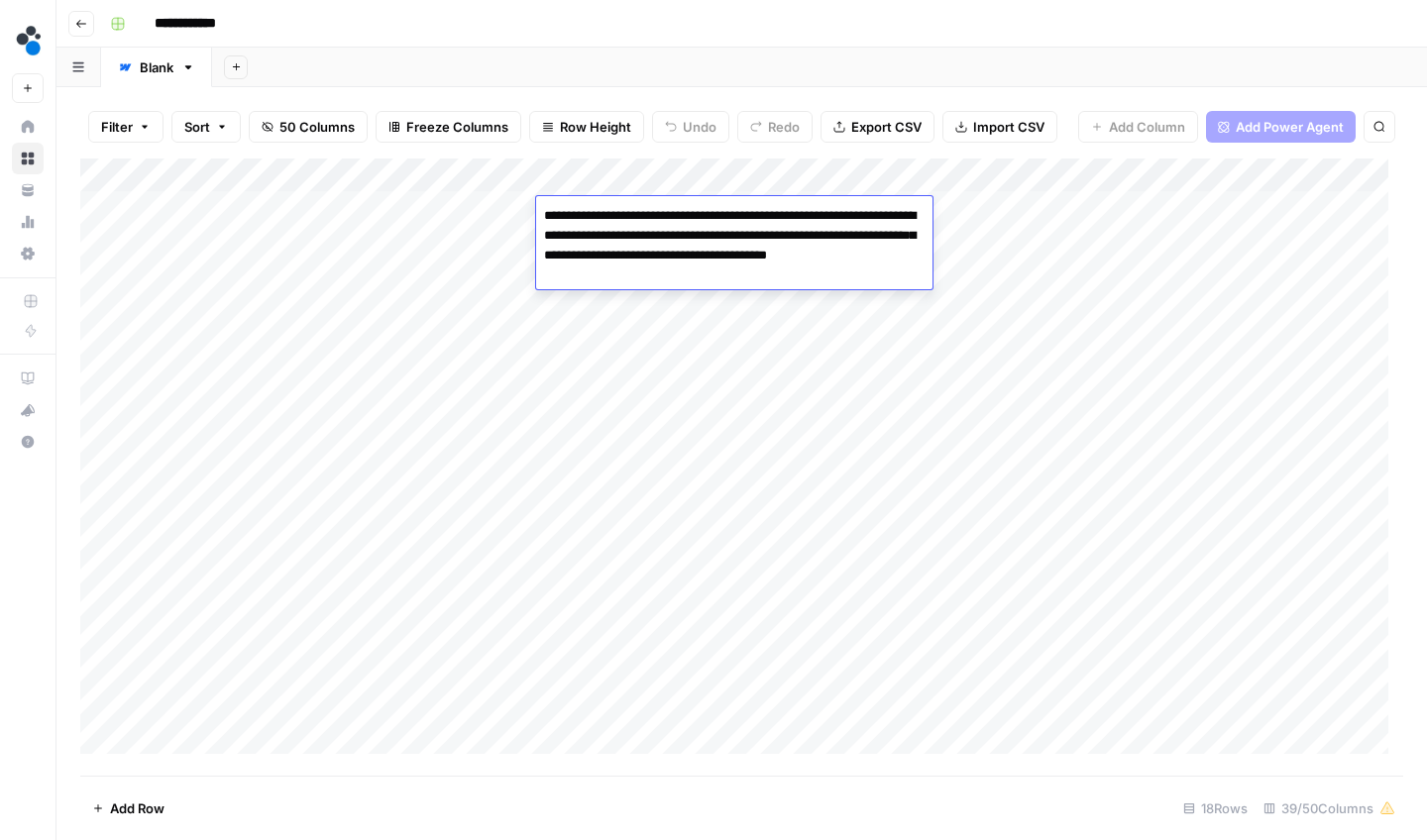 click on "Add Sheet" at bounding box center [820, 67] 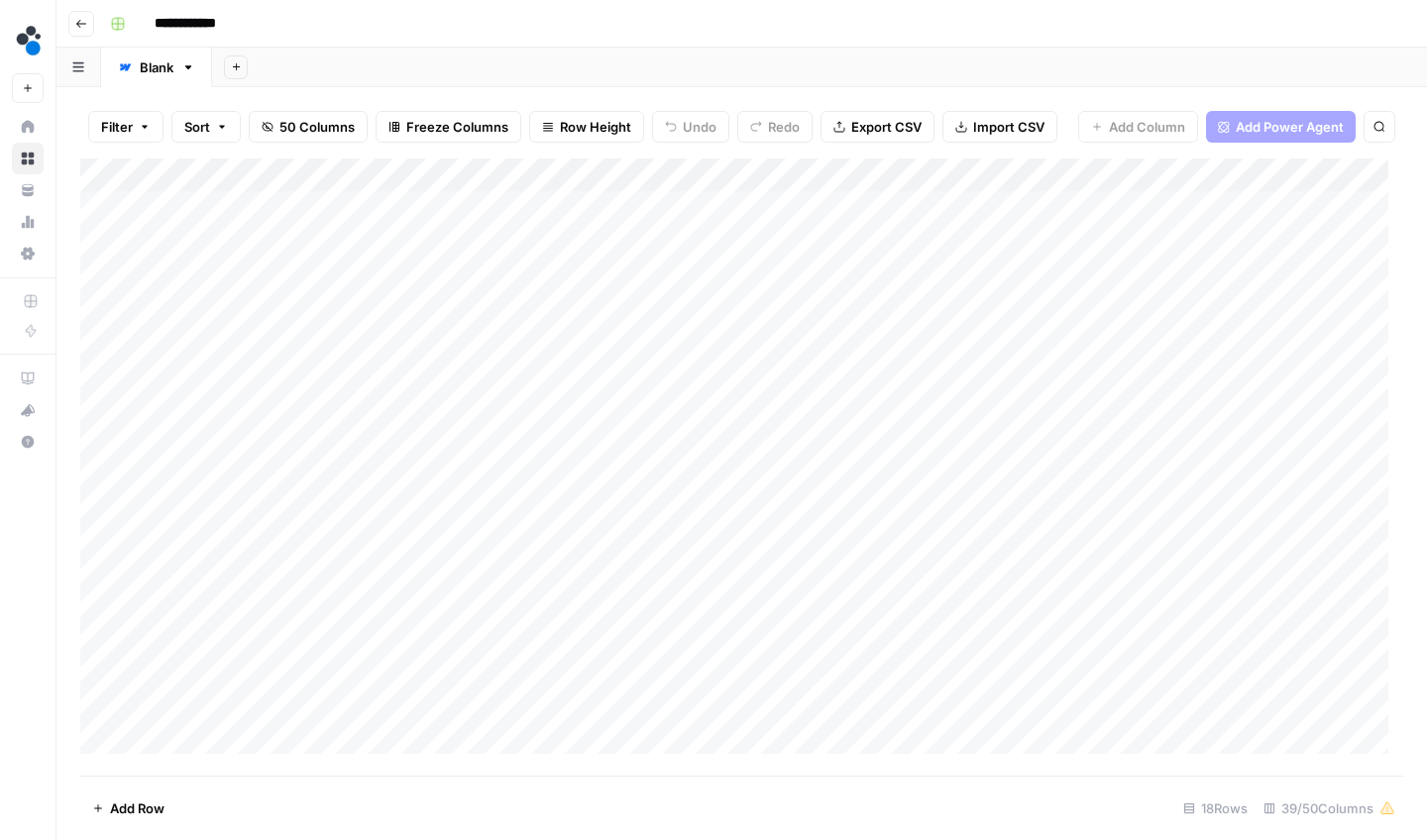click on "Add Column" at bounding box center [741, 464] 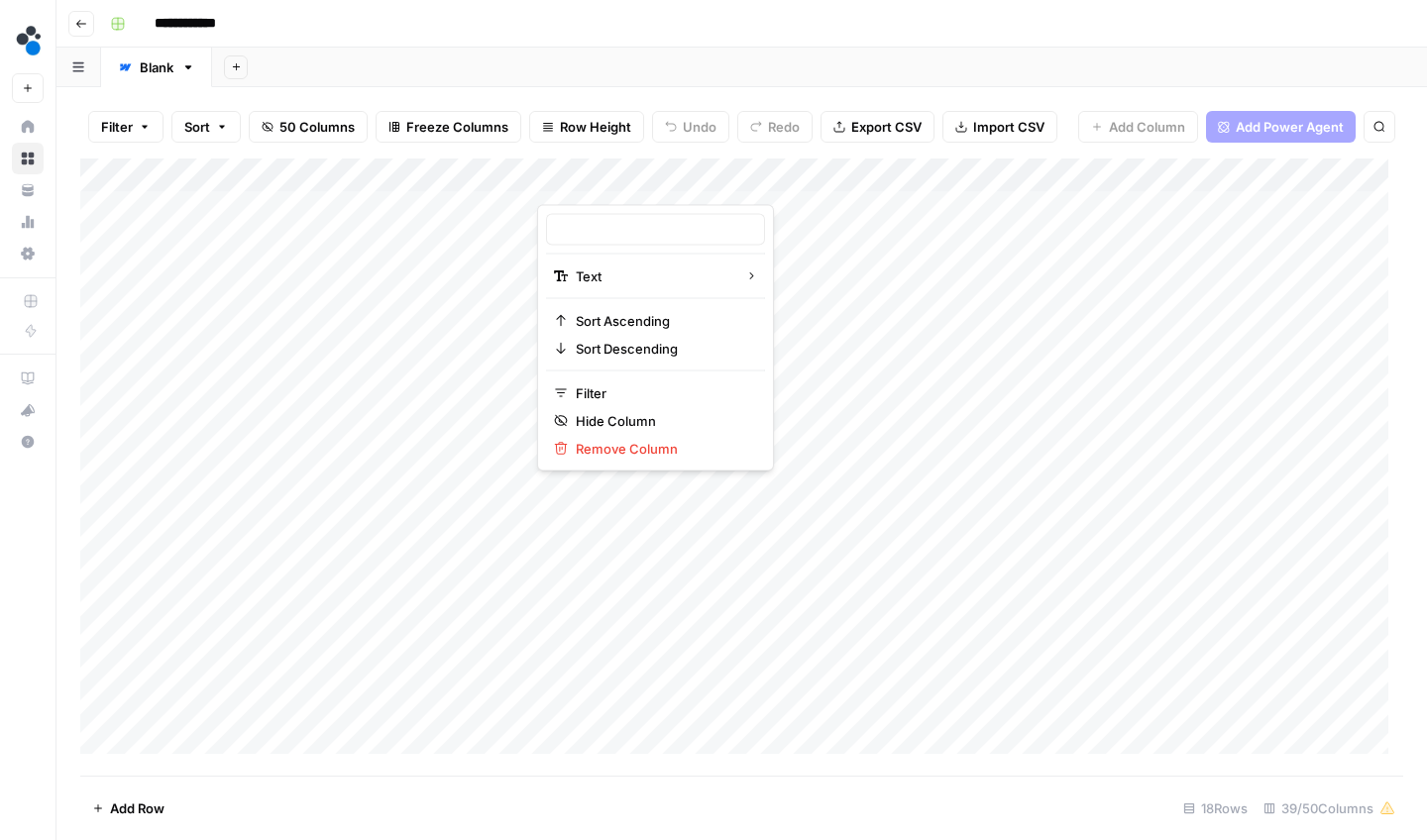 type on "Description" 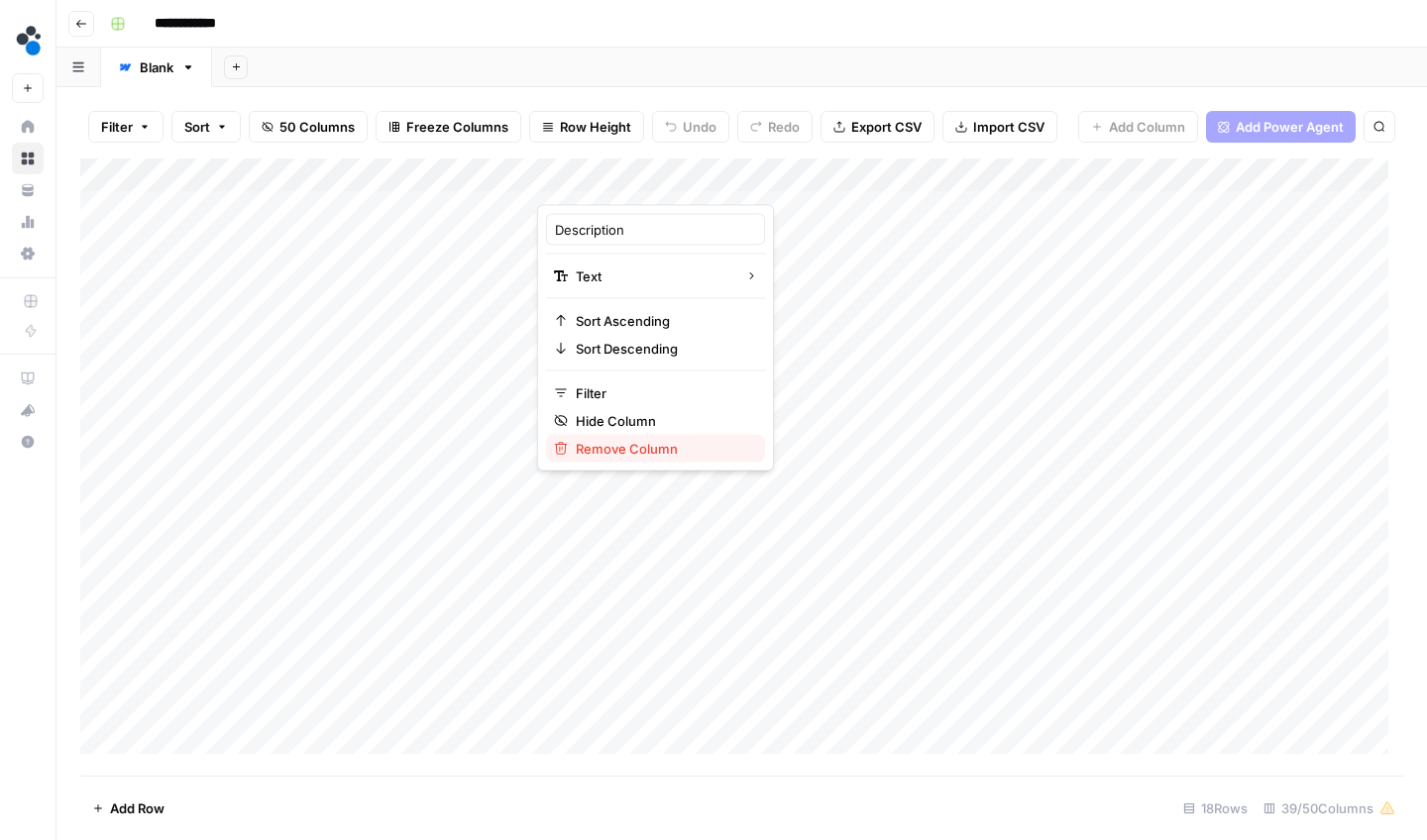 click on "Remove Column" at bounding box center (662, 449) 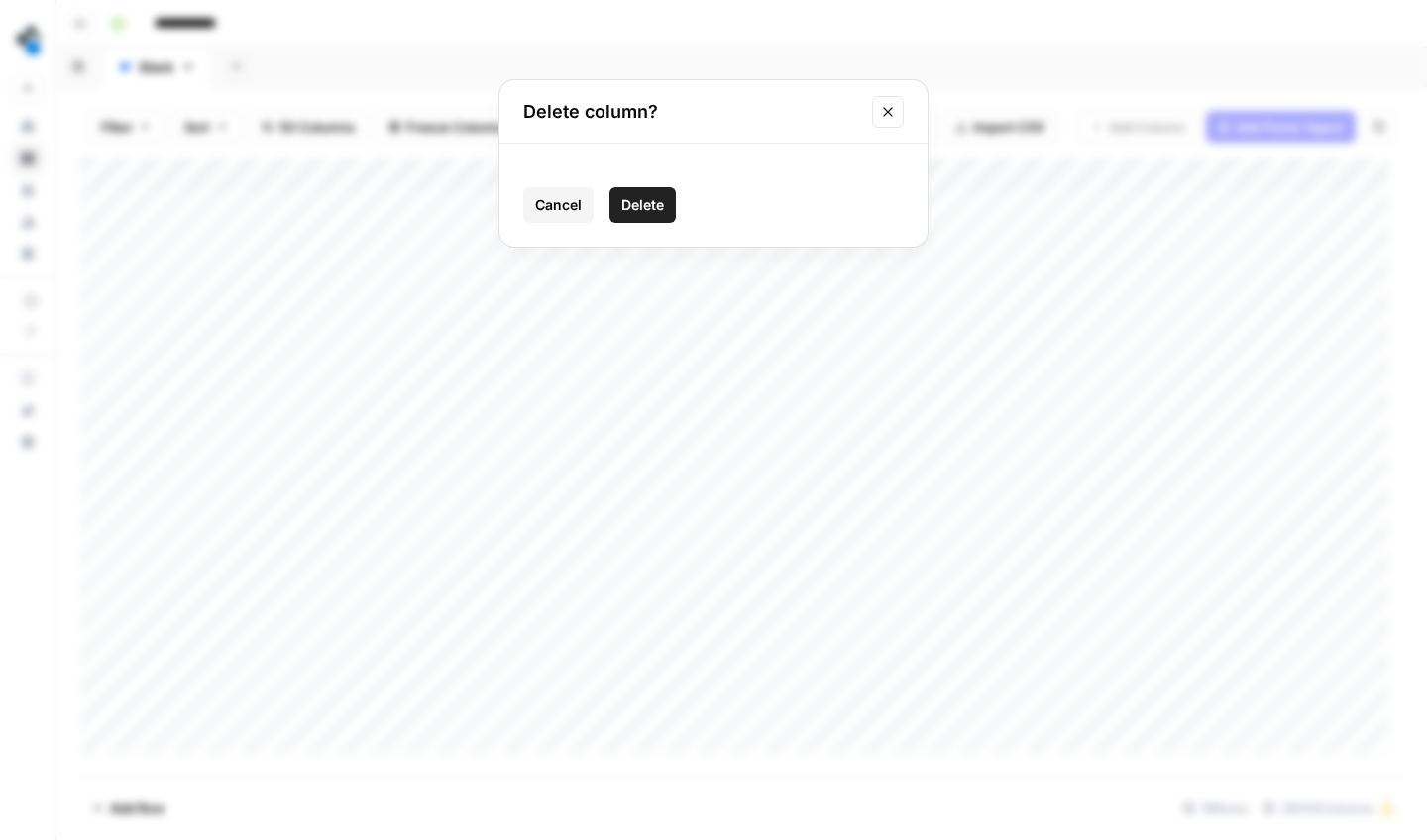 click on "Delete" at bounding box center (642, 205) 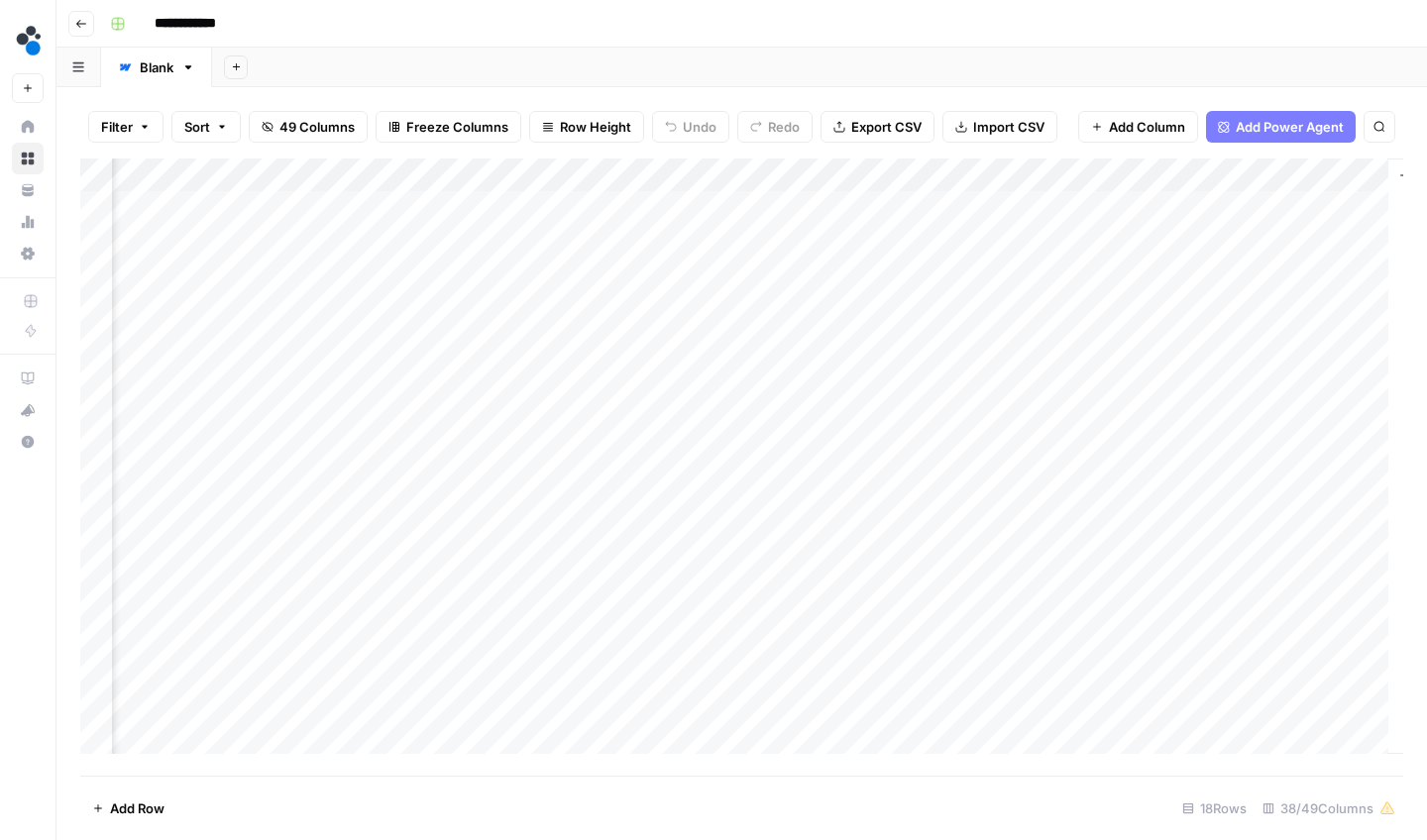 scroll, scrollTop: 0, scrollLeft: 5953, axis: horizontal 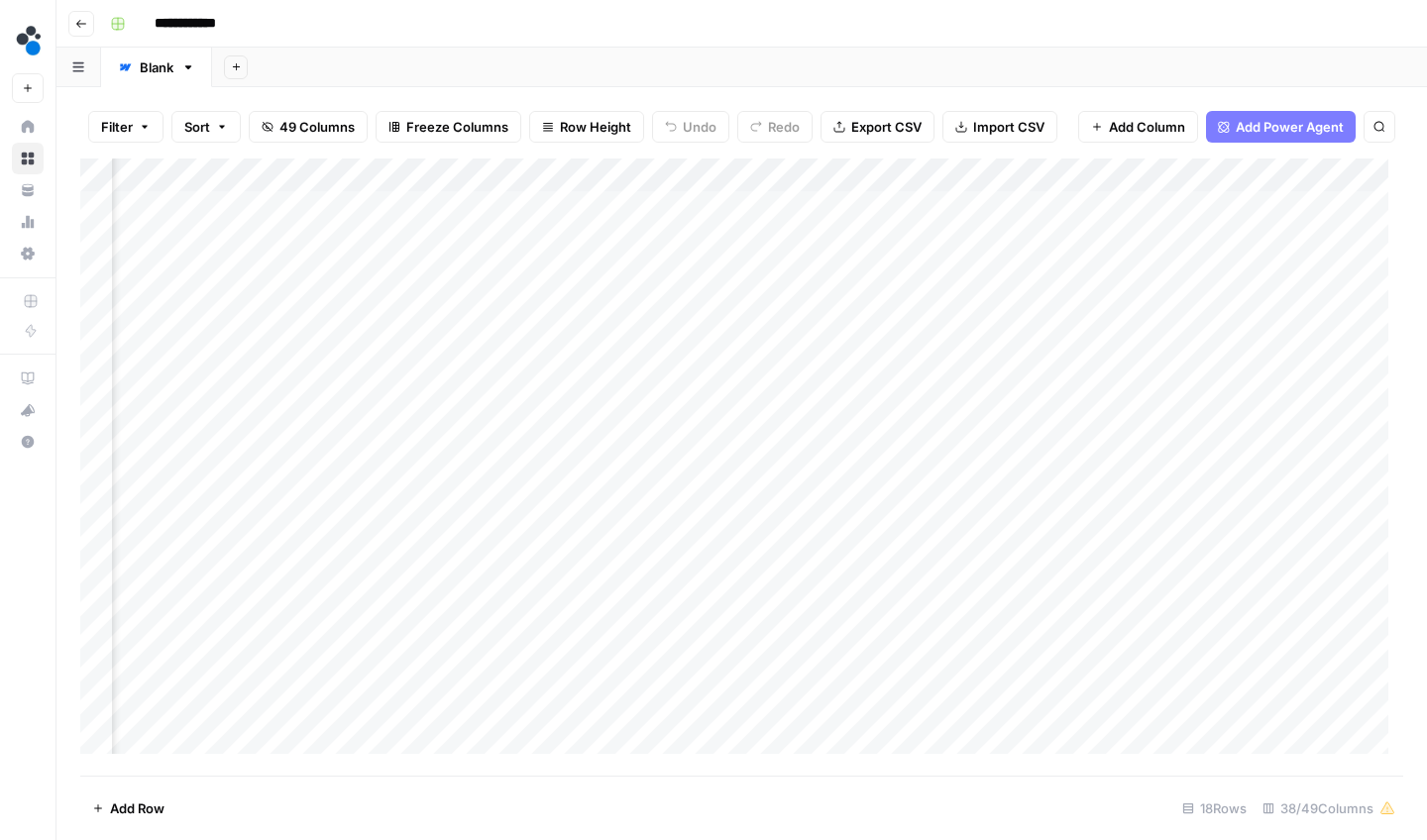 click on "Add Column" at bounding box center [741, 464] 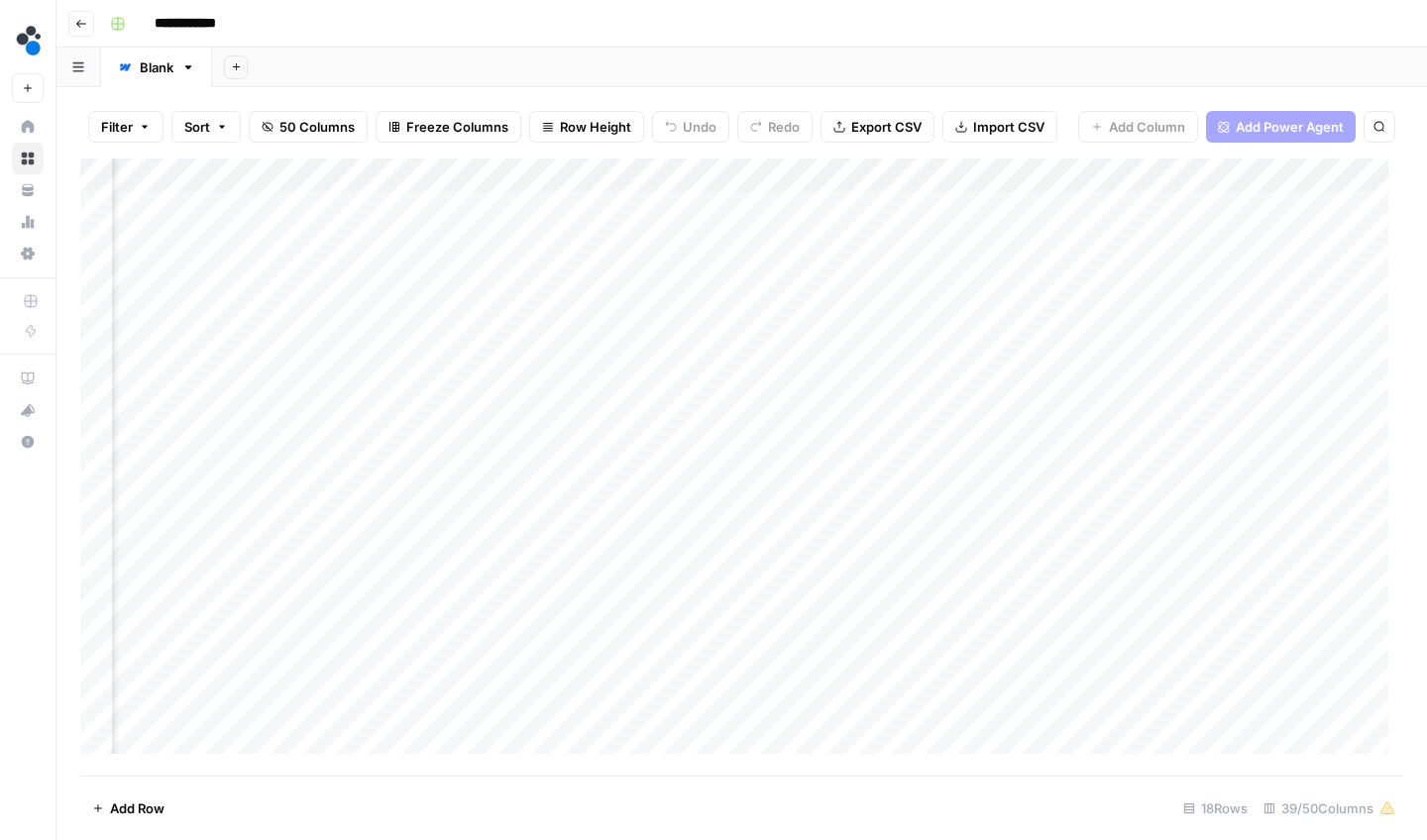 click on "Add Column" at bounding box center (741, 464) 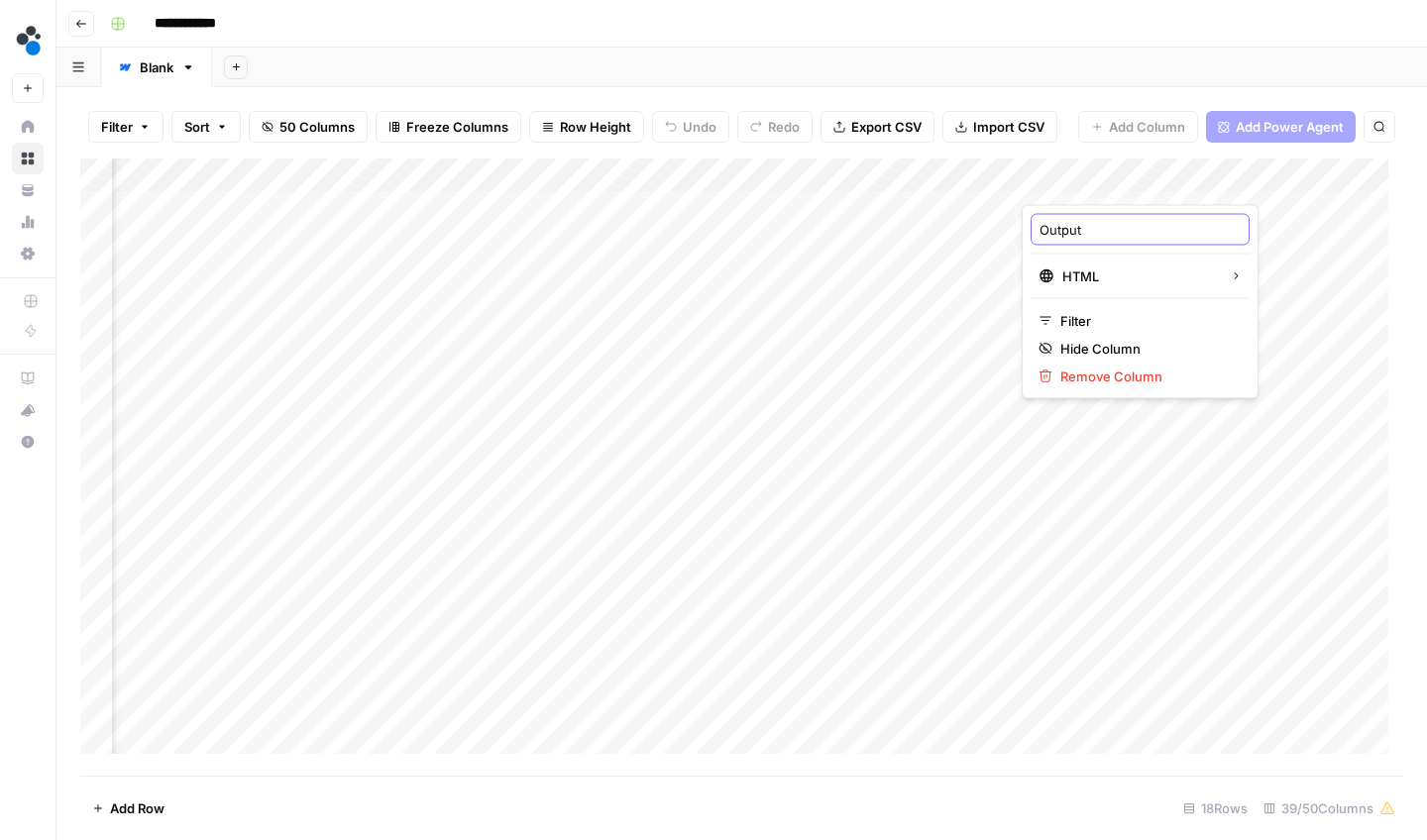 click on "Output" at bounding box center [1140, 230] 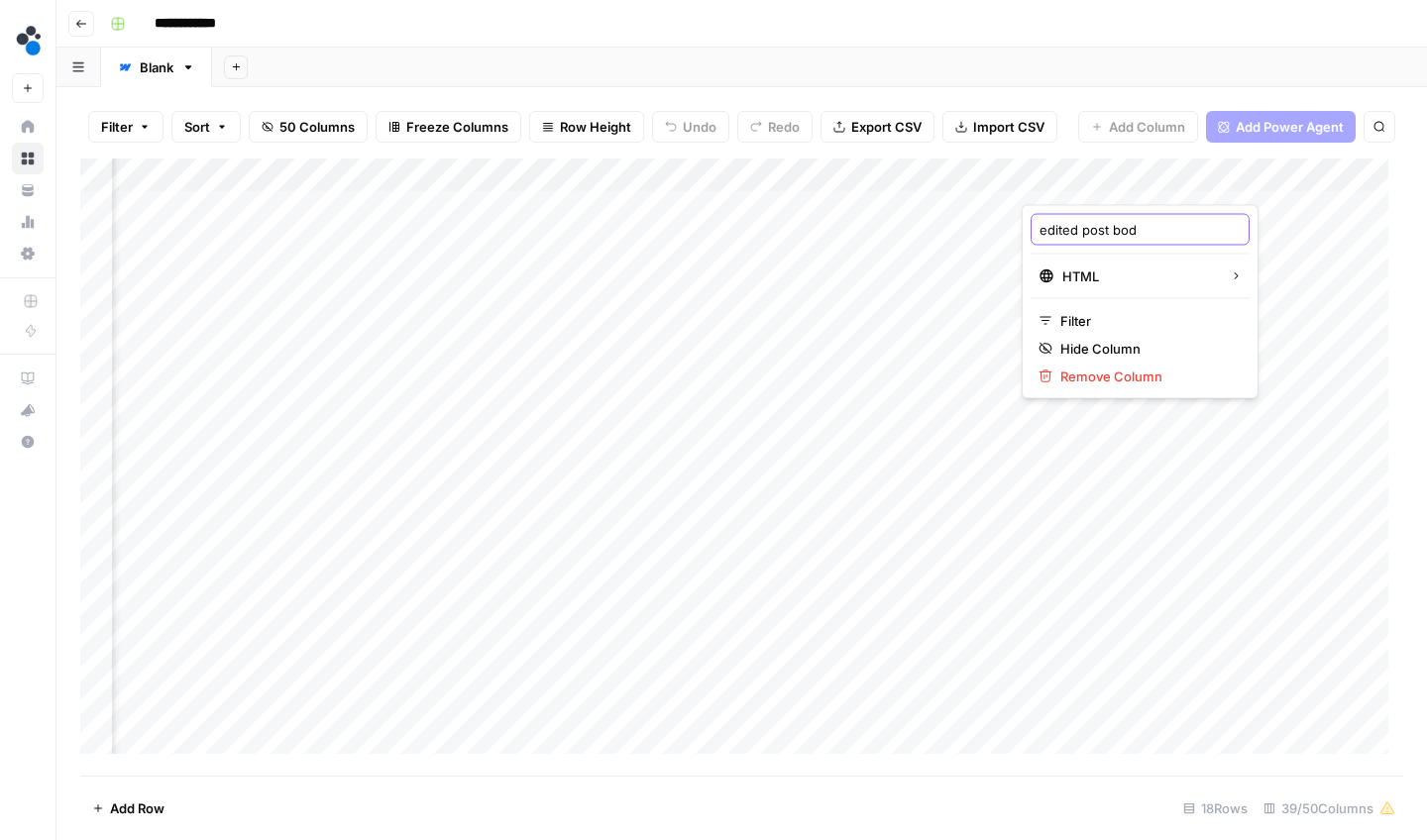 type on "edited post body" 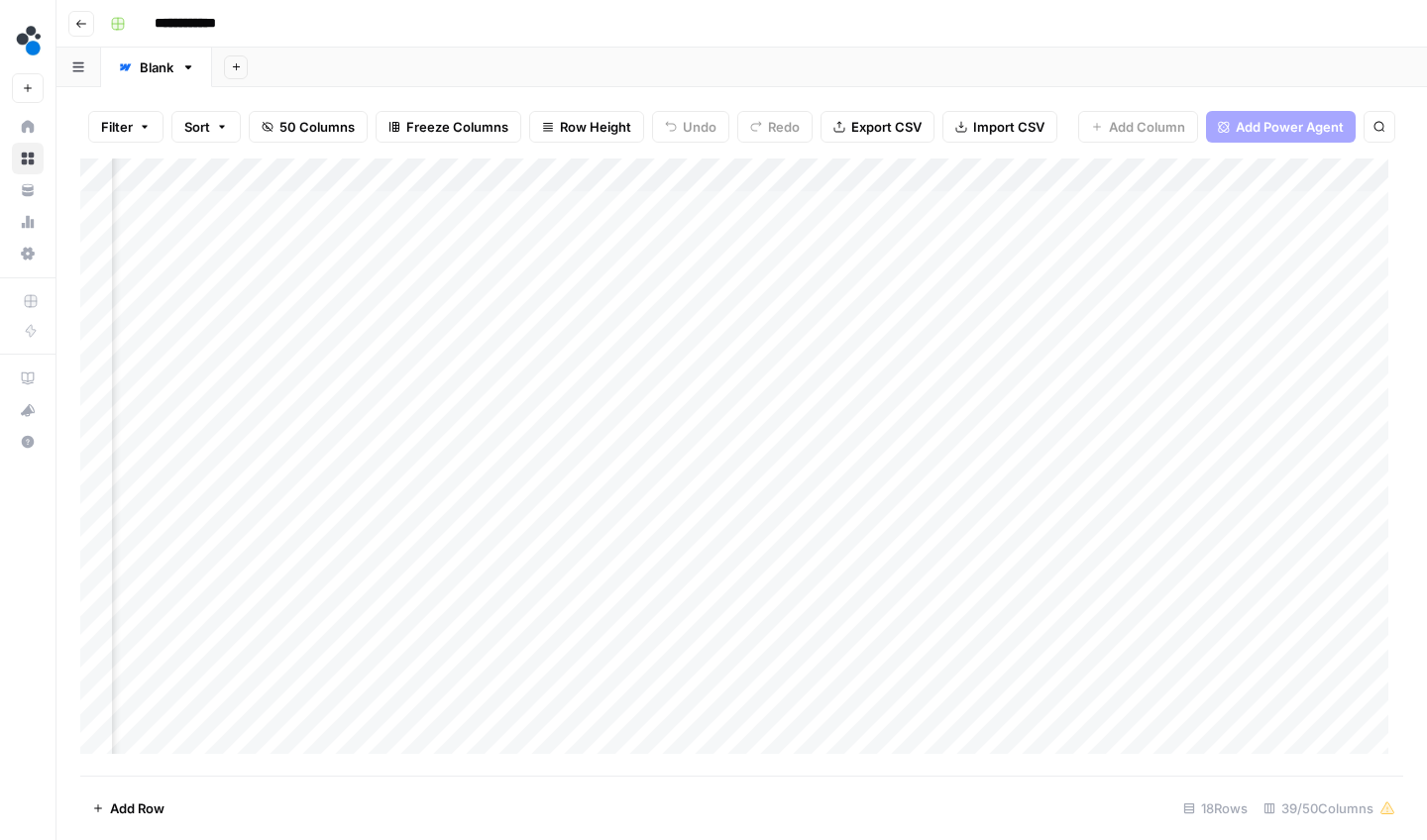 click on "Add Column" at bounding box center (741, 464) 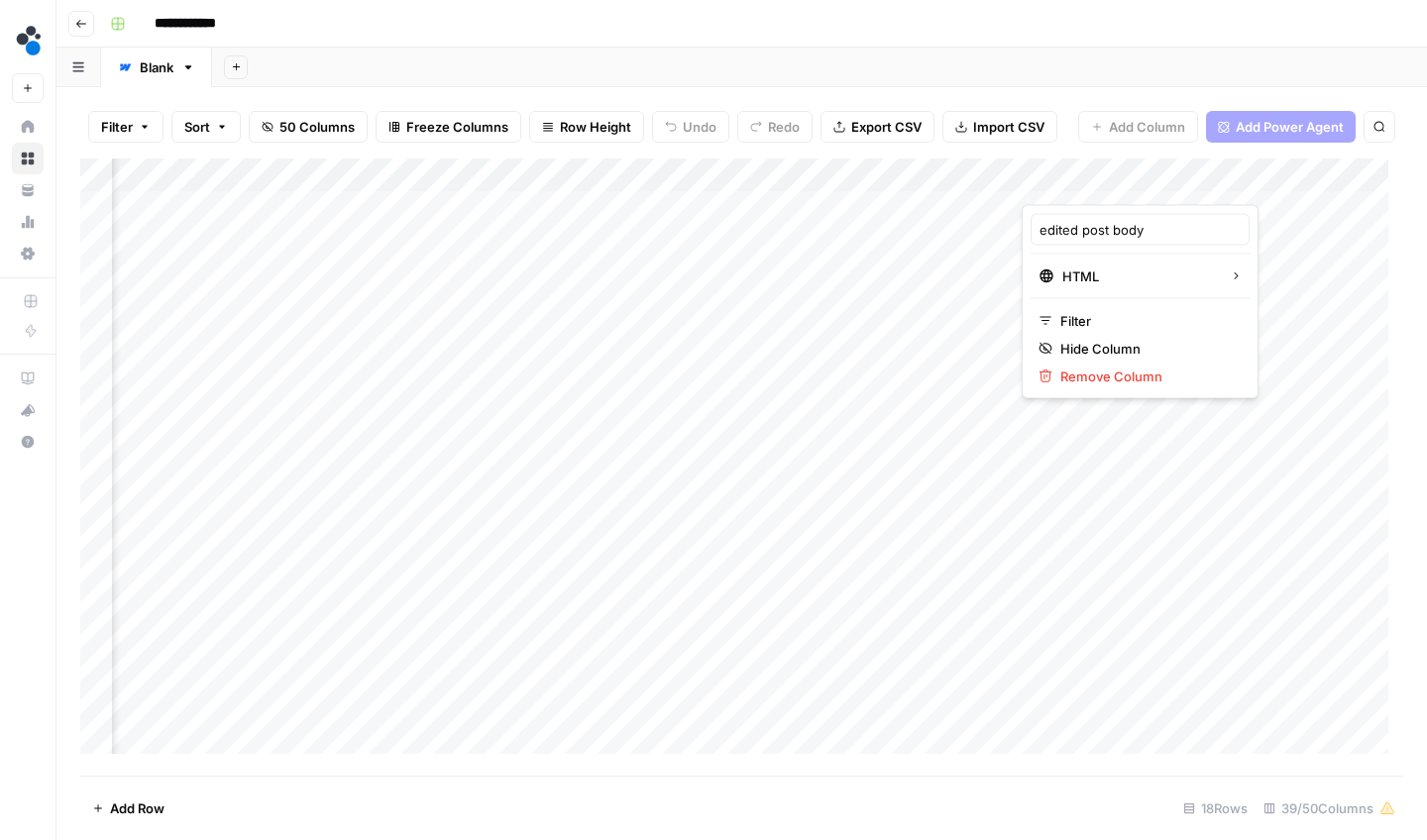 click on "You've reached the max of 50 columns for this Grid." at bounding box center (1131, 70) 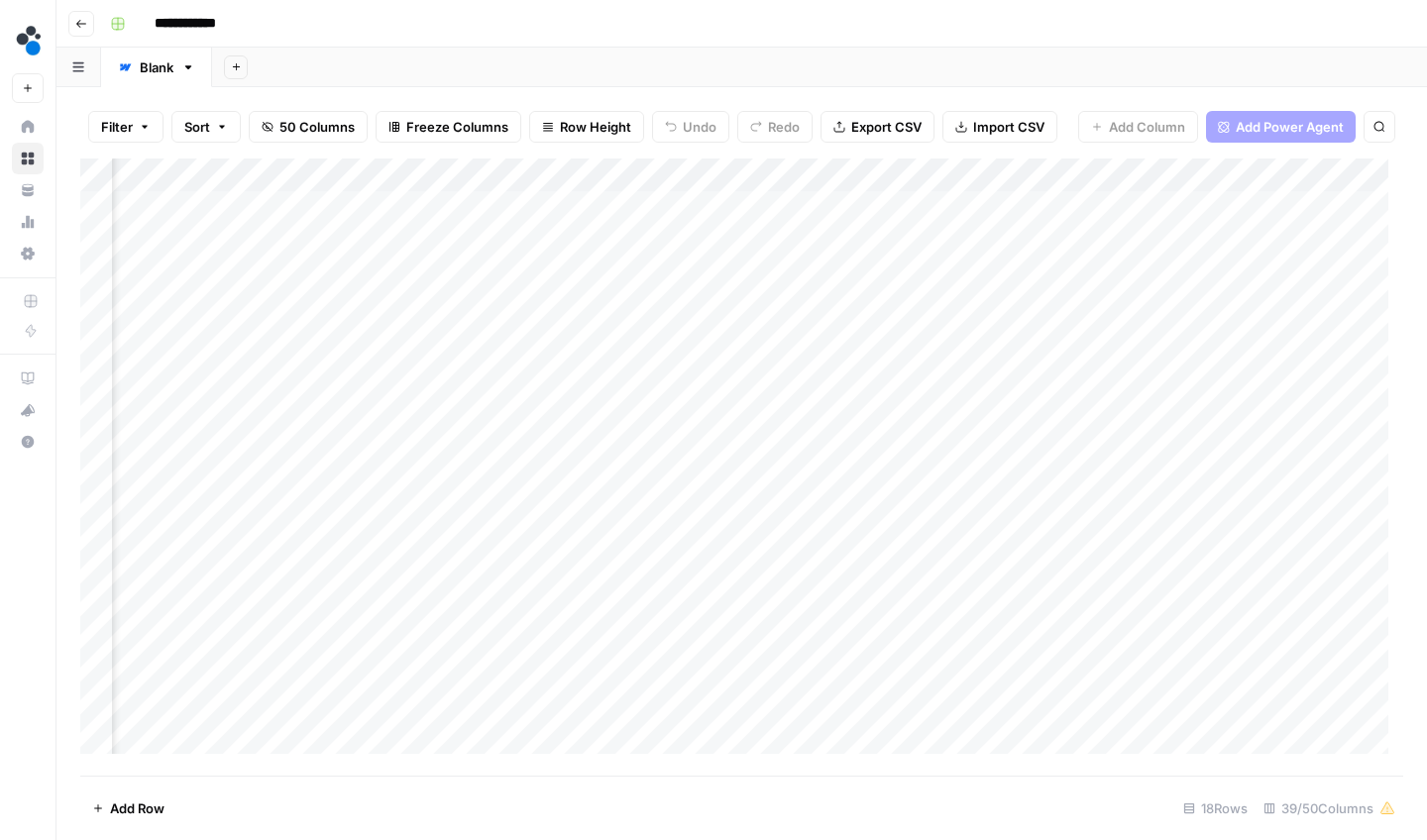 click on "Add Column" at bounding box center [741, 464] 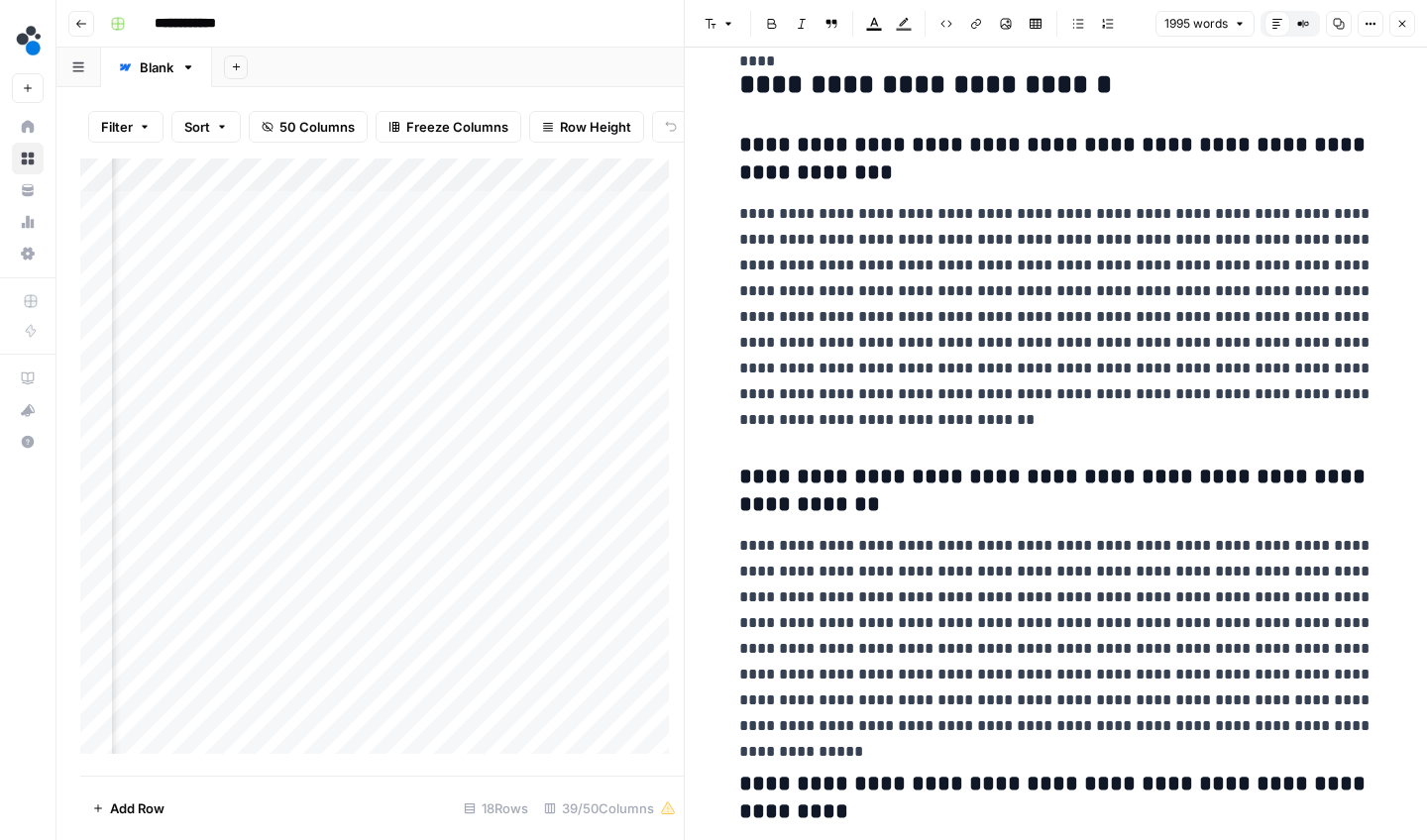 scroll, scrollTop: 10560, scrollLeft: 0, axis: vertical 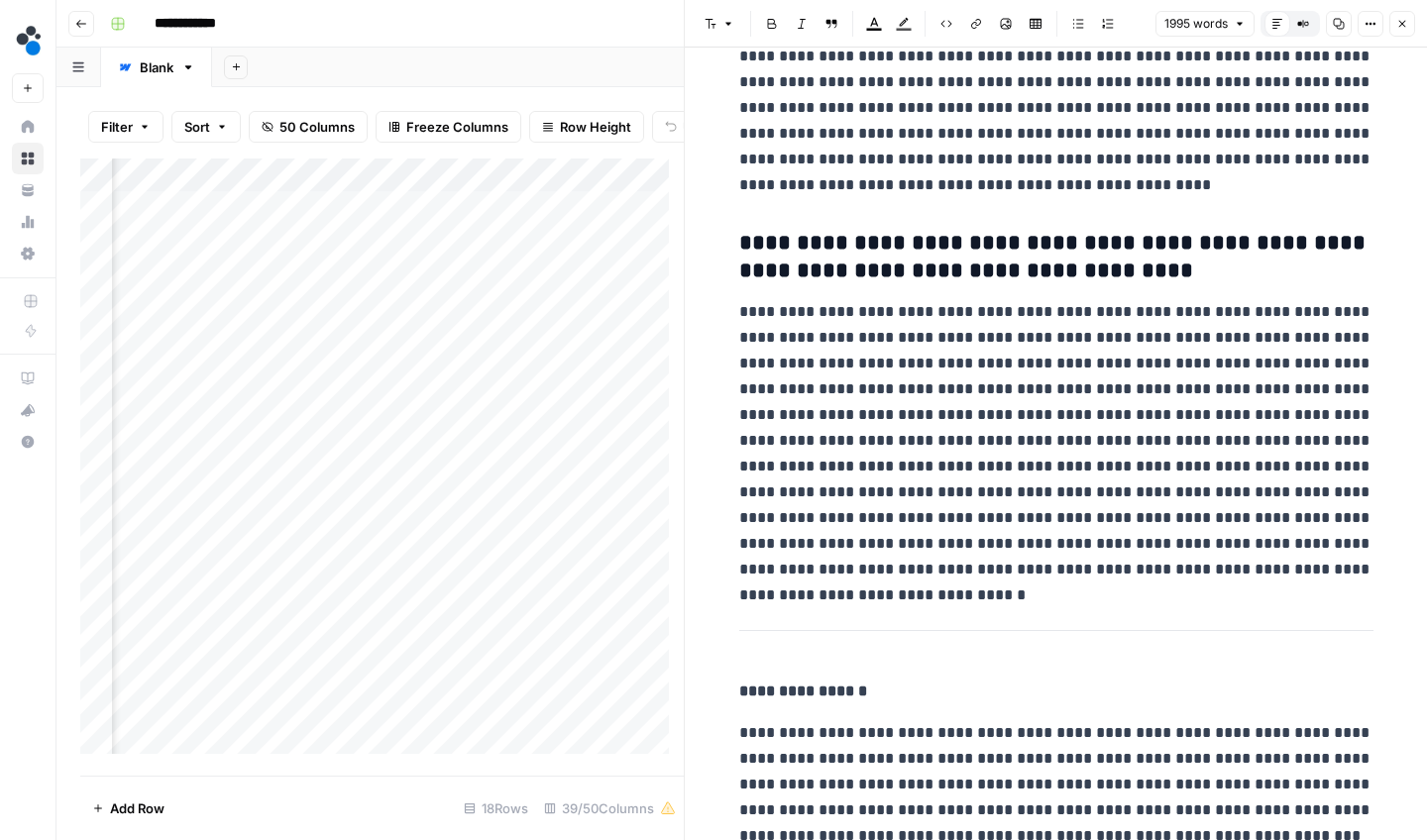 click 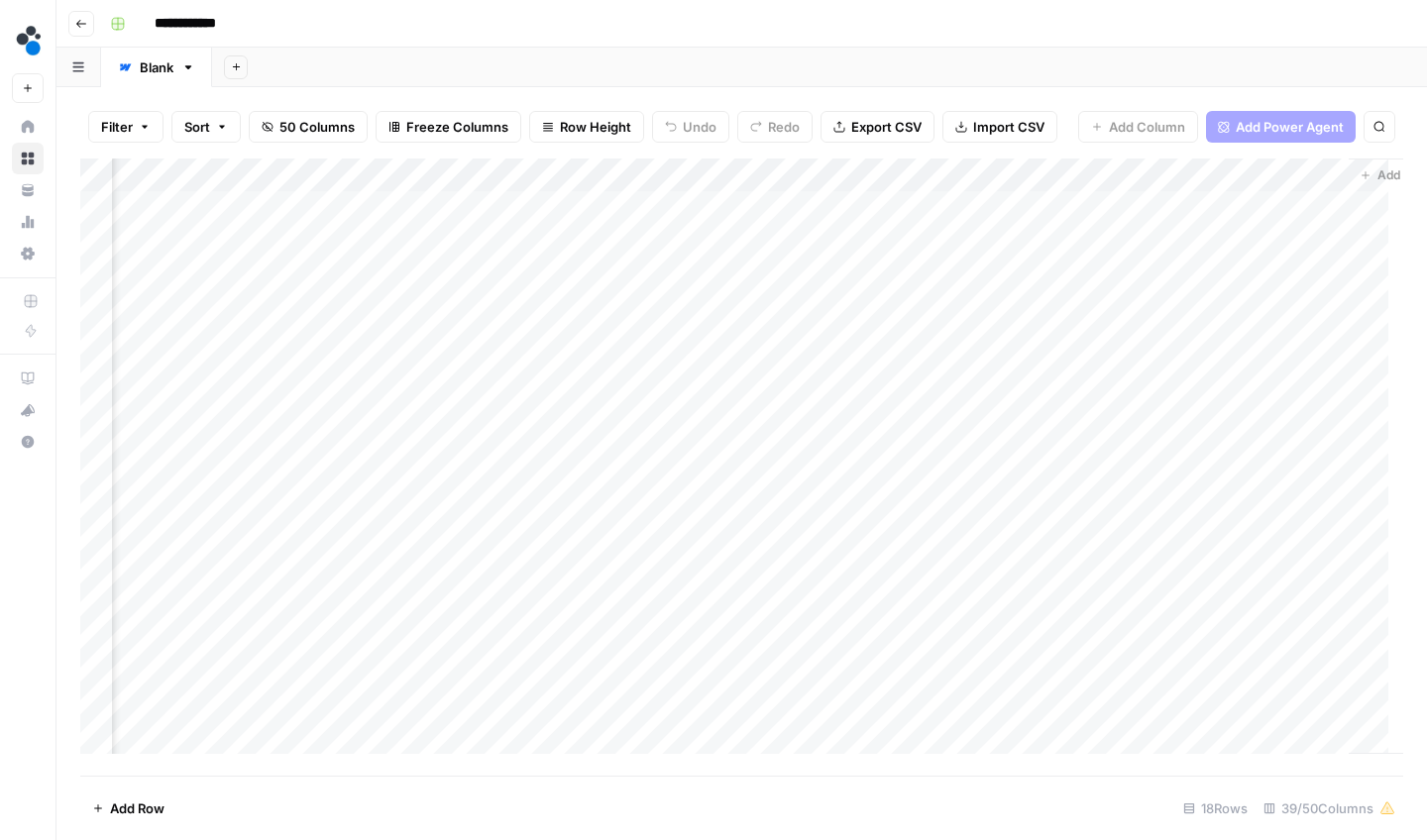 scroll, scrollTop: 0, scrollLeft: 6411, axis: horizontal 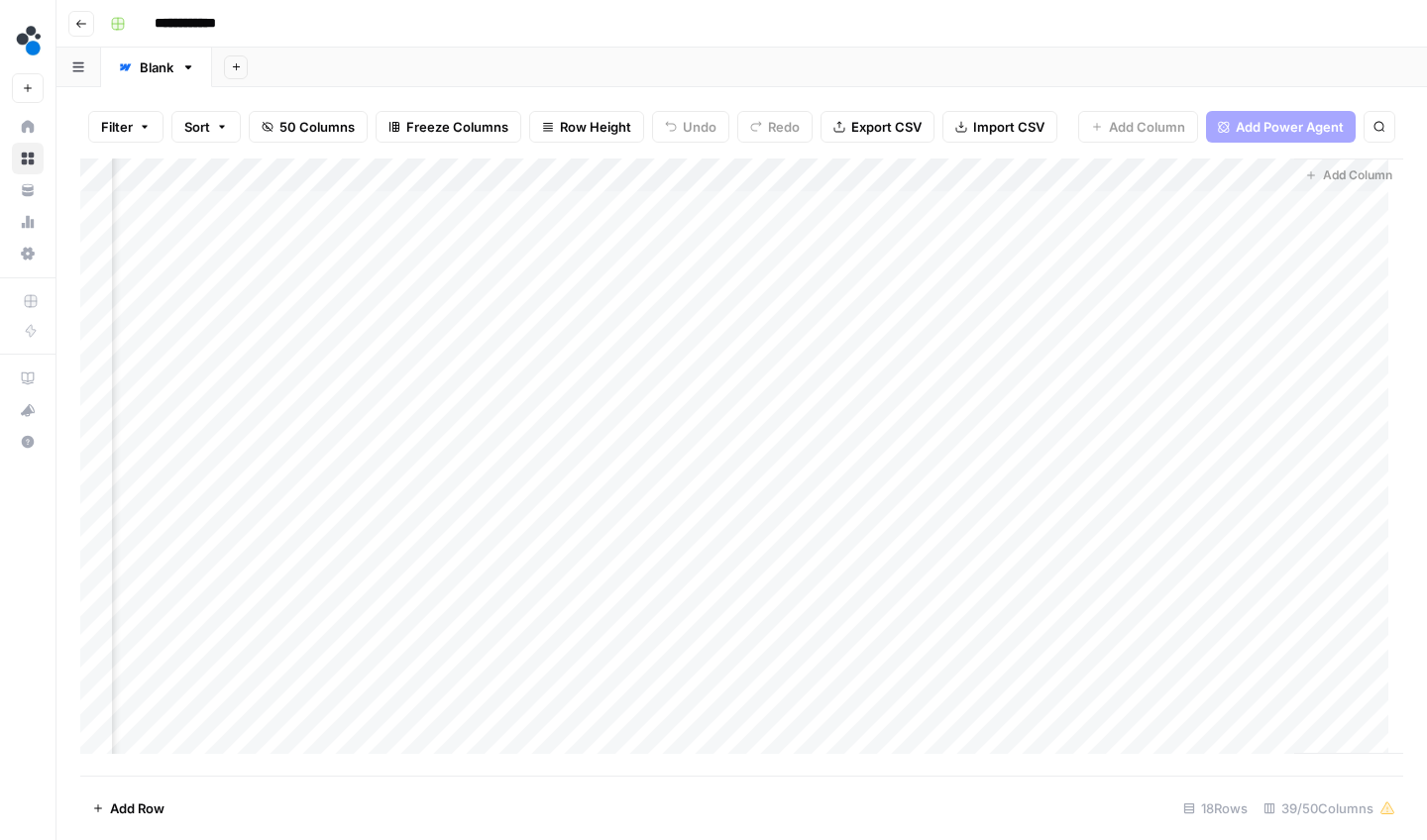 drag, startPoint x: 824, startPoint y: 176, endPoint x: 477, endPoint y: 195, distance: 347.51978 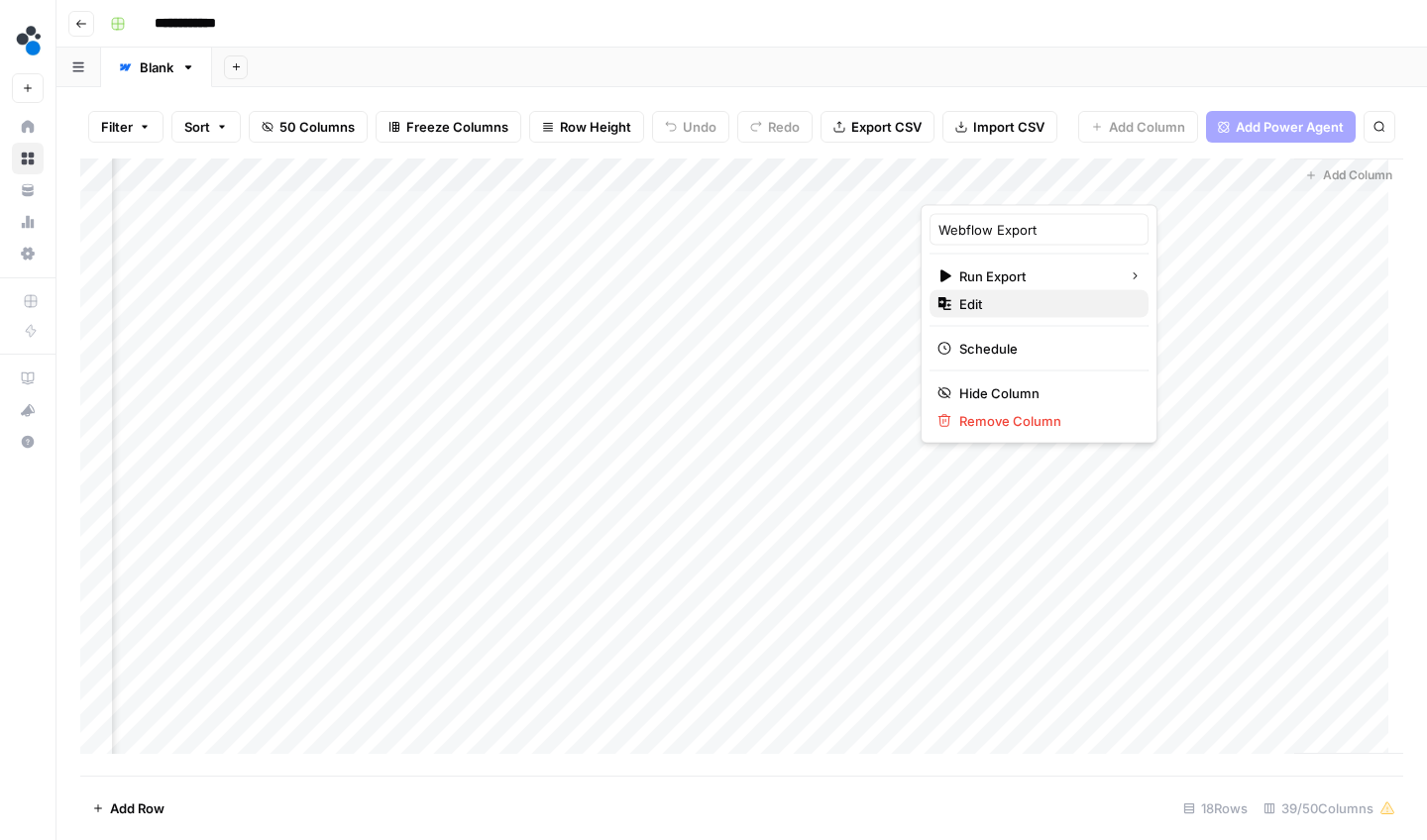 click on "Edit" at bounding box center (1045, 304) 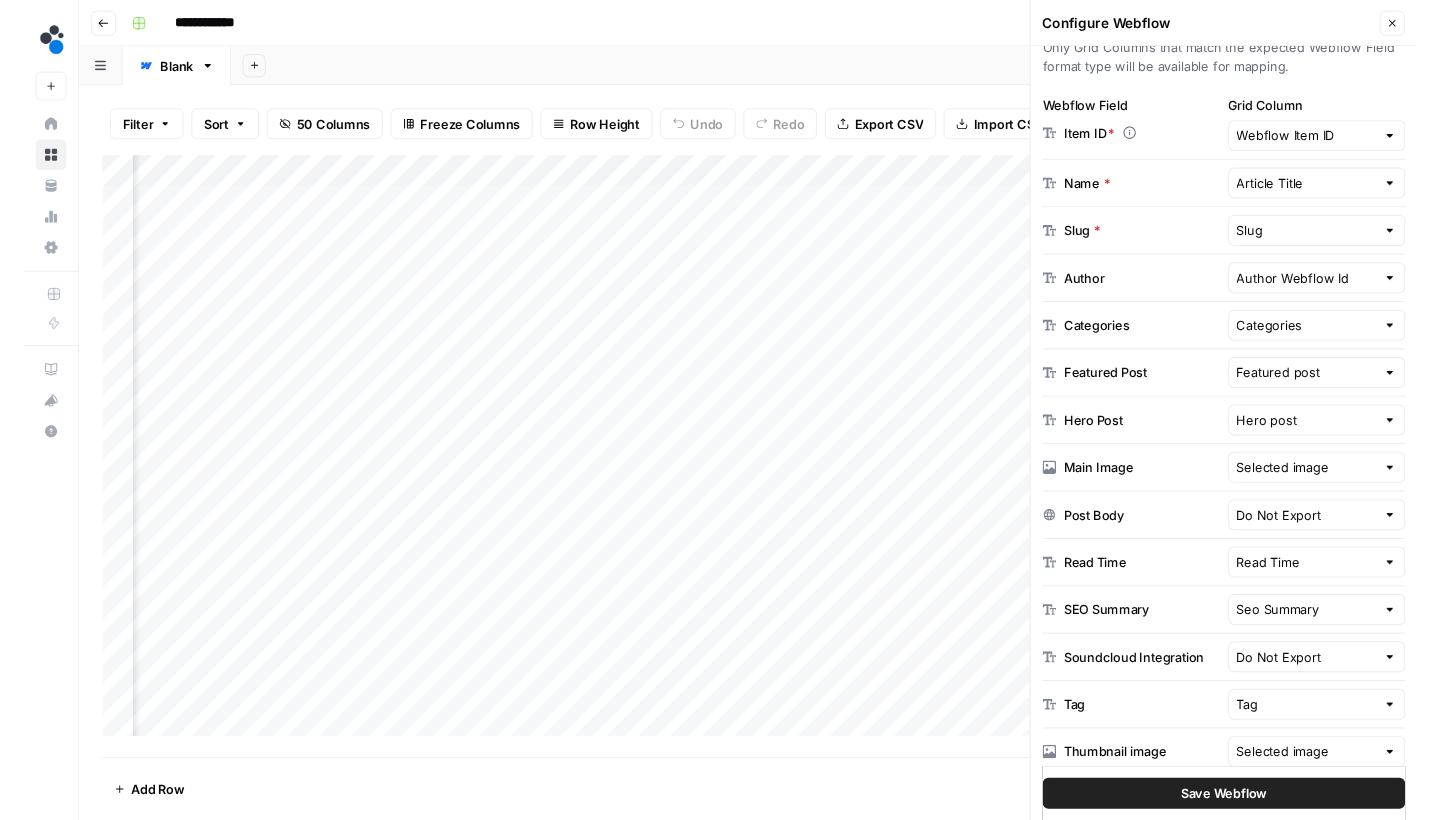 scroll, scrollTop: 356, scrollLeft: 0, axis: vertical 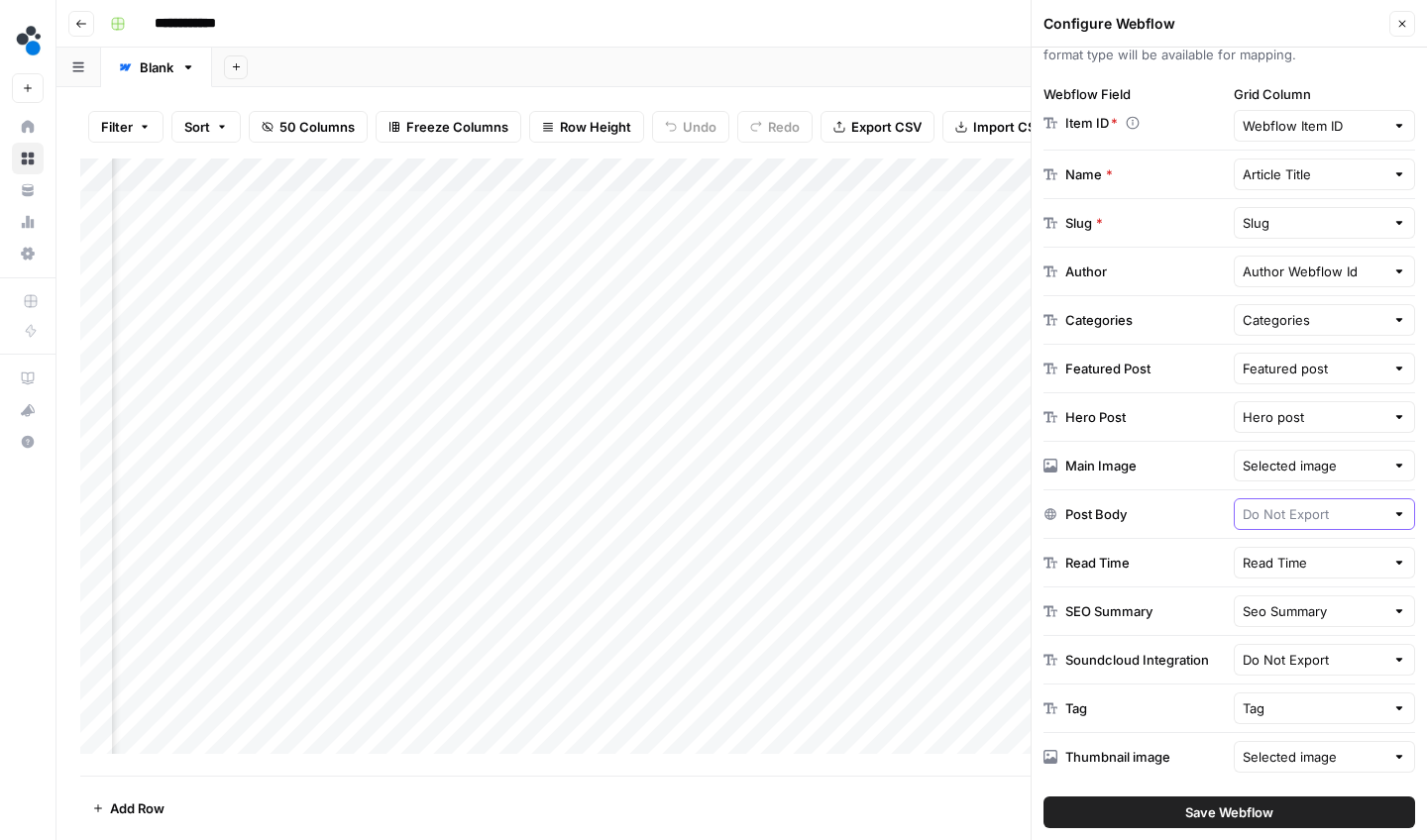 click at bounding box center (1314, 514) 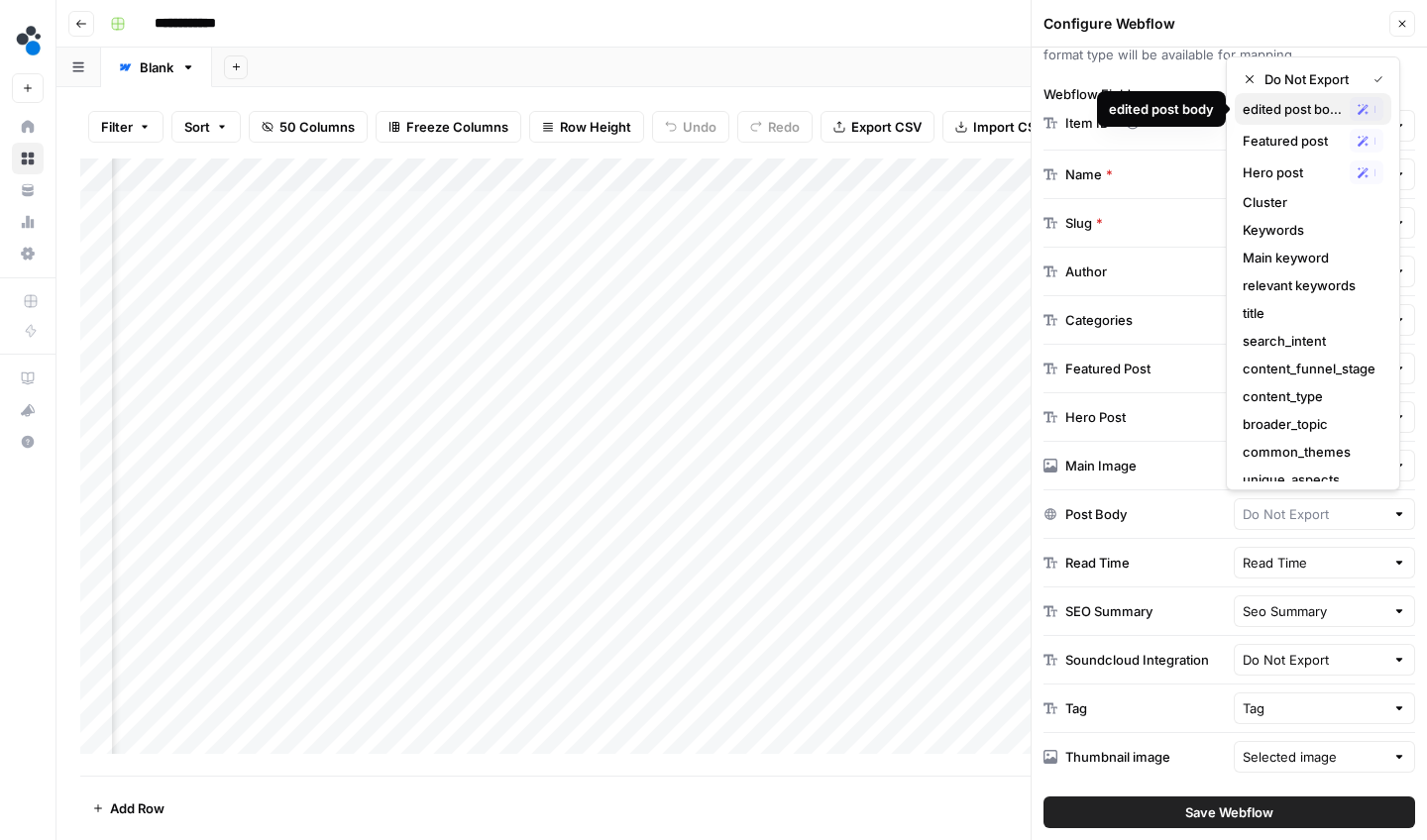 click on "edited post body" at bounding box center [1292, 109] 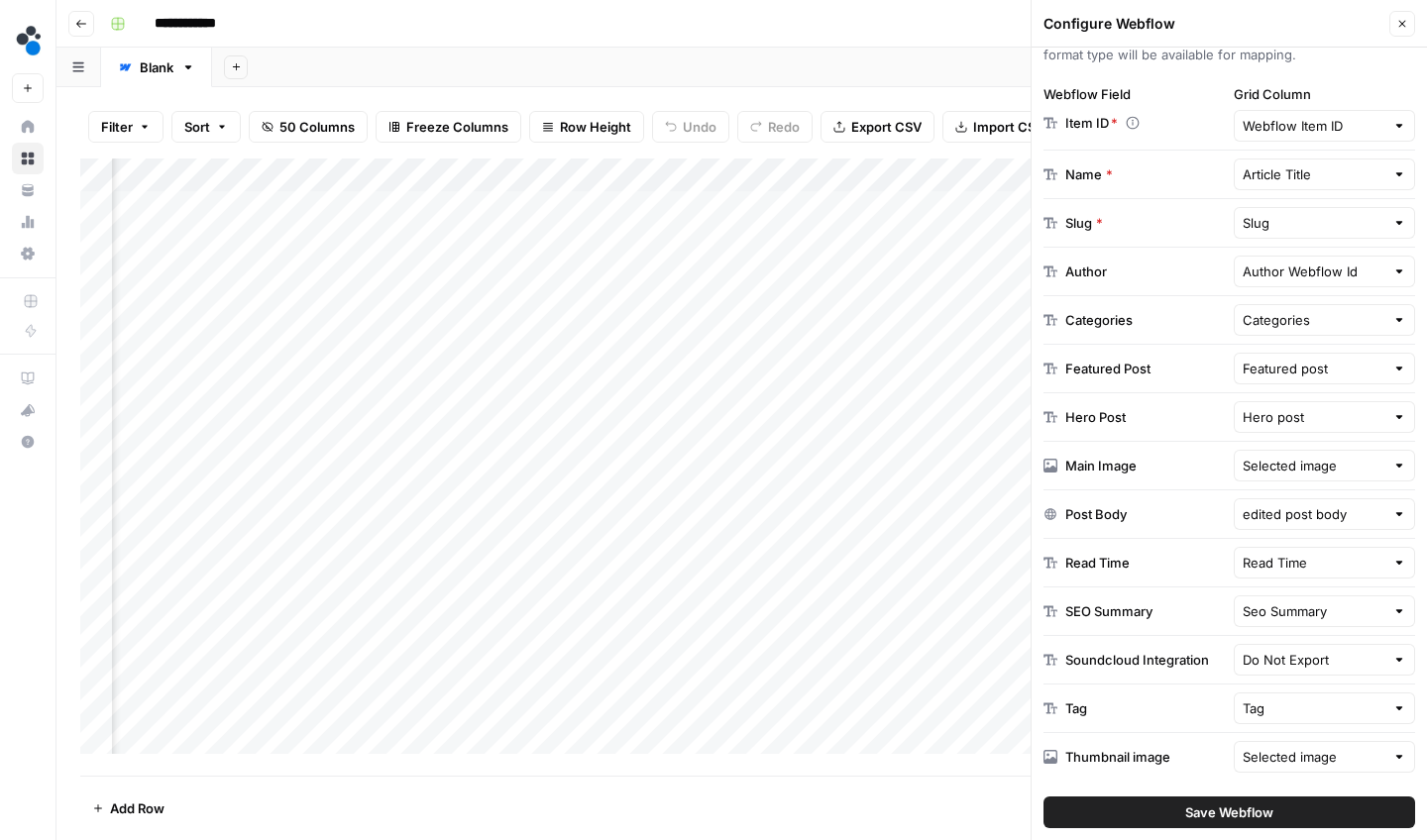 click on "Save Webflow" at bounding box center (1229, 812) 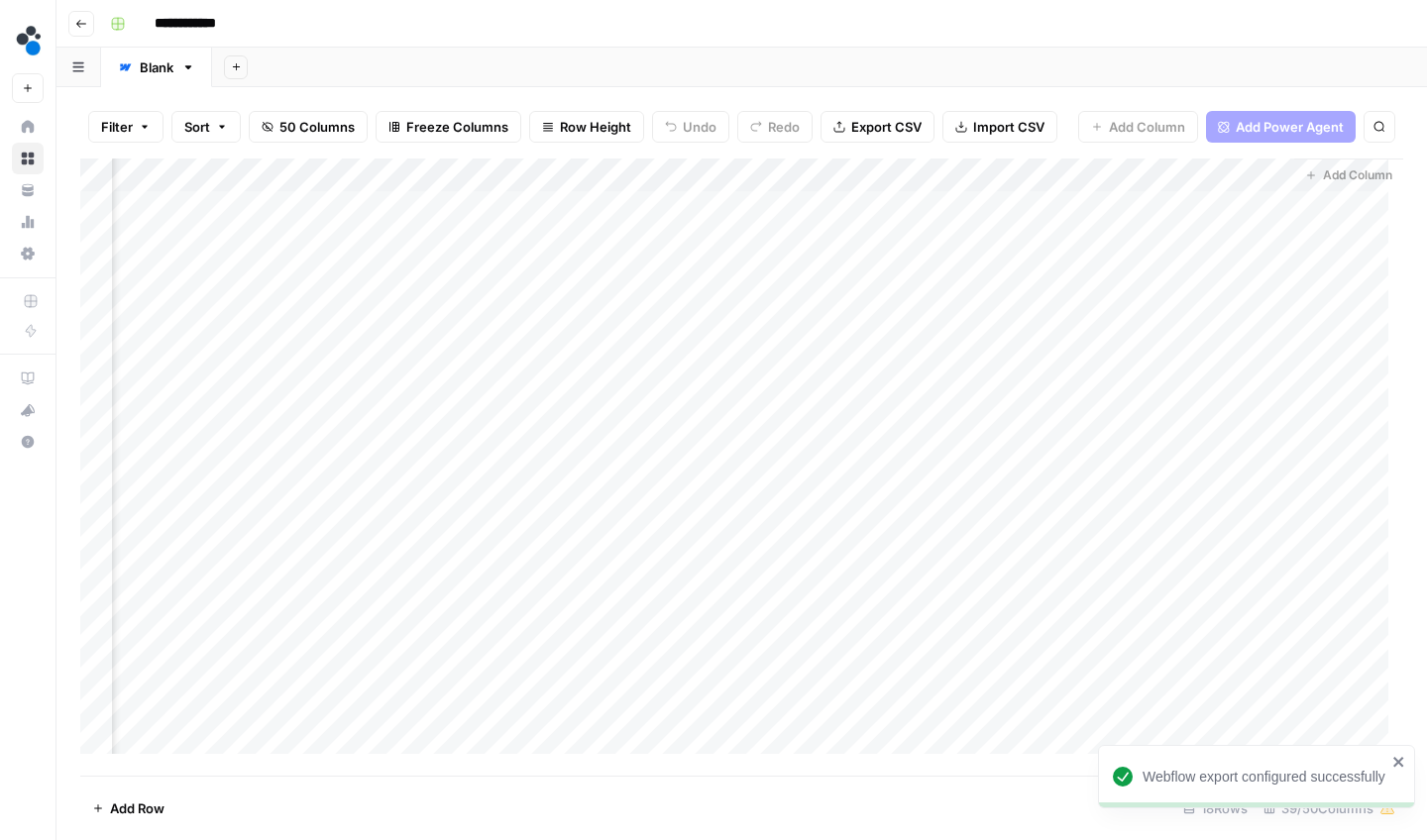 click on "Webflow export configured successfully" at bounding box center (1250, 777) 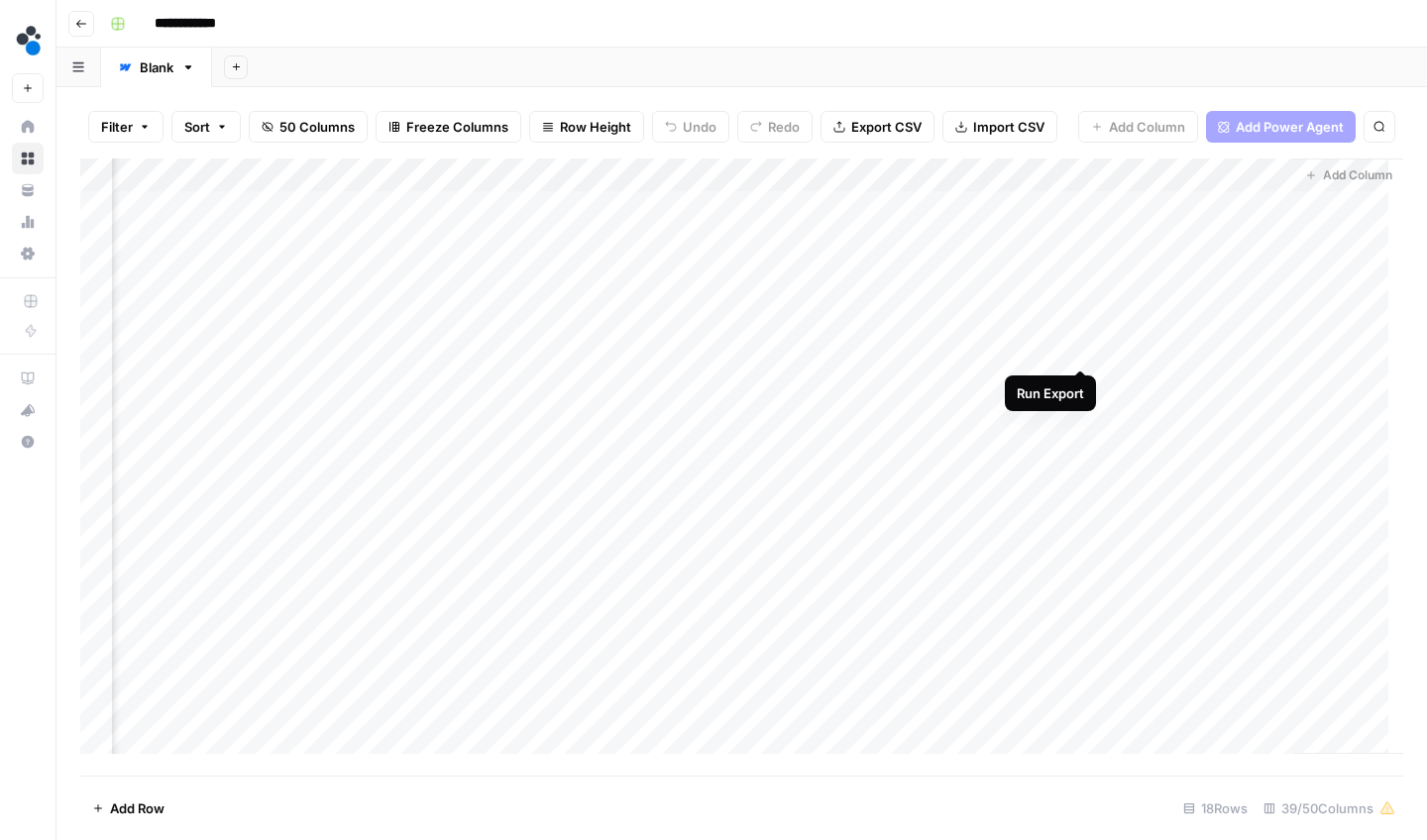 click on "Add Column" at bounding box center [741, 464] 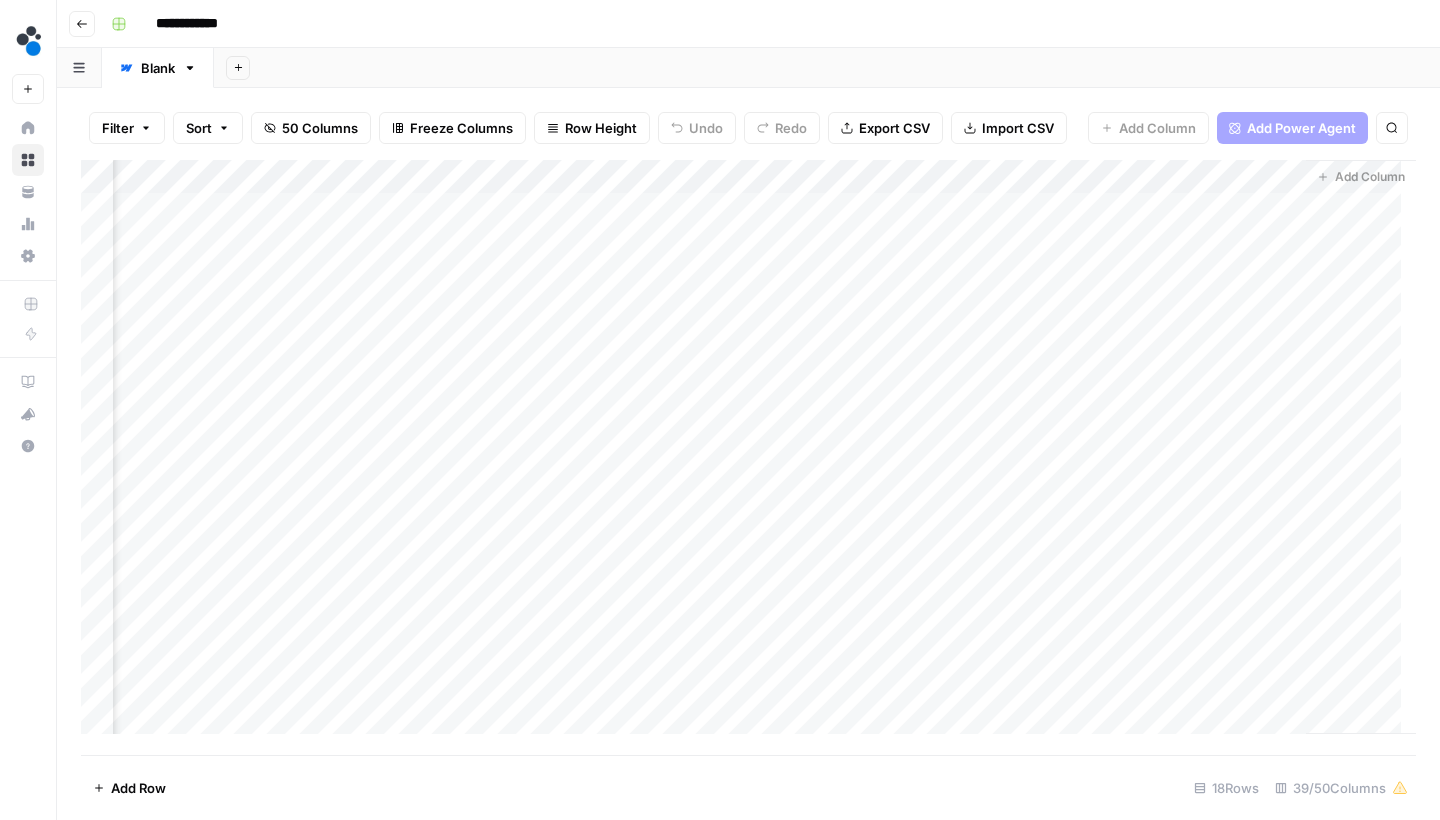 click on "Add Column" at bounding box center [748, 454] 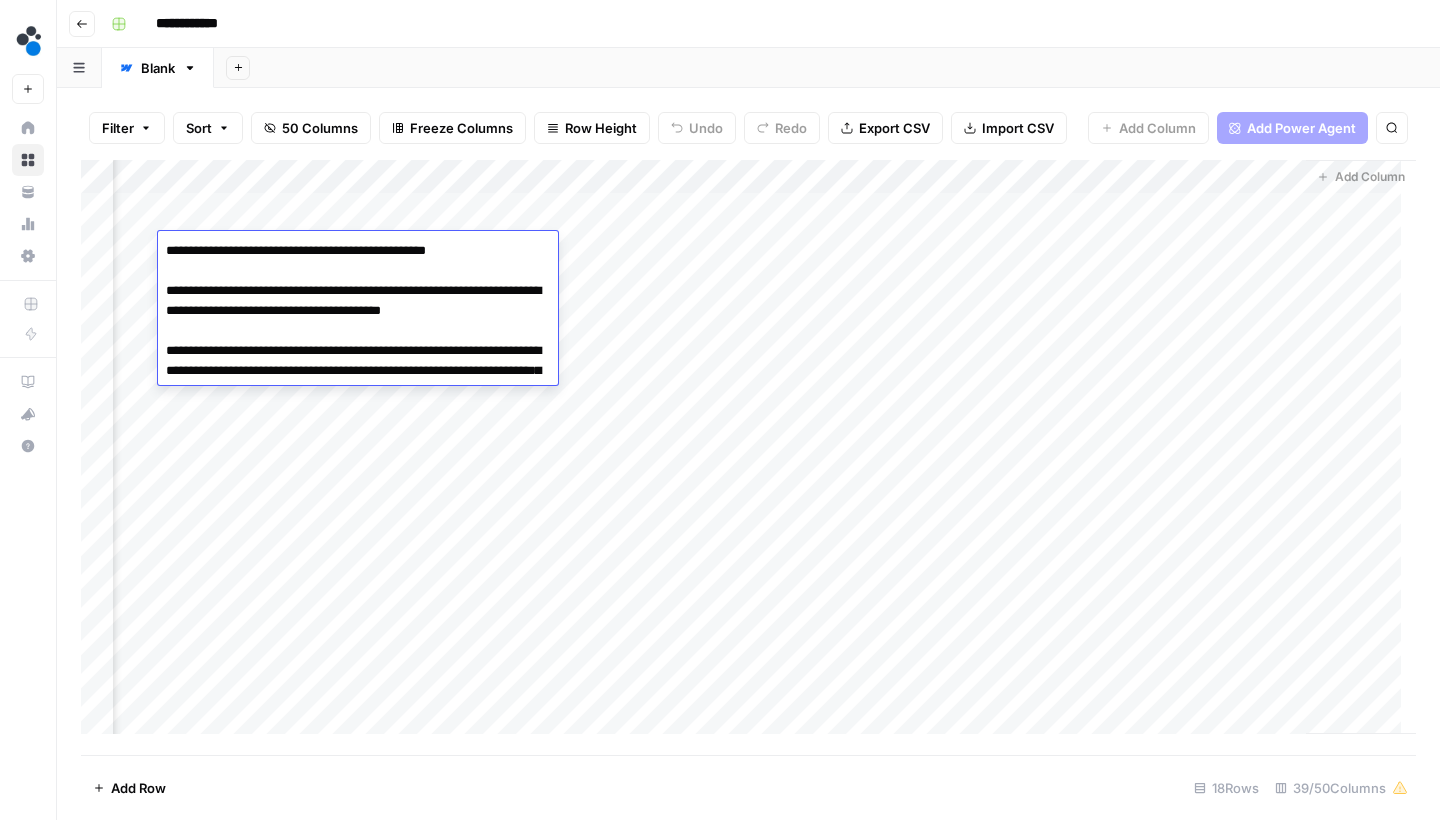 click on "Add Column" at bounding box center [748, 454] 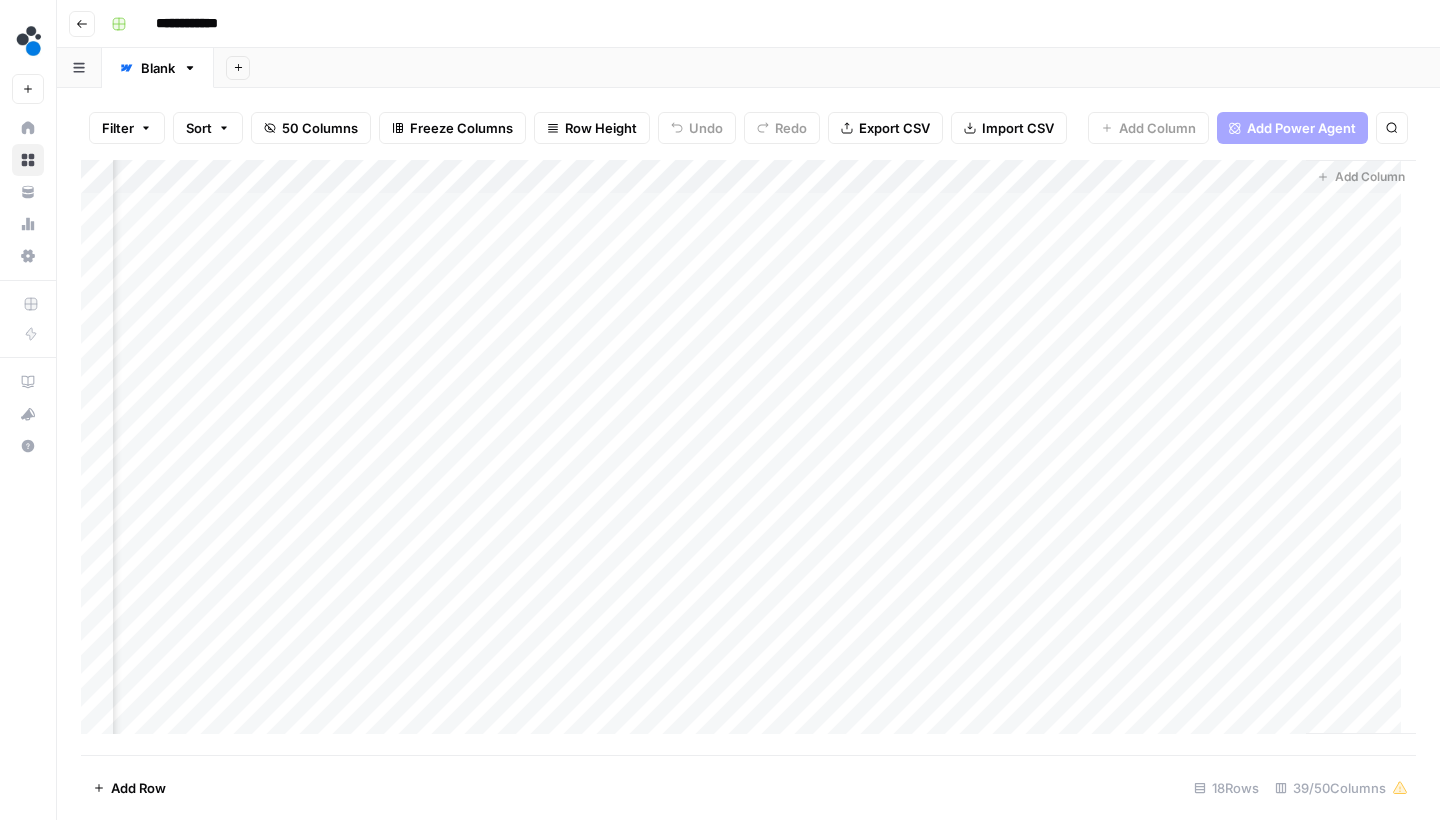 click on "Add Column" at bounding box center [748, 454] 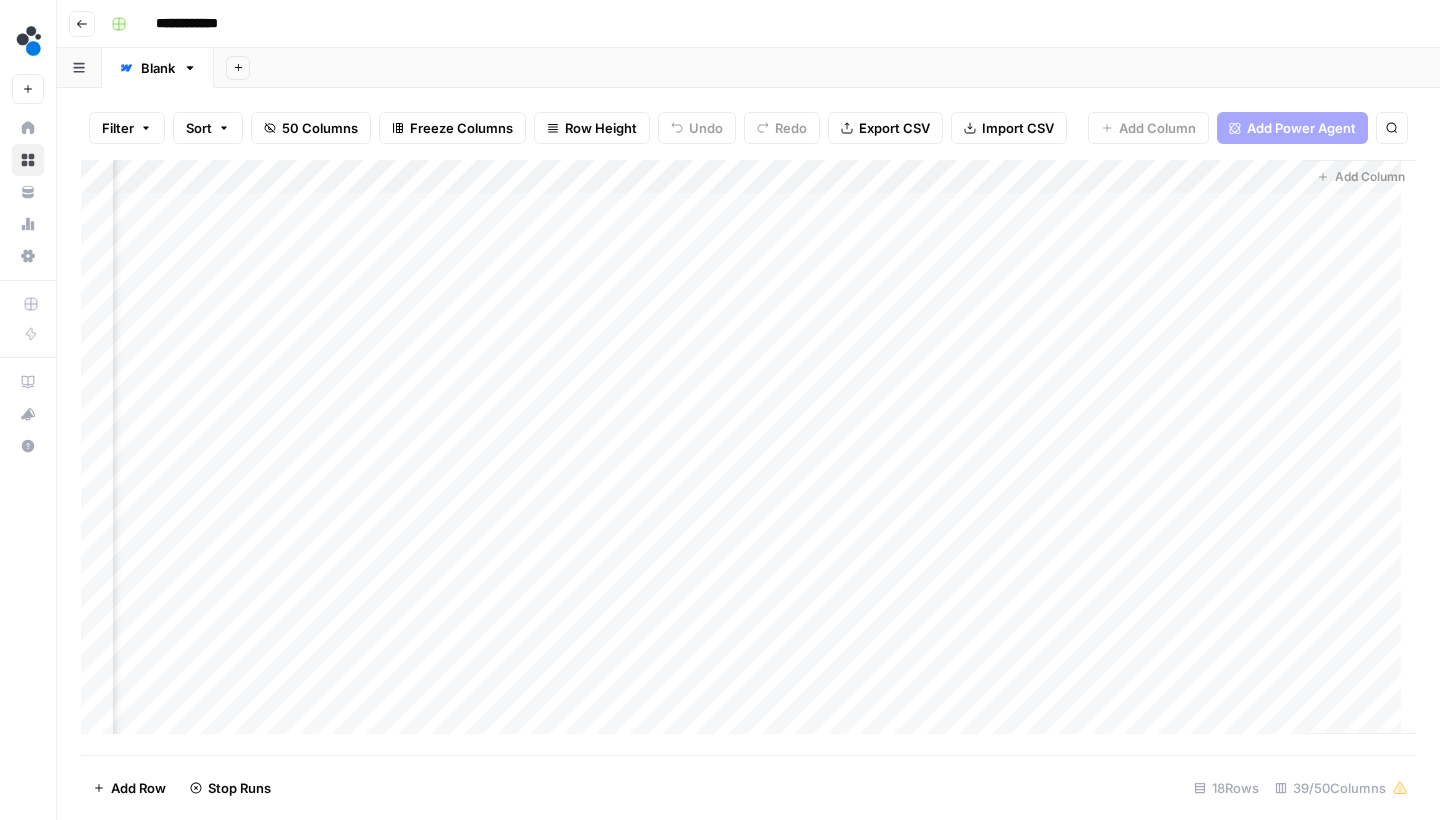 scroll, scrollTop: 0, scrollLeft: 6469, axis: horizontal 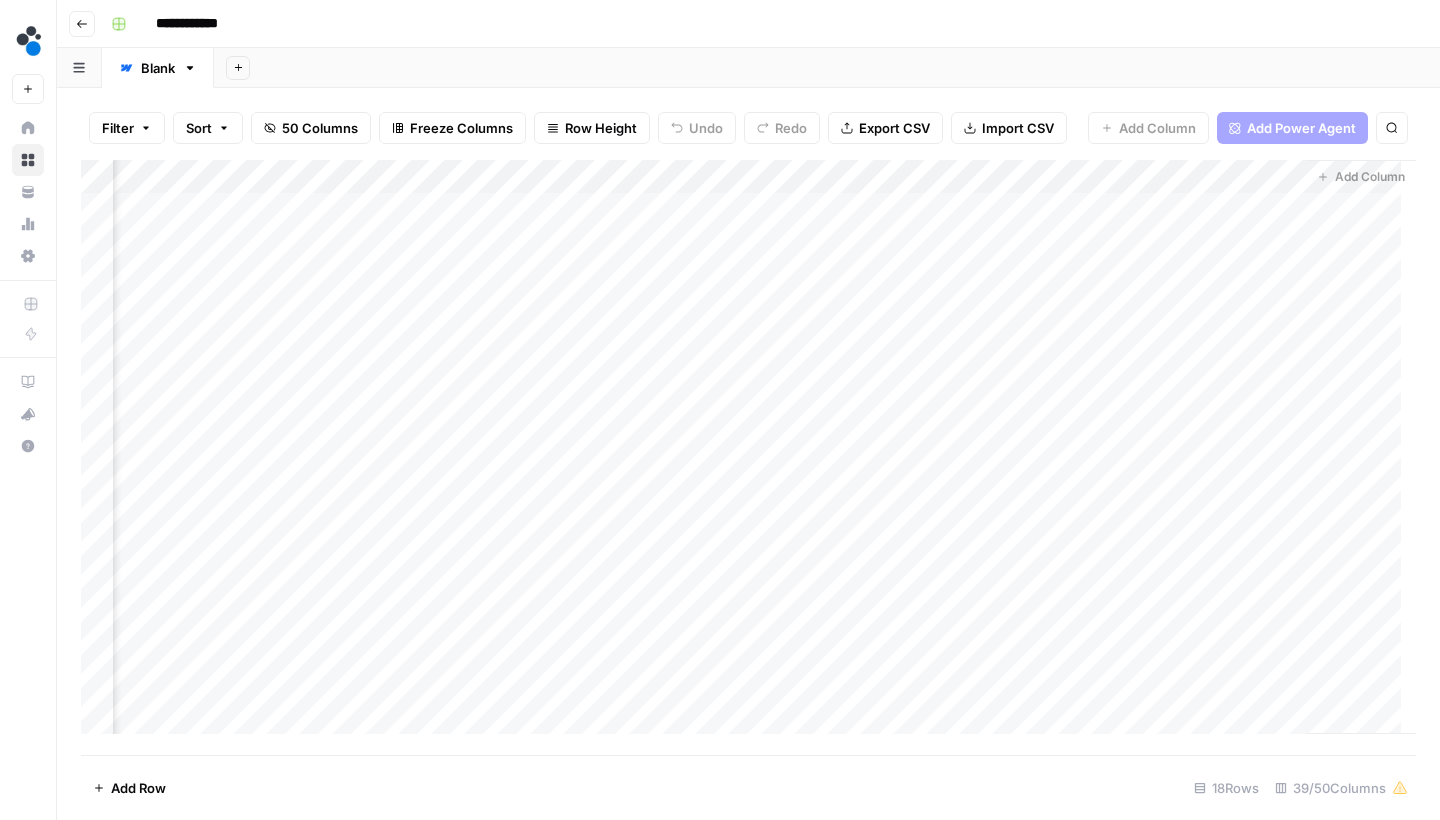 click on "Add Column" at bounding box center [748, 454] 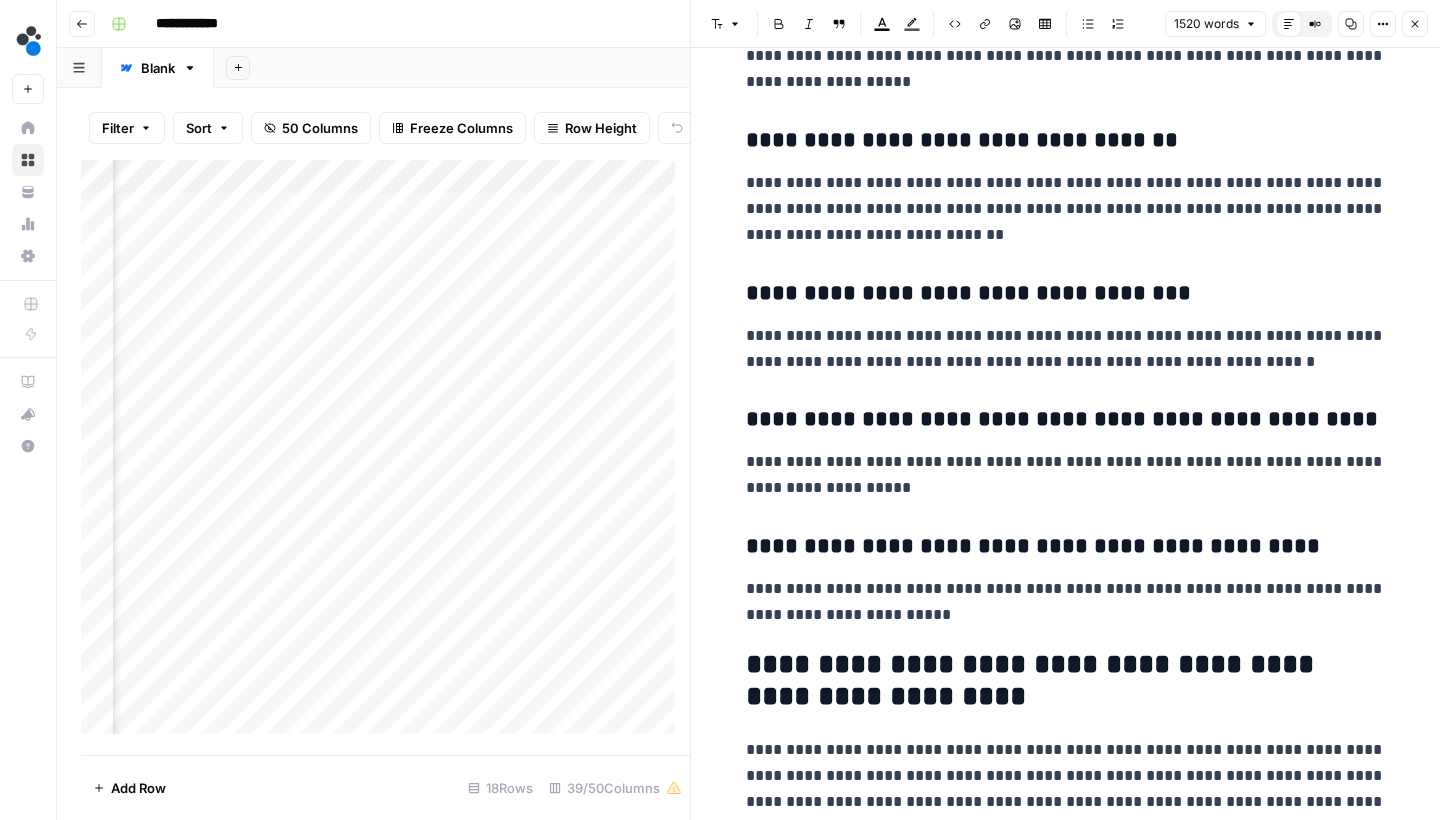 scroll, scrollTop: 7626, scrollLeft: 0, axis: vertical 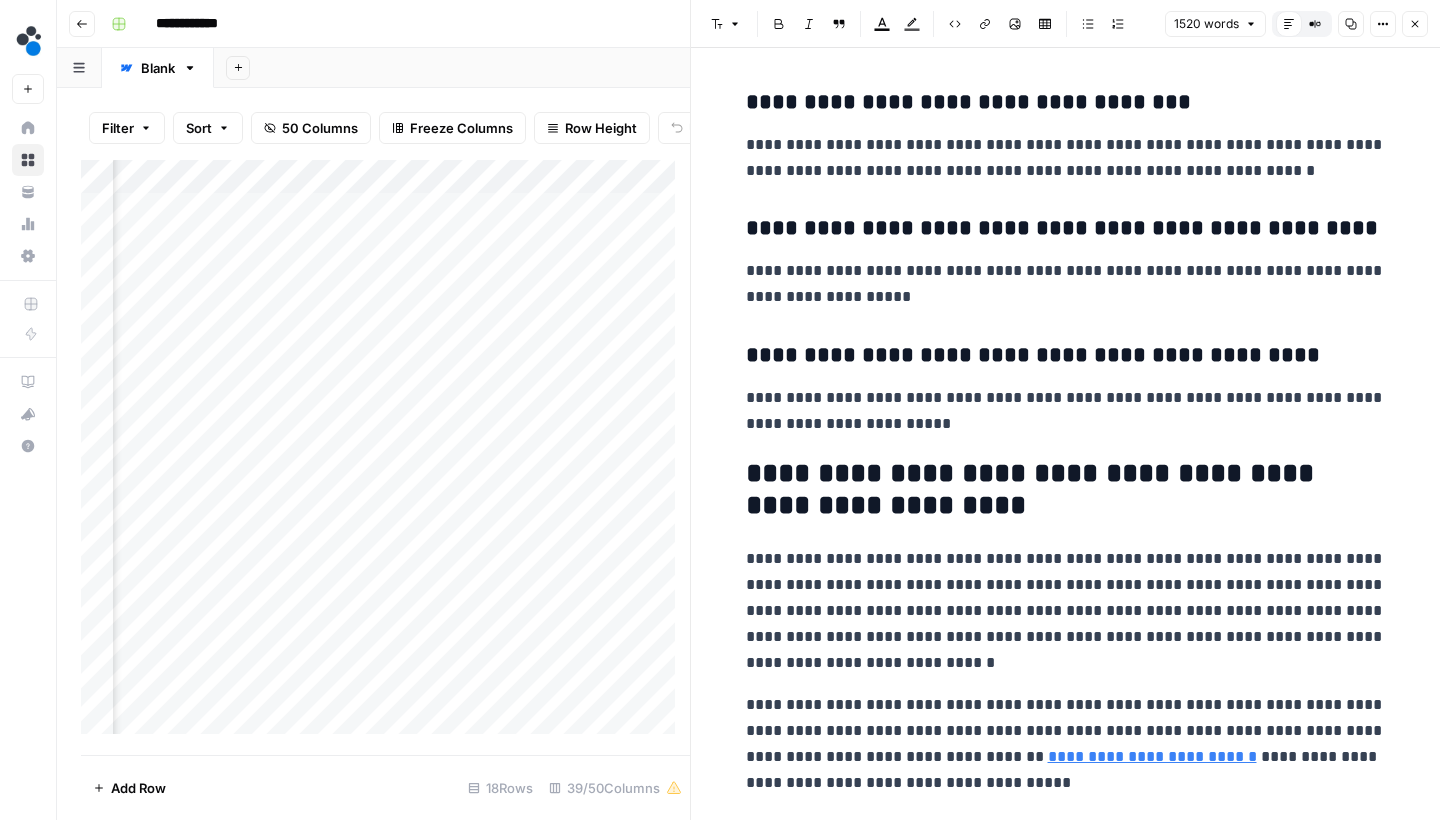 click 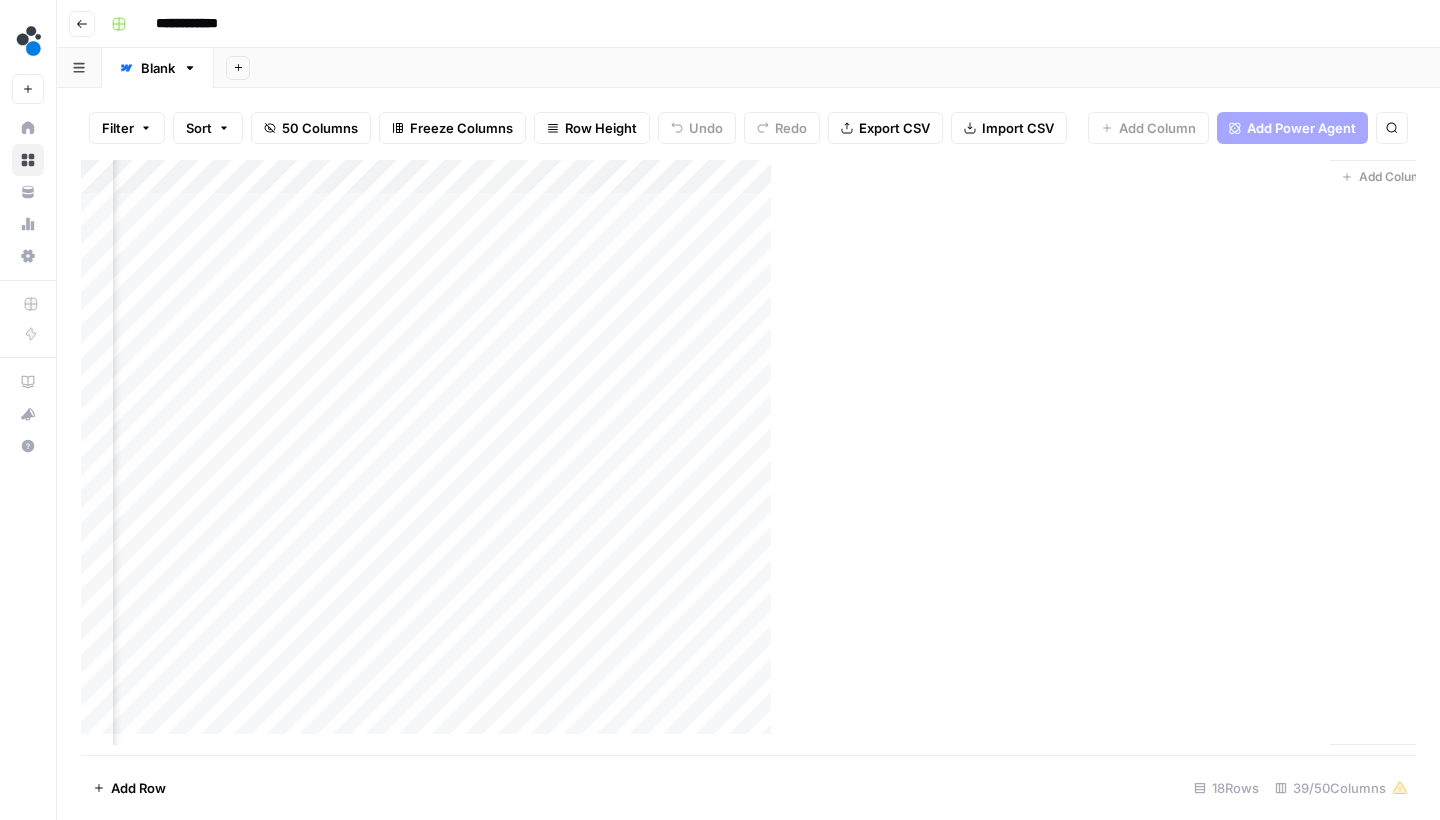 scroll, scrollTop: 0, scrollLeft: 6445, axis: horizontal 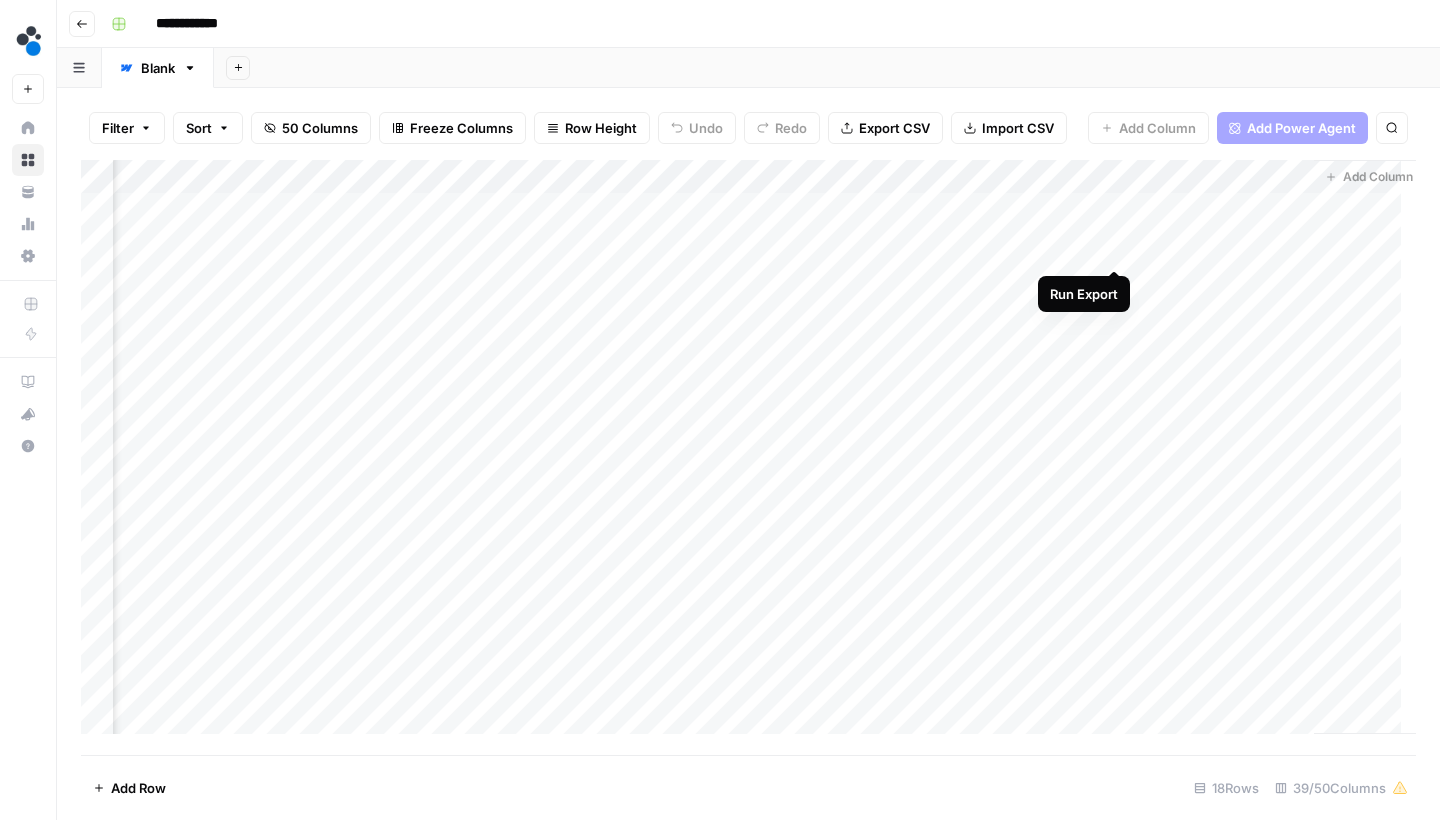 click on "Add Column" at bounding box center (748, 454) 